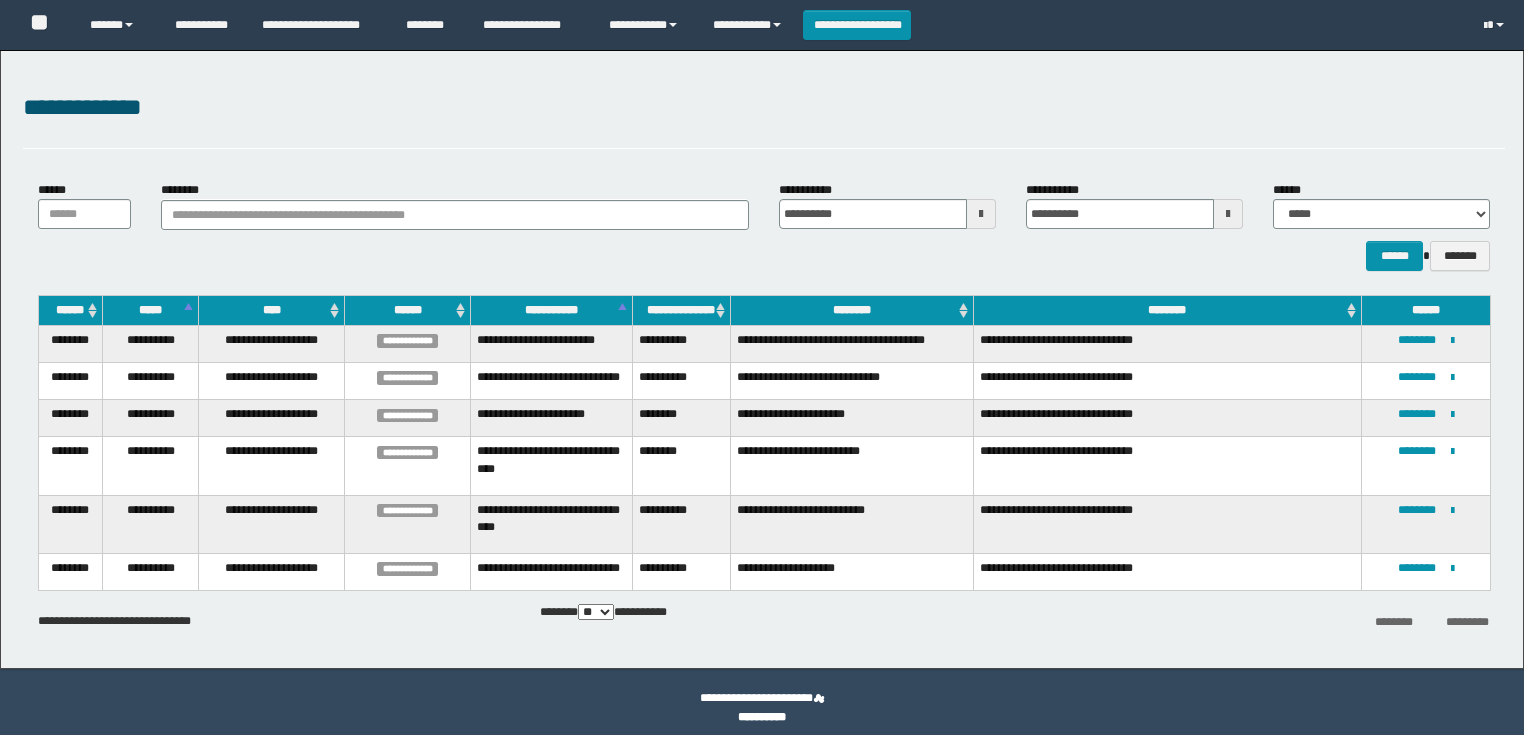 scroll, scrollTop: 0, scrollLeft: 0, axis: both 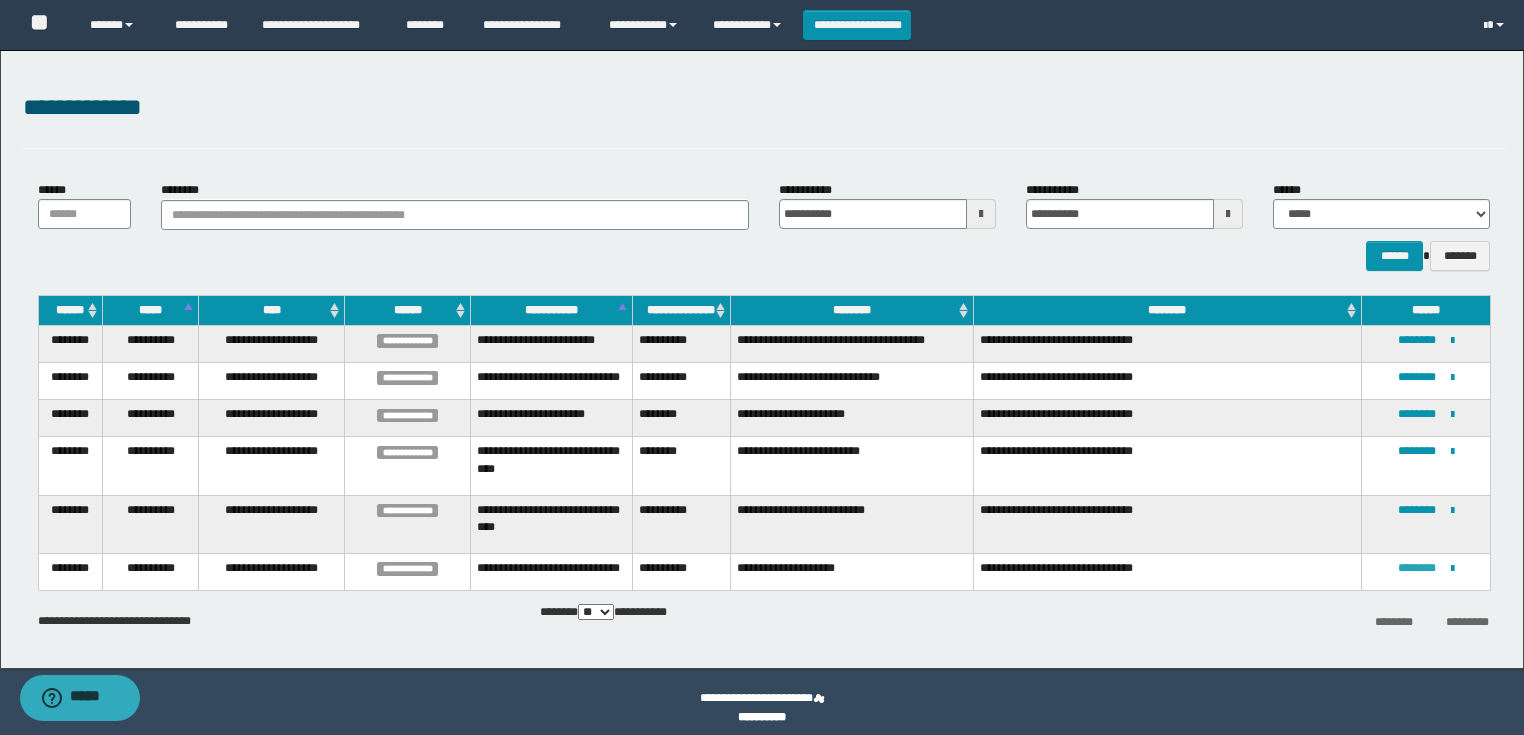 click on "********" at bounding box center (1417, 568) 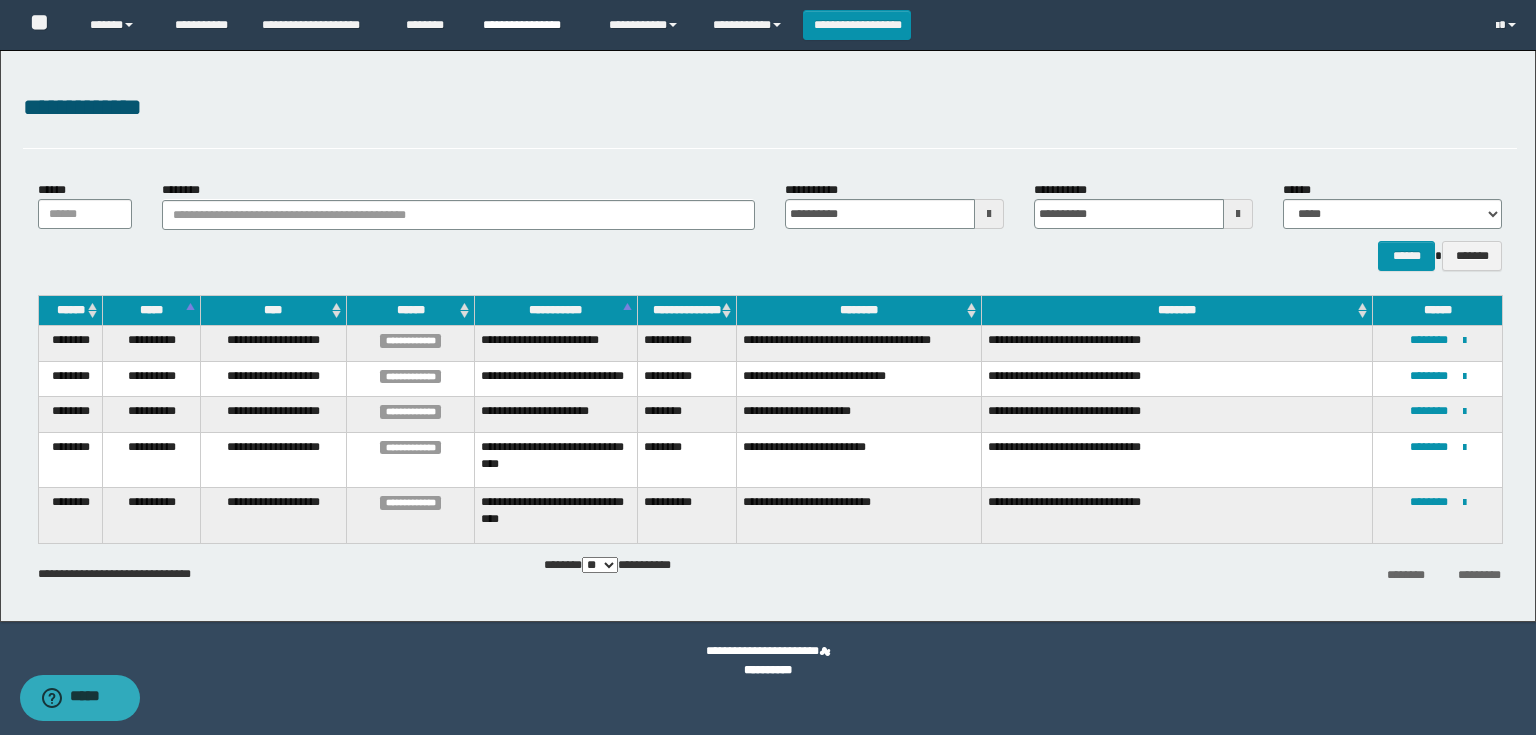 click on "**********" at bounding box center [531, 25] 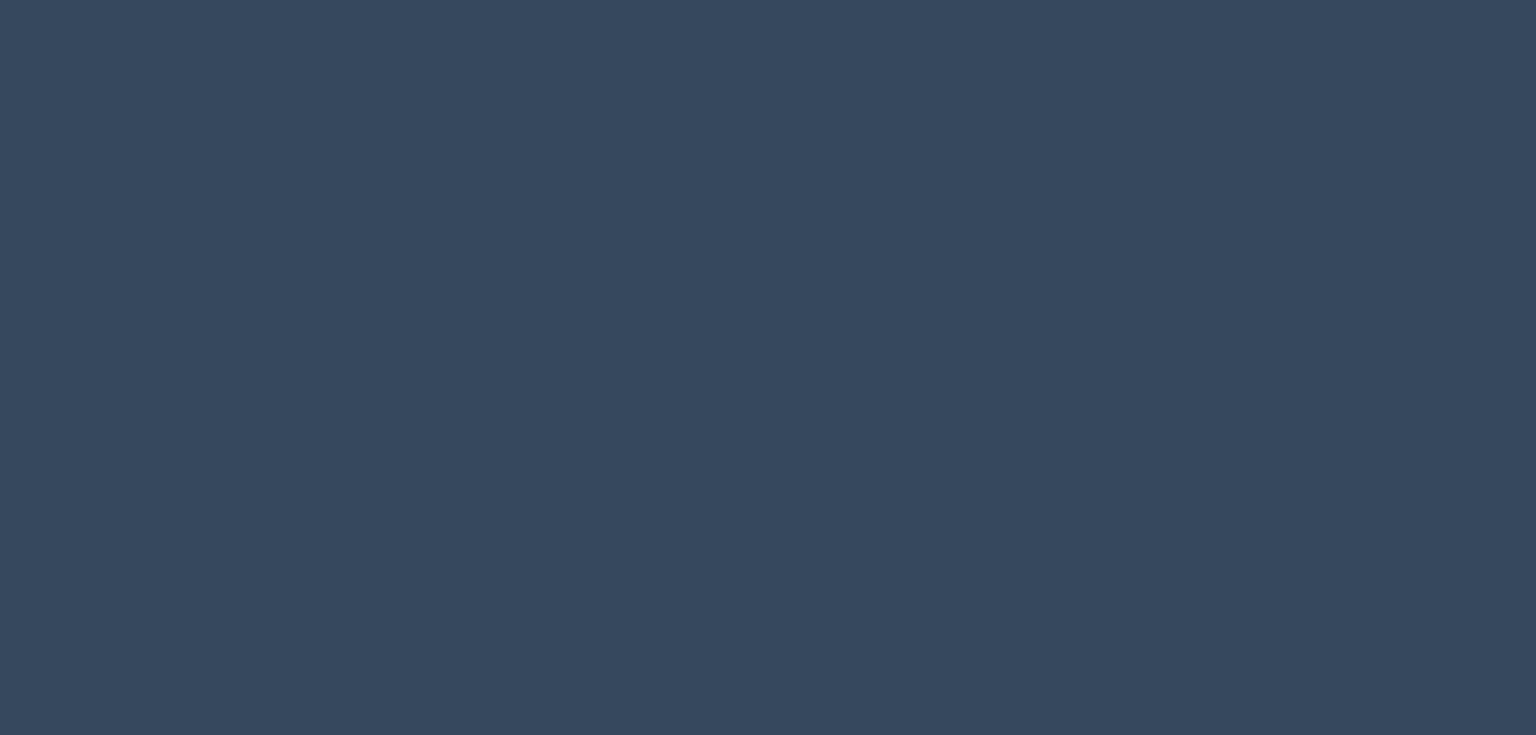 scroll, scrollTop: 0, scrollLeft: 0, axis: both 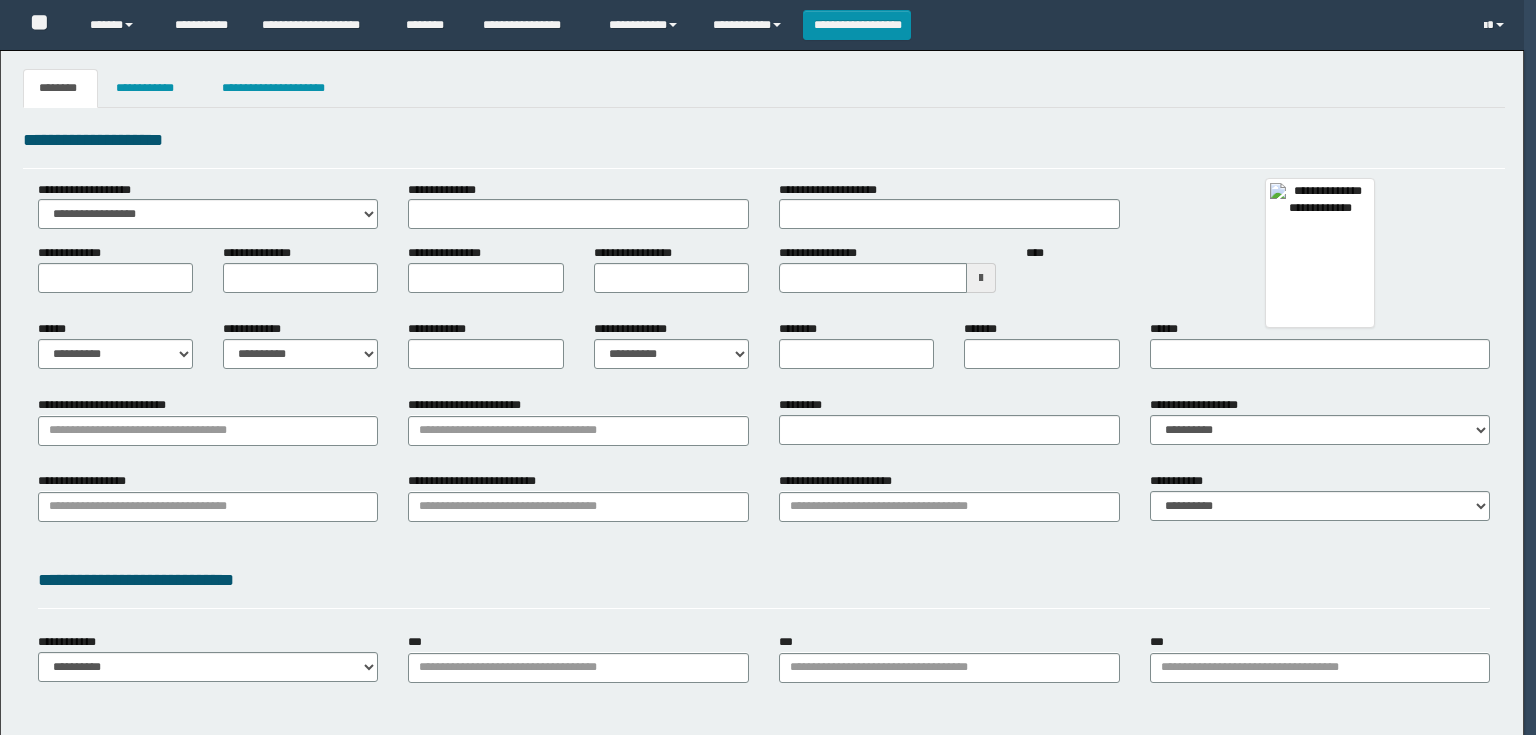 type 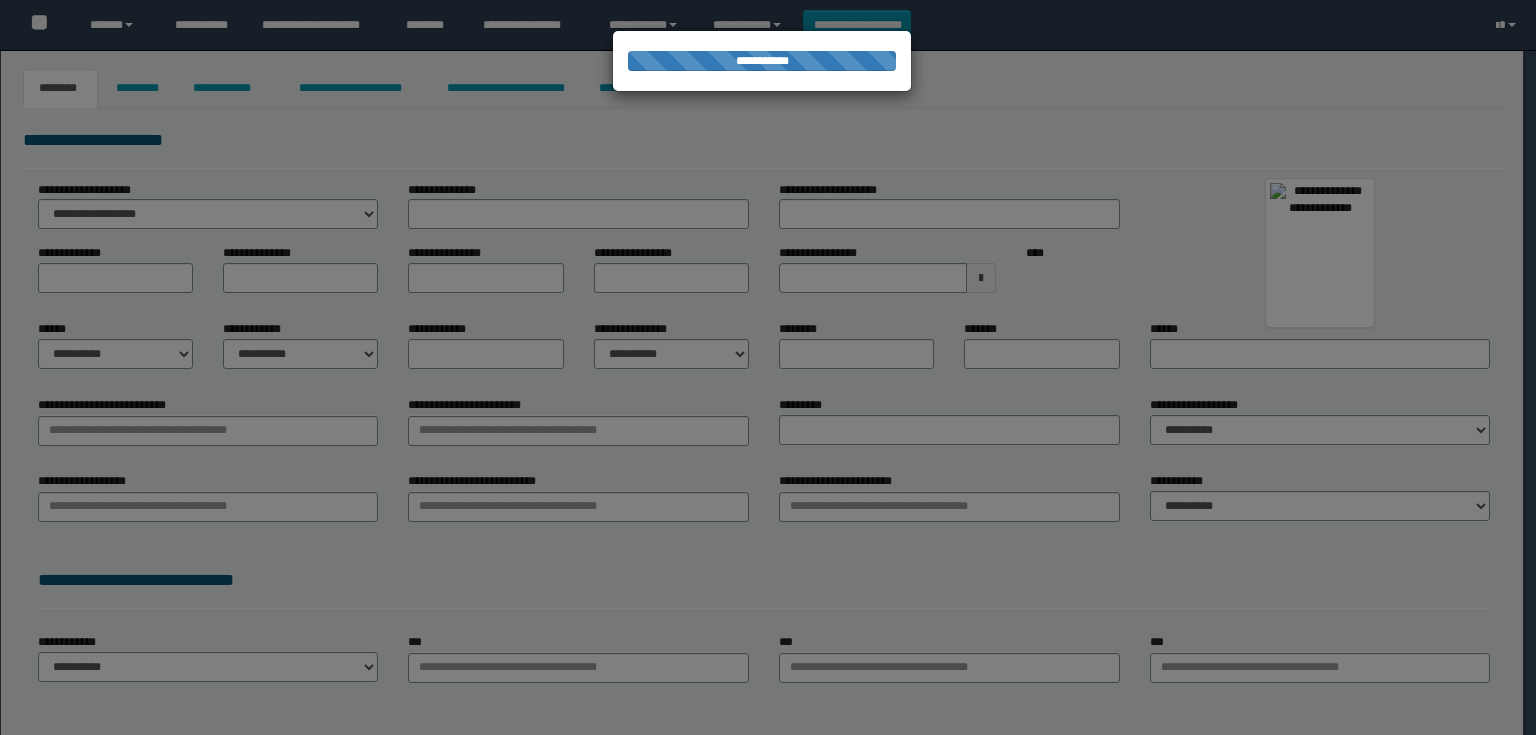 scroll, scrollTop: 0, scrollLeft: 0, axis: both 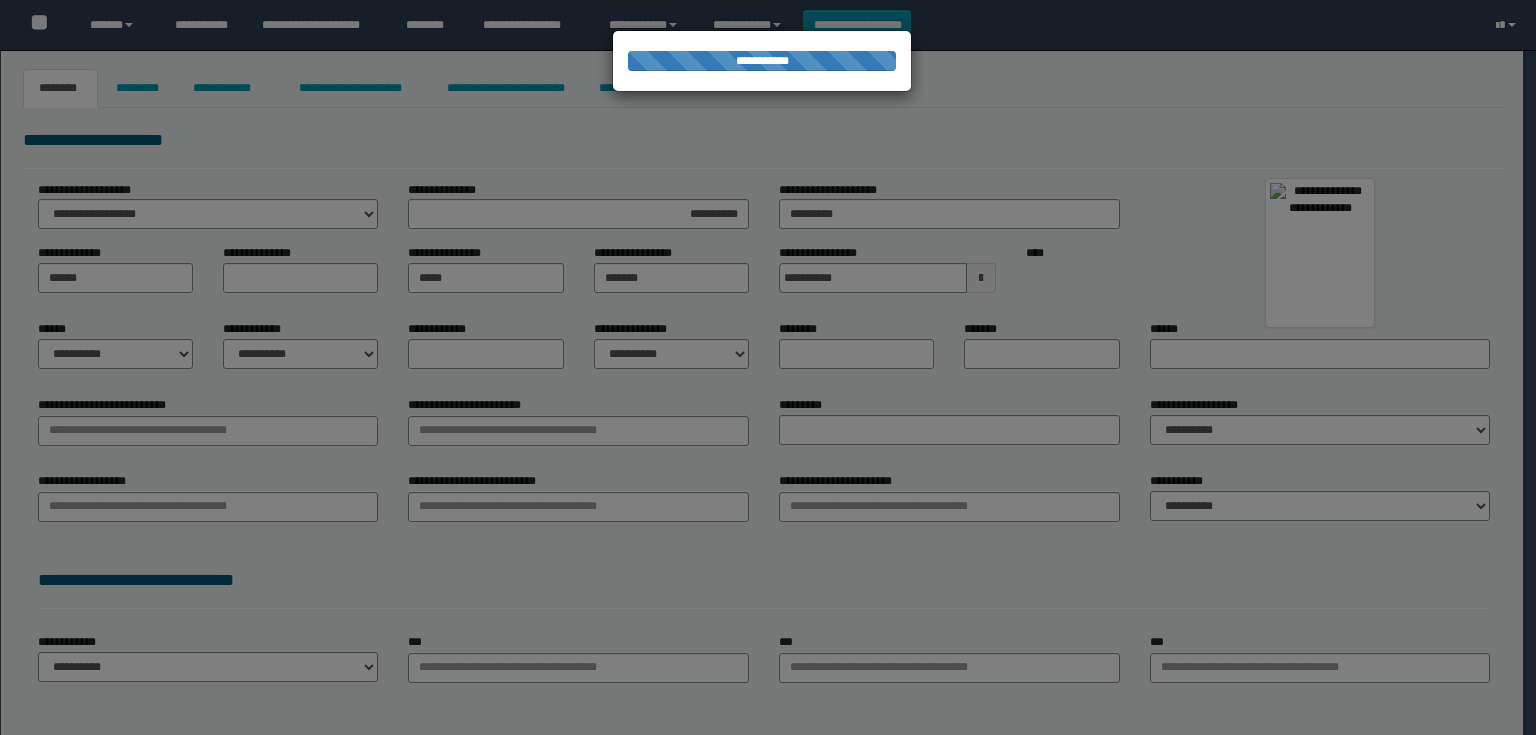 select on "*" 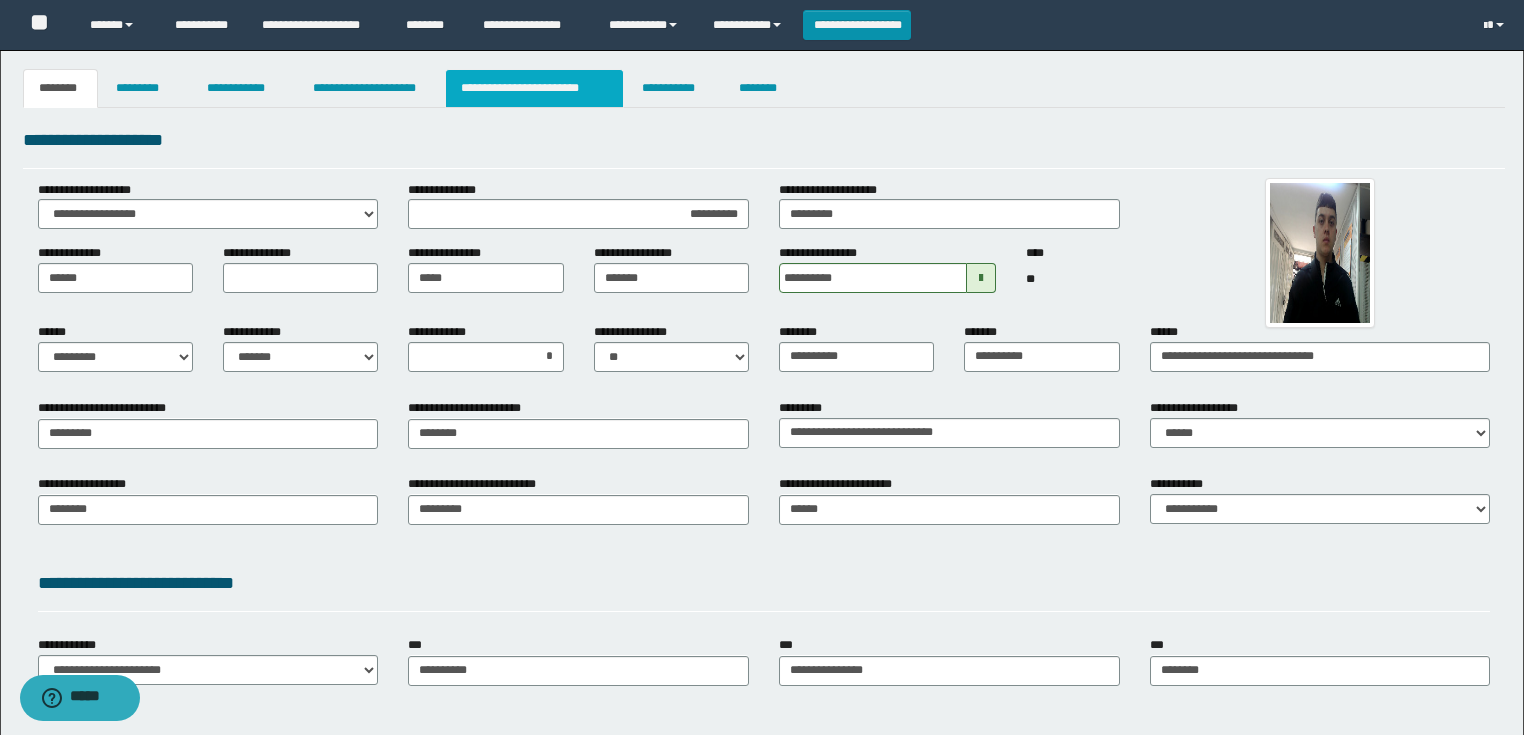 click on "**********" at bounding box center [534, 88] 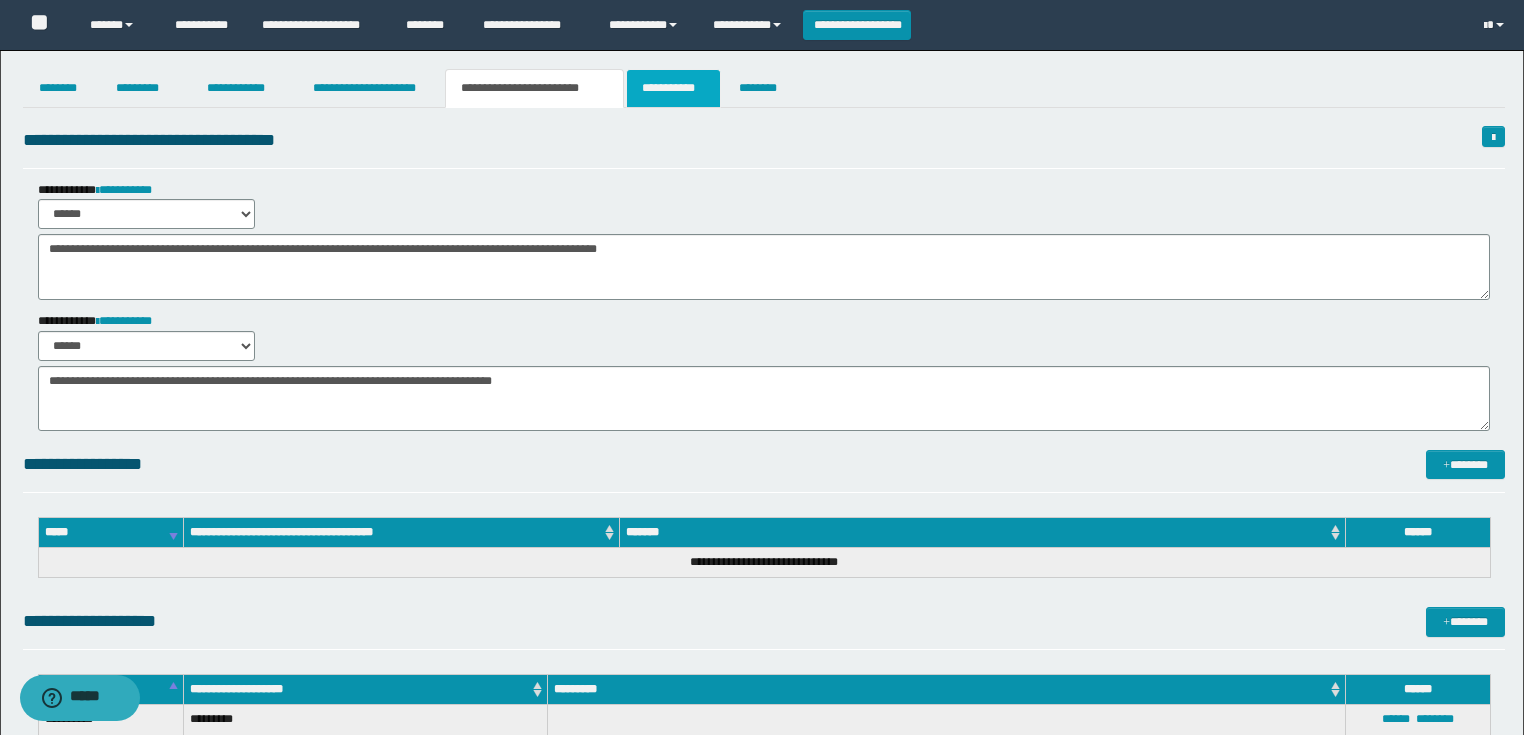 click on "**********" at bounding box center [673, 88] 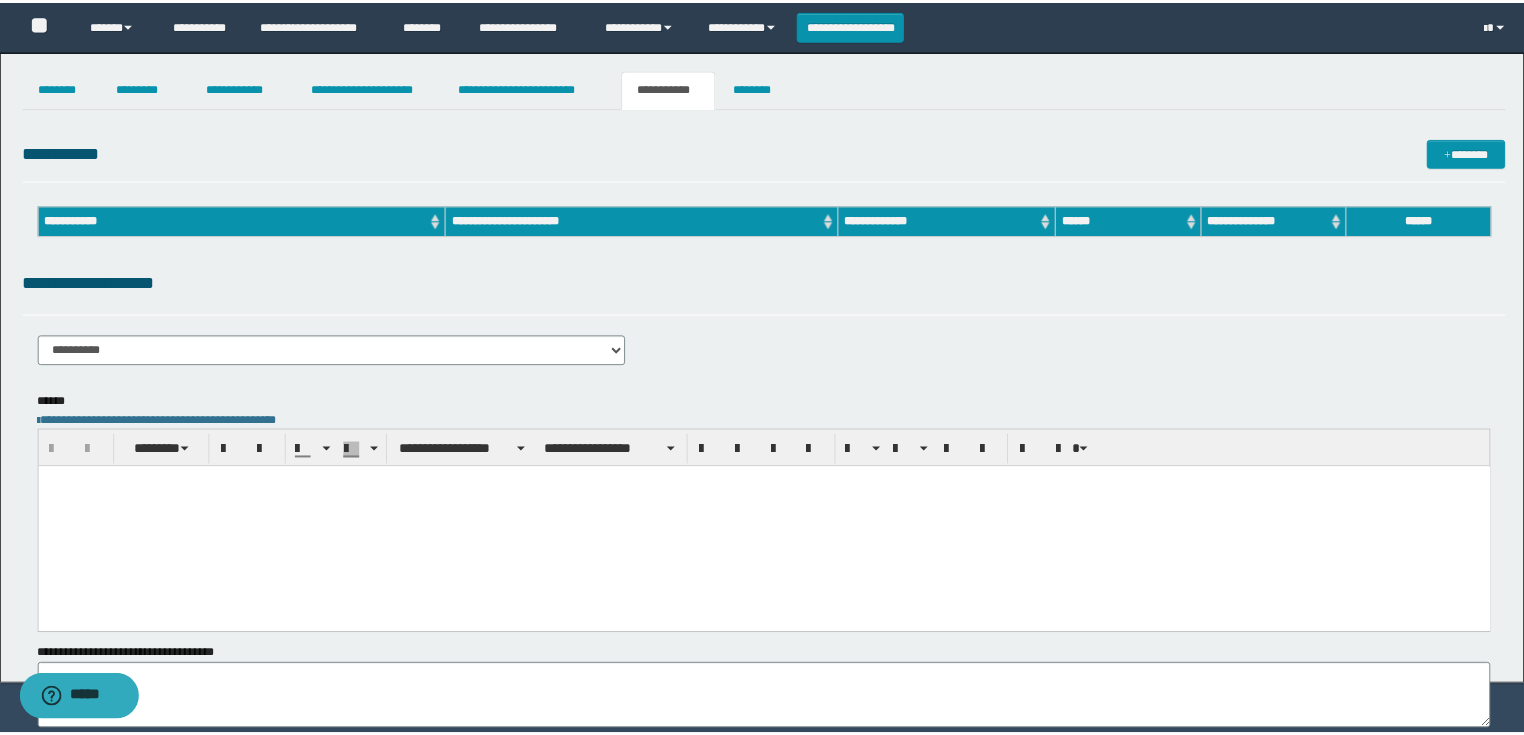 scroll, scrollTop: 0, scrollLeft: 0, axis: both 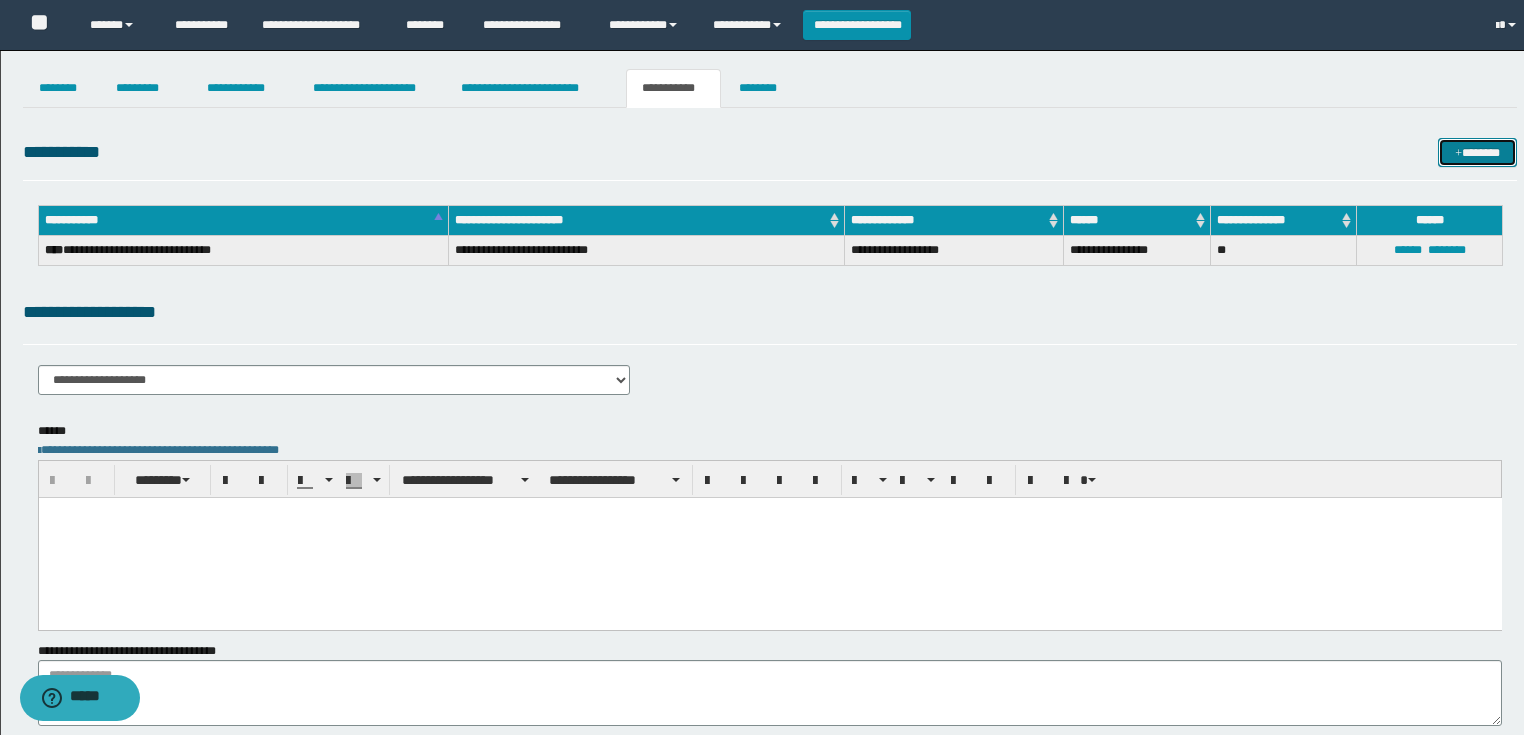 click on "*******" at bounding box center [1477, 153] 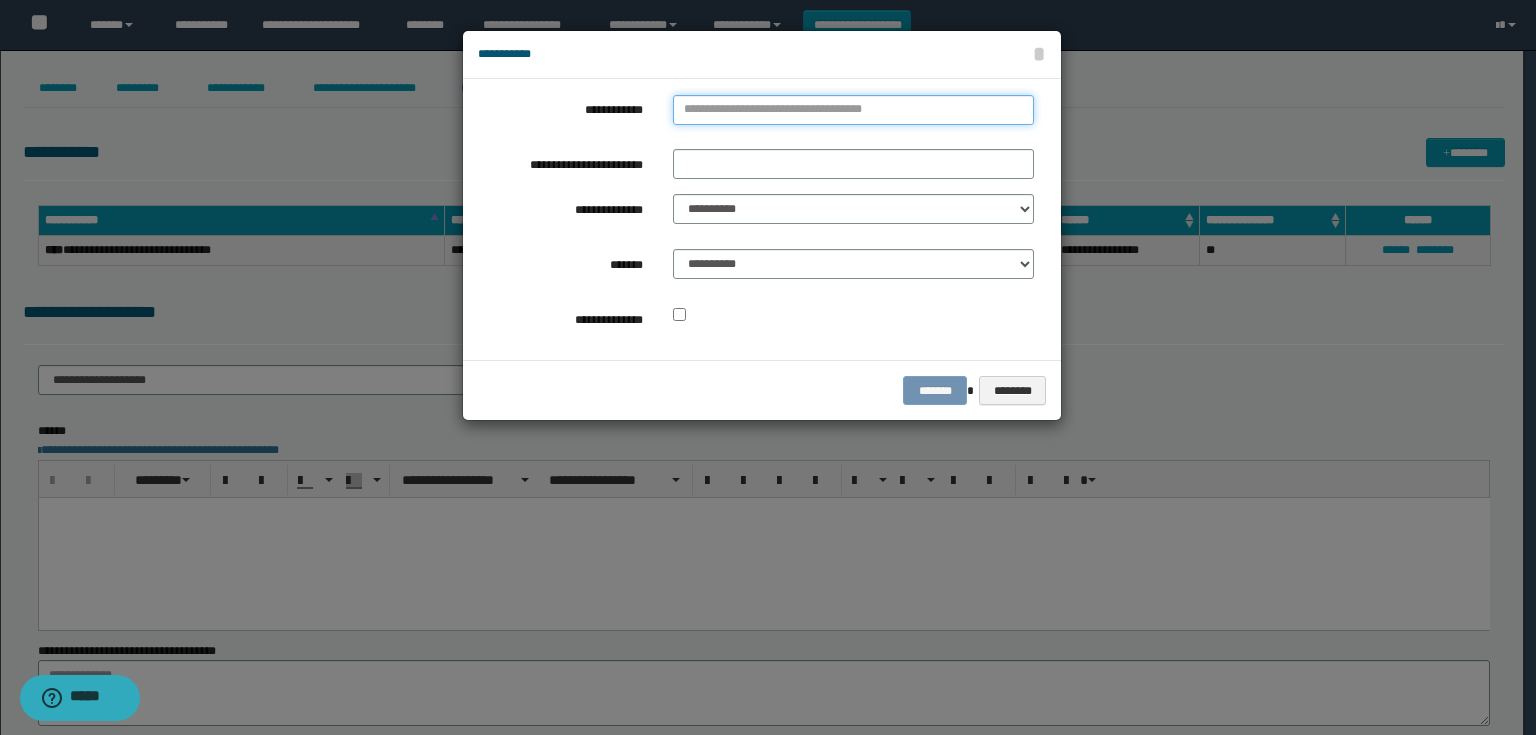 click on "**********" at bounding box center [853, 110] 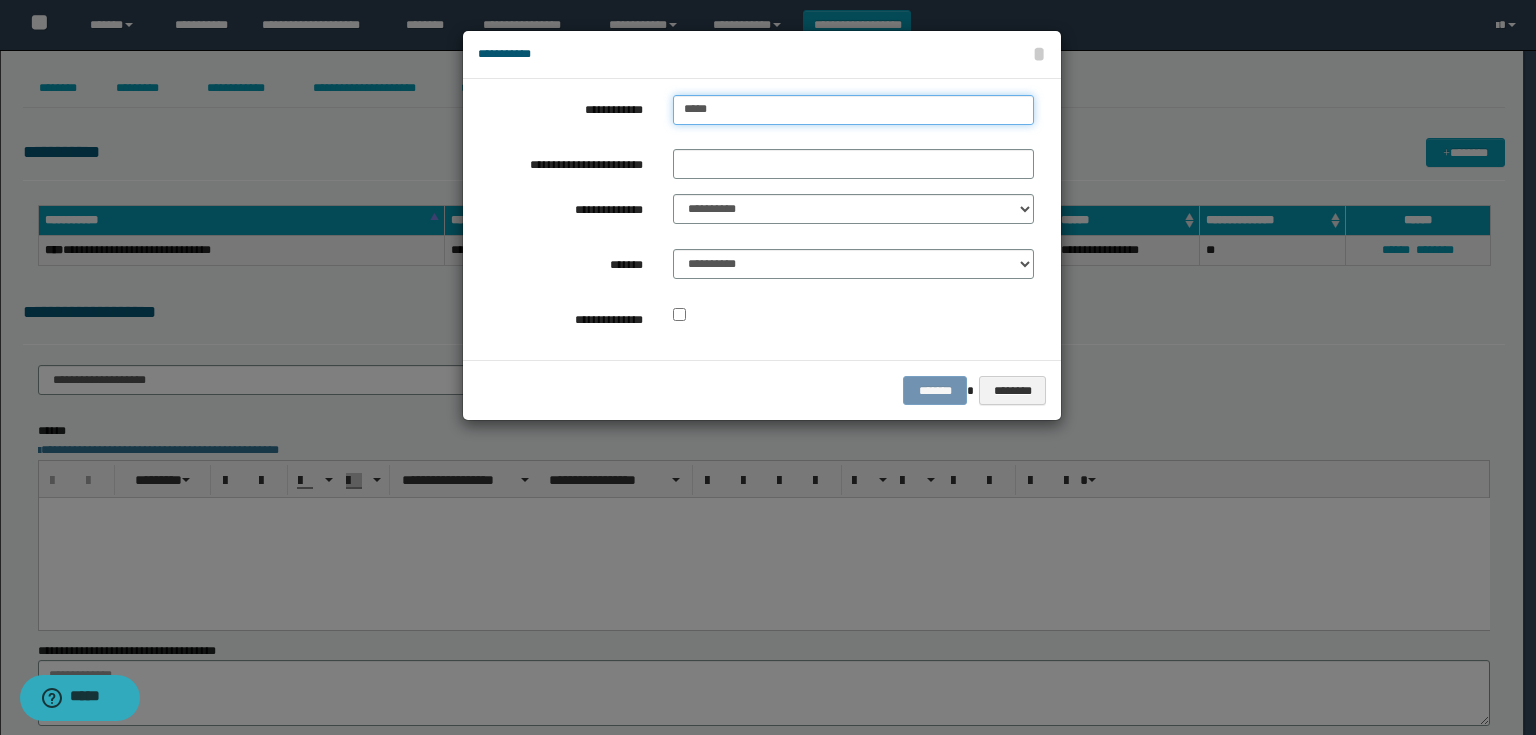type on "******" 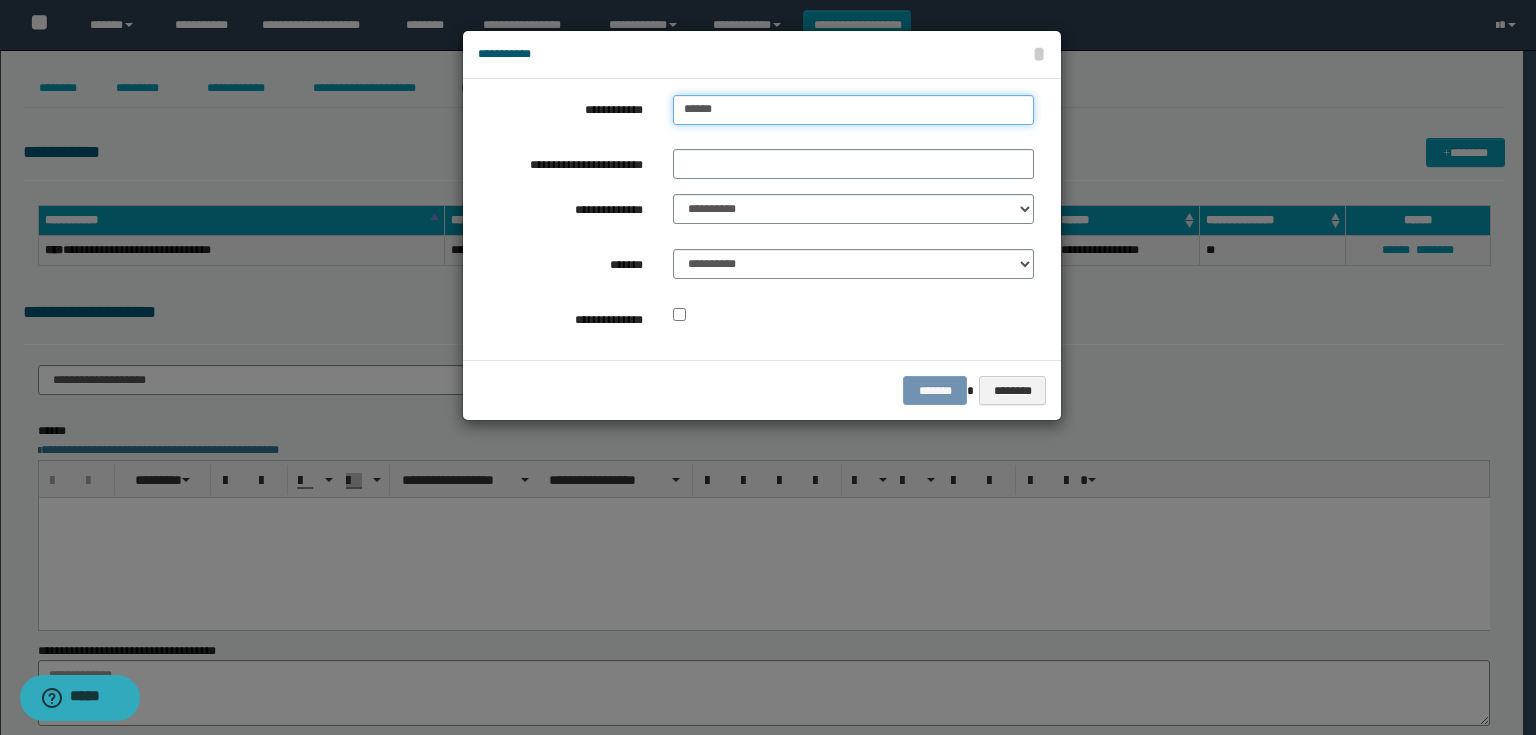 type on "******" 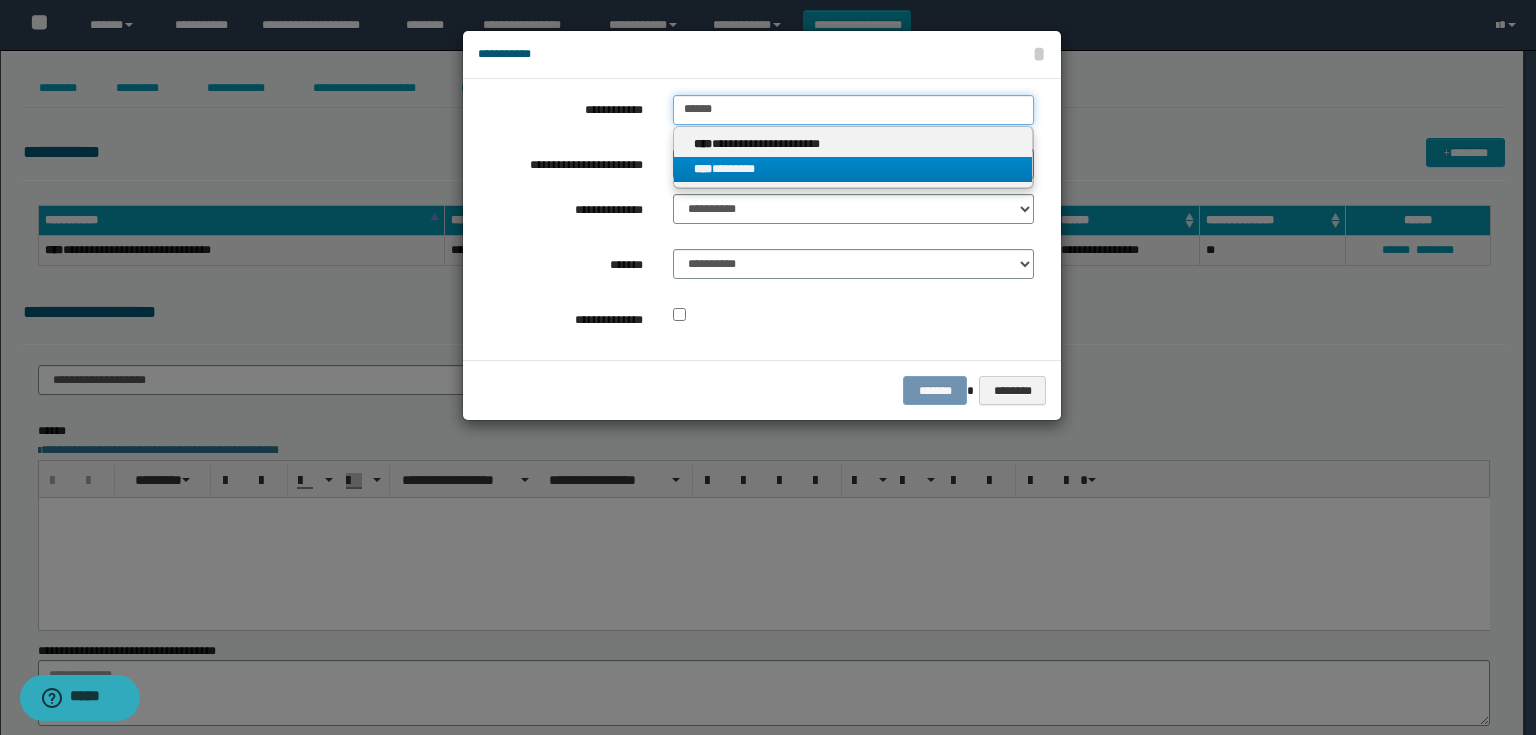 type on "******" 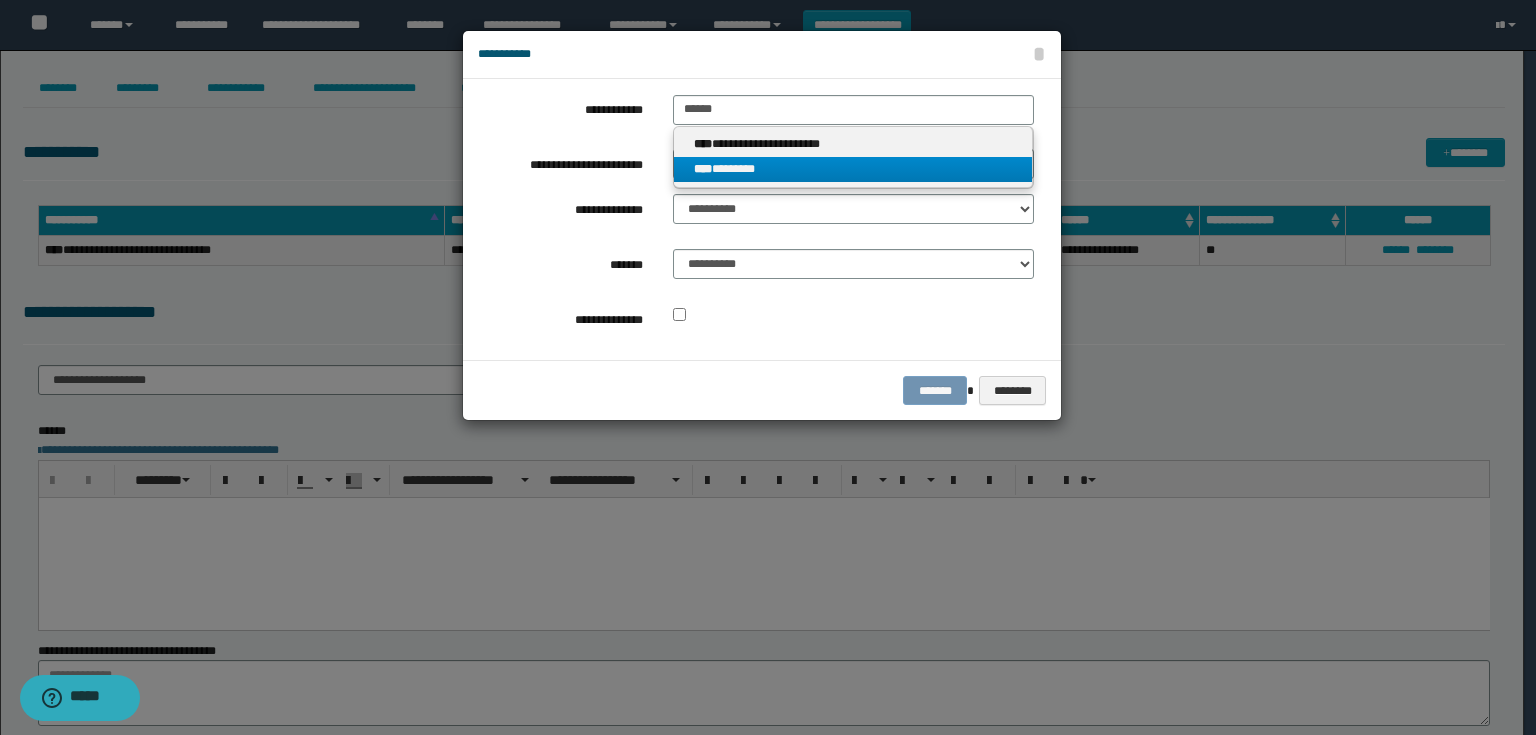 click on "**** ********" at bounding box center [853, 169] 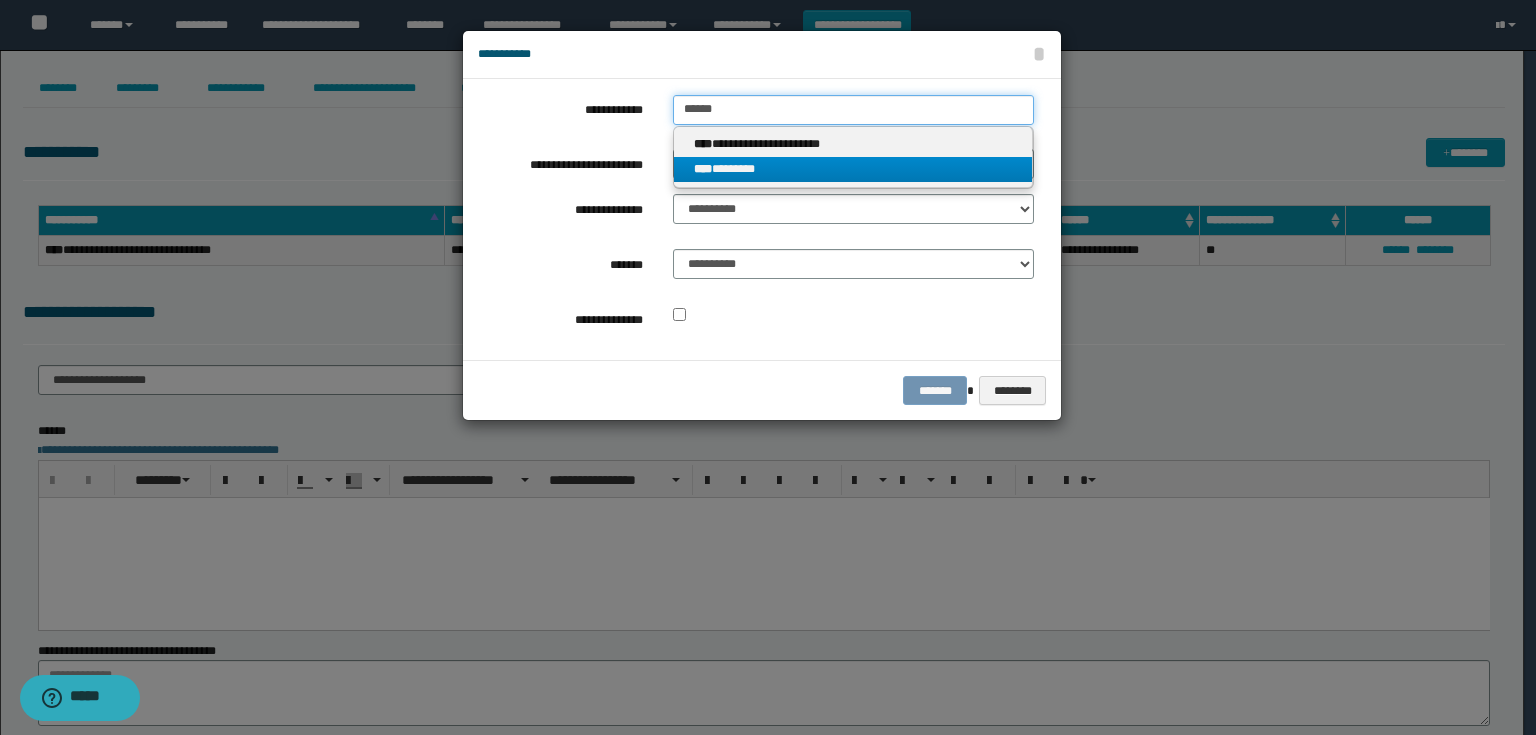 type 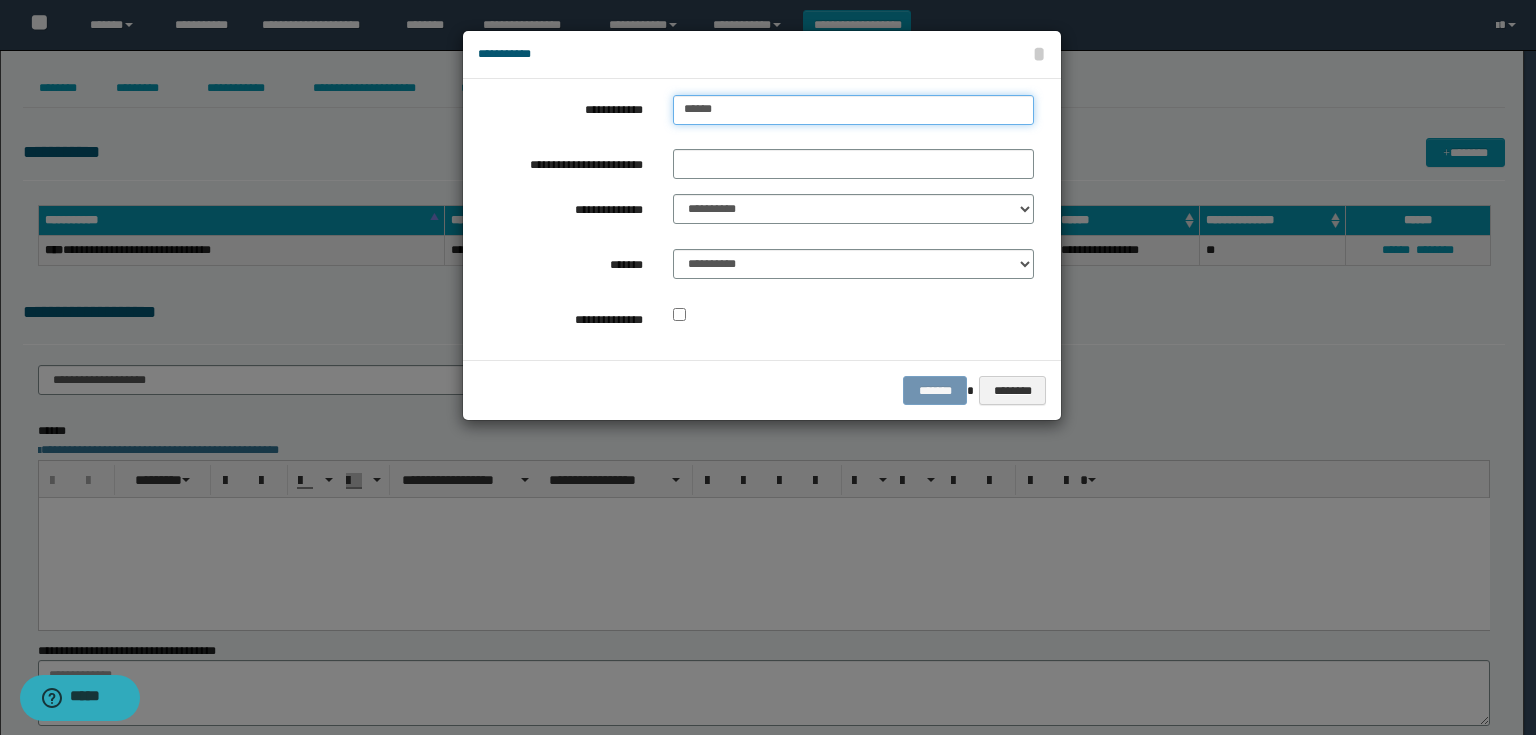 drag, startPoint x: 672, startPoint y: 100, endPoint x: 650, endPoint y: 100, distance: 22 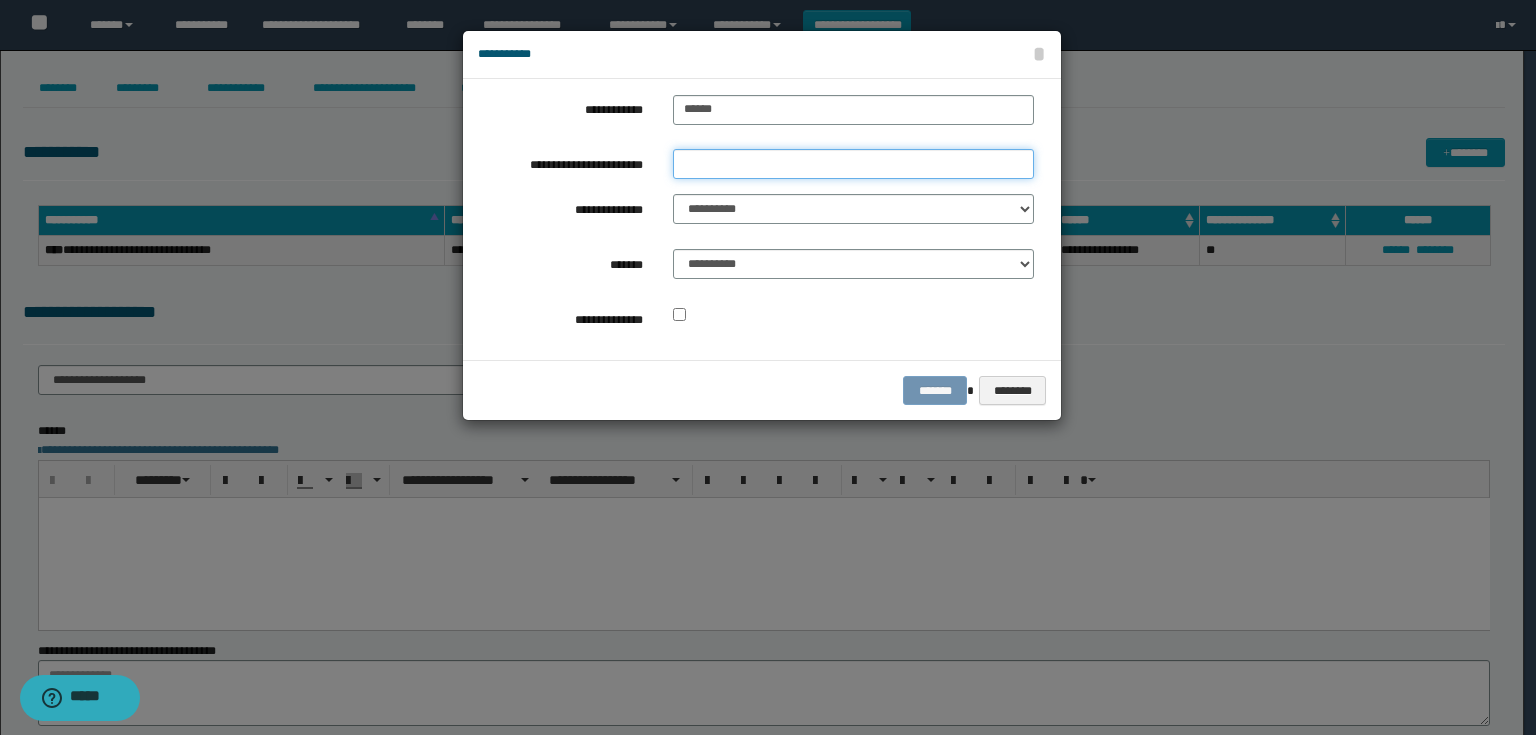 click on "**********" at bounding box center [853, 164] 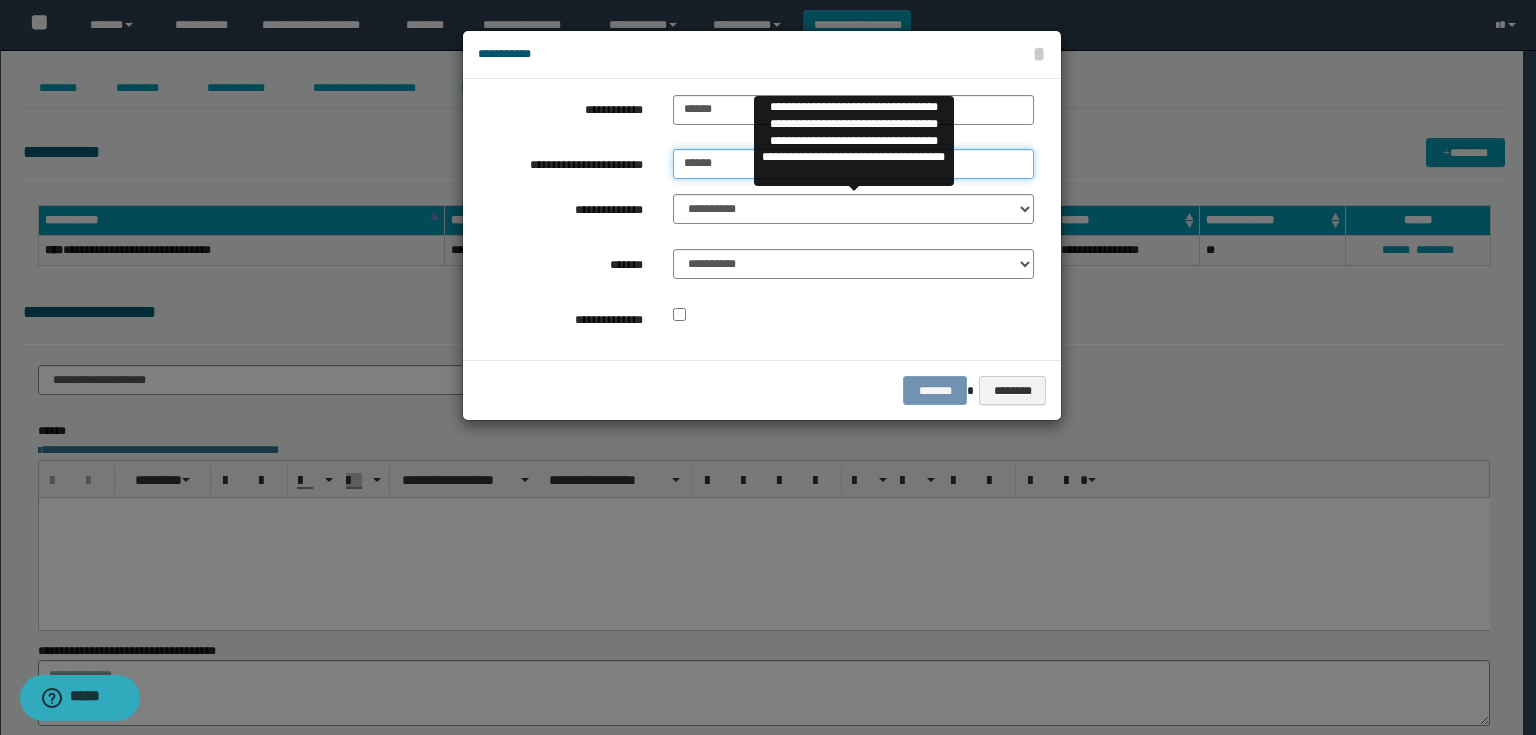 type on "******" 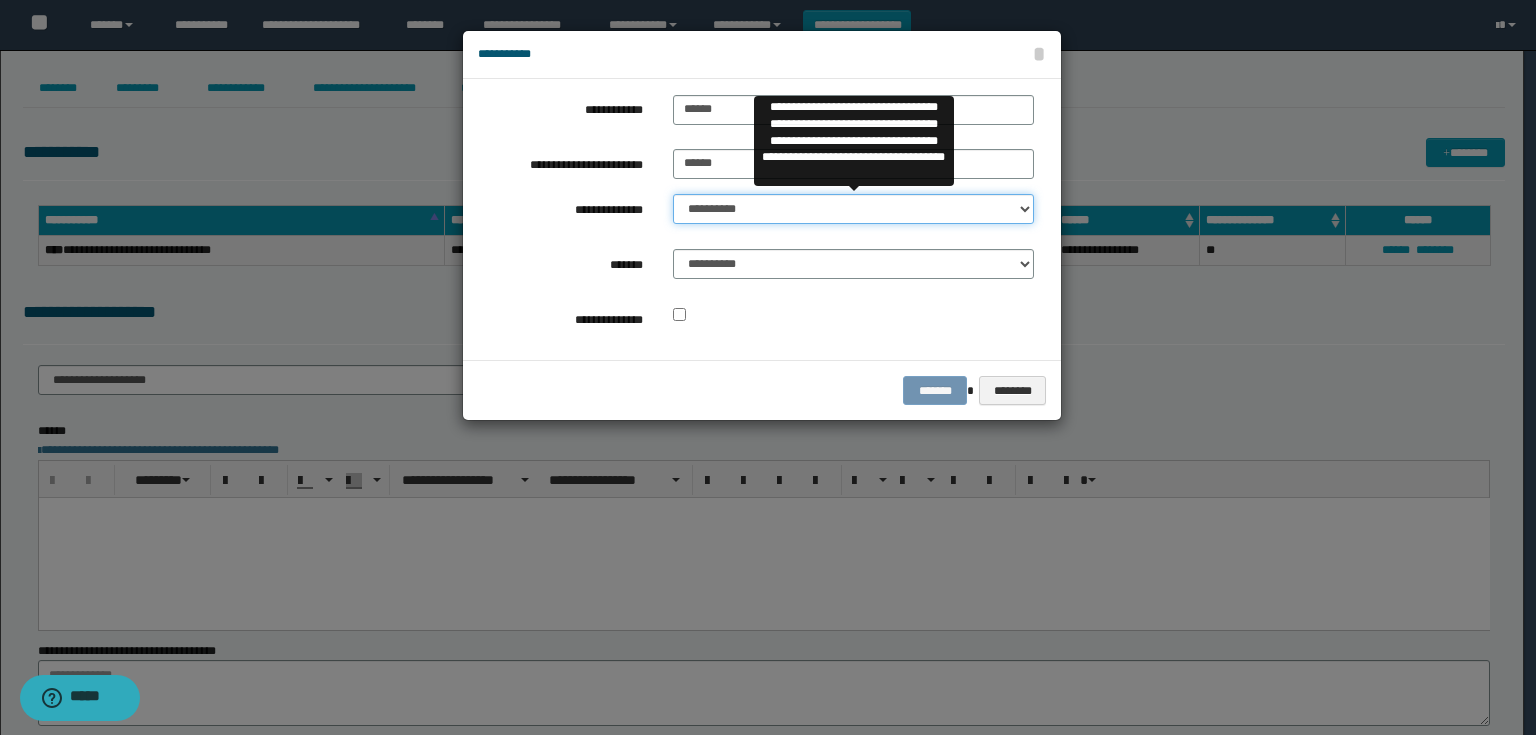 click on "**********" at bounding box center (853, 209) 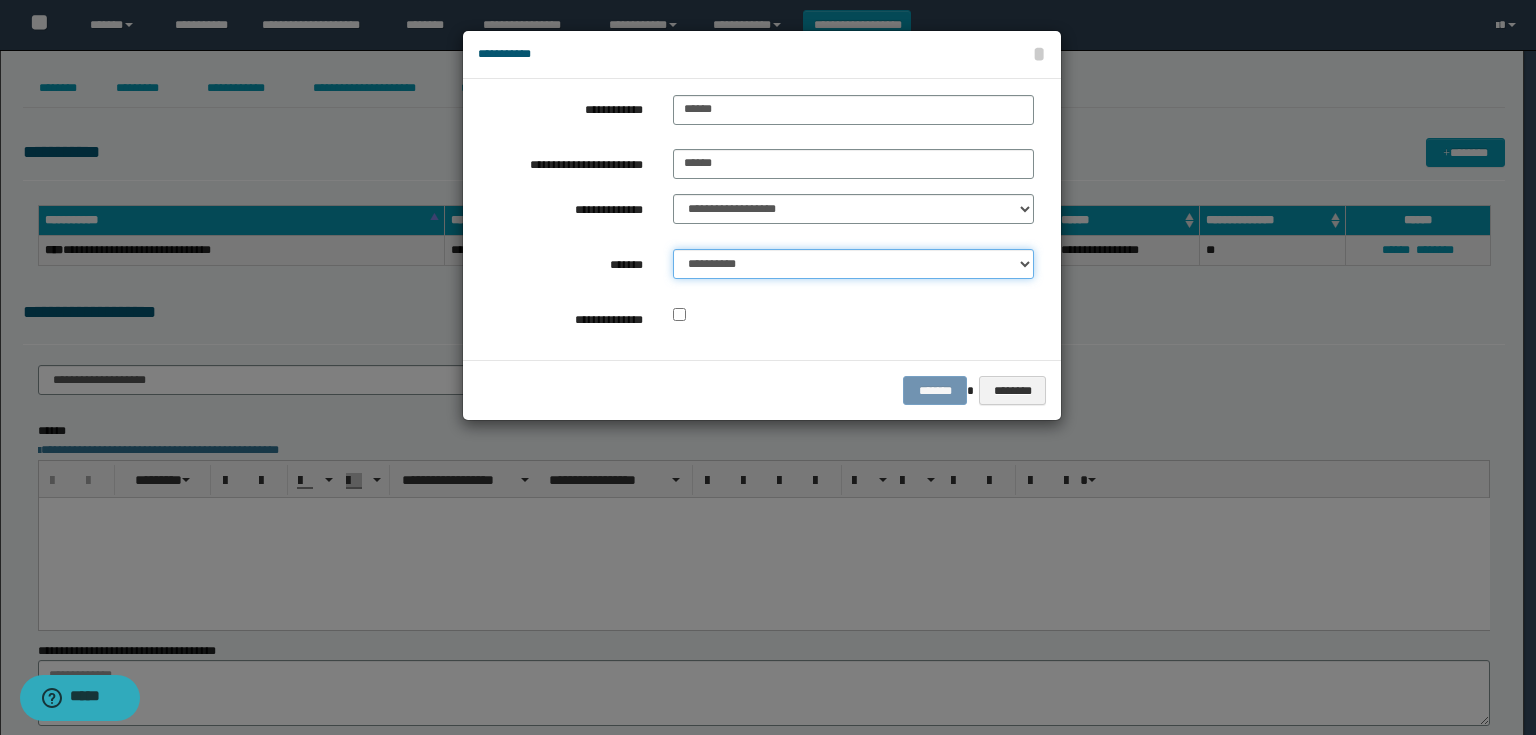click on "**********" at bounding box center (853, 264) 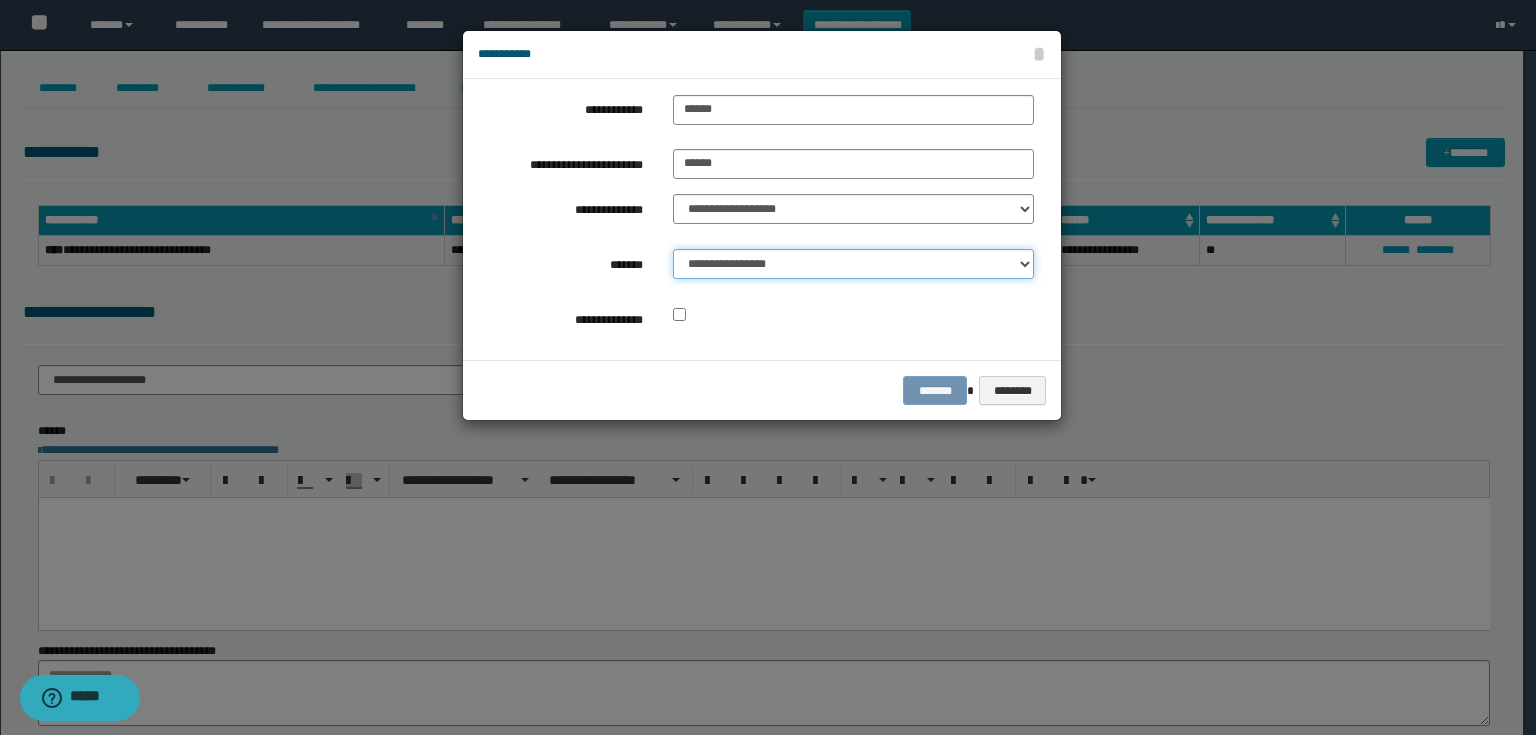 click on "**********" at bounding box center [853, 264] 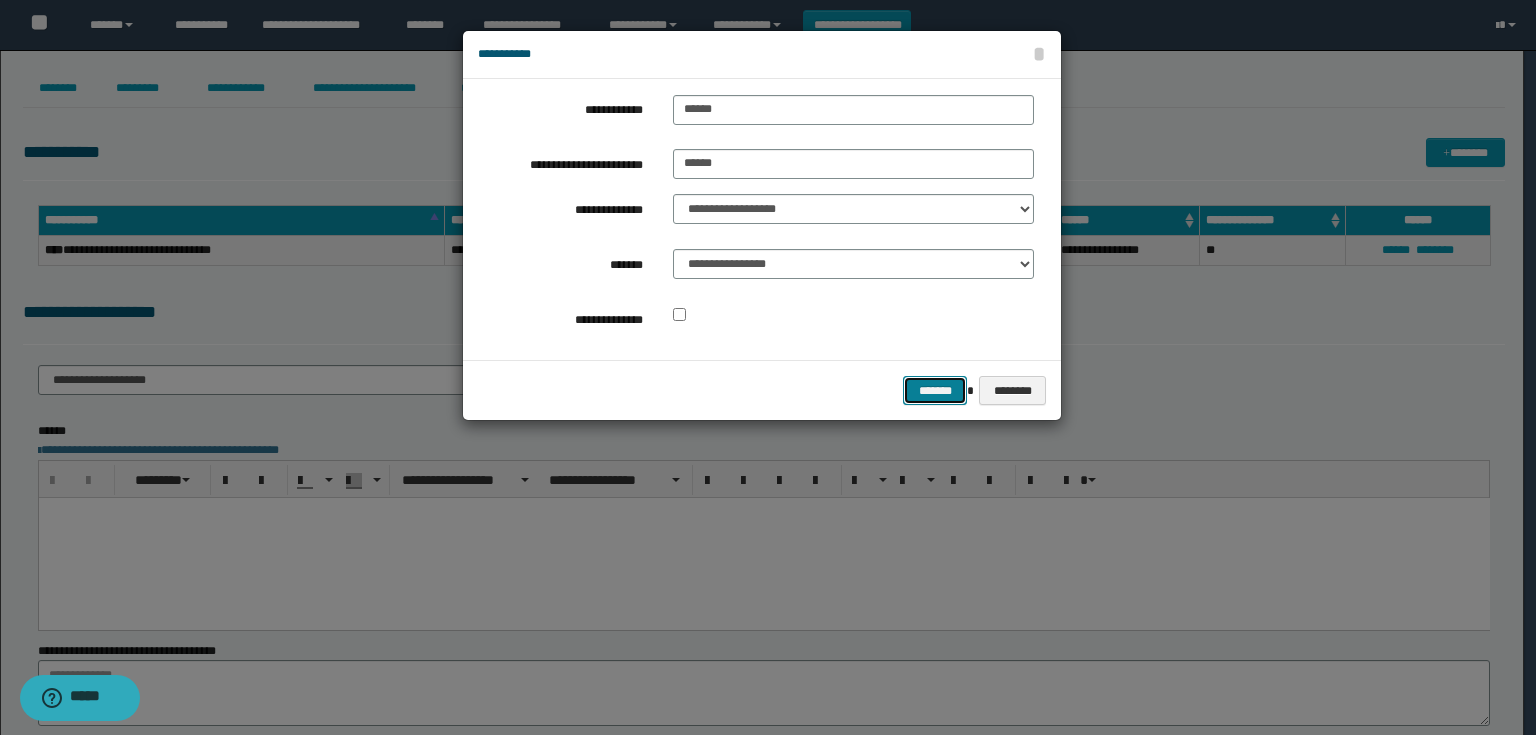 click on "*******" at bounding box center [935, 391] 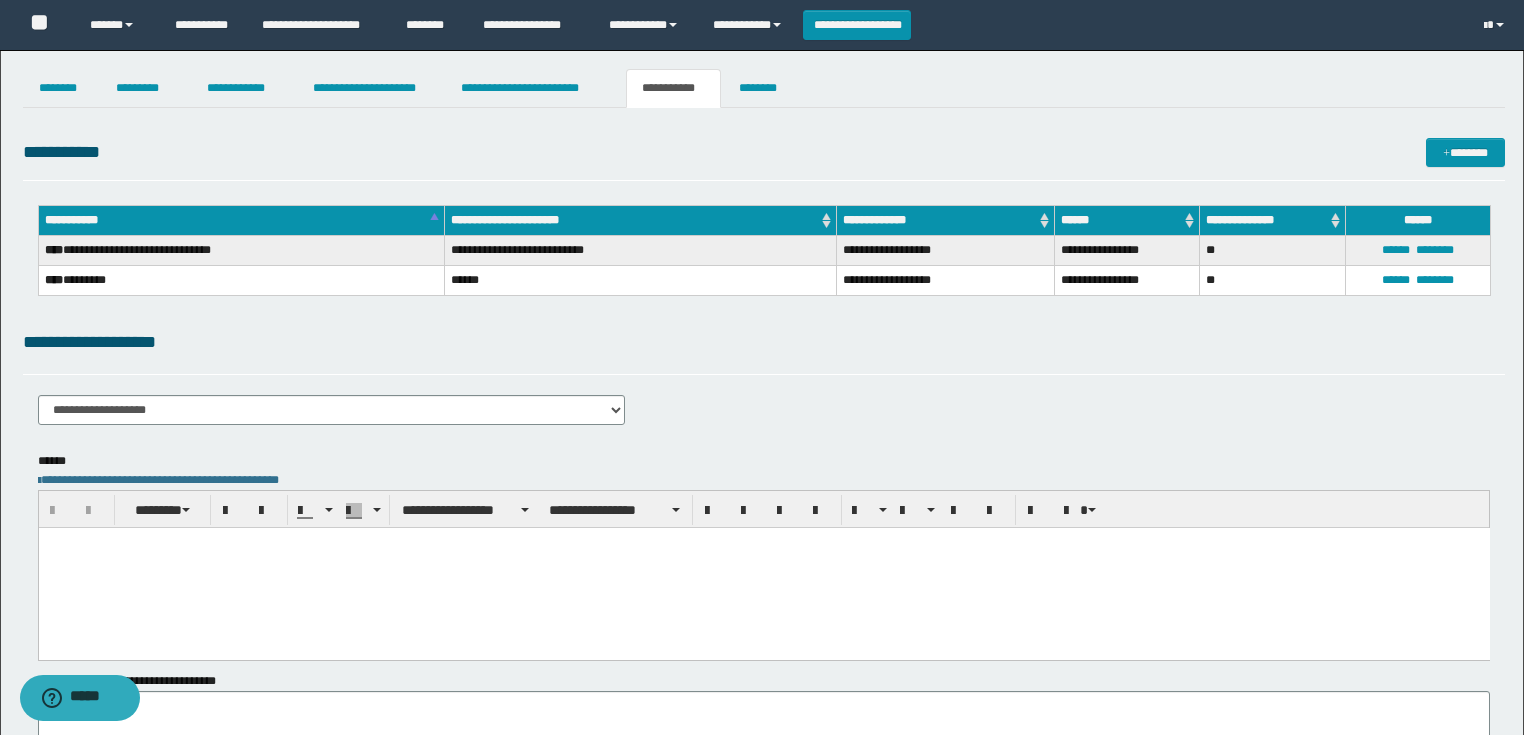 click at bounding box center (763, 542) 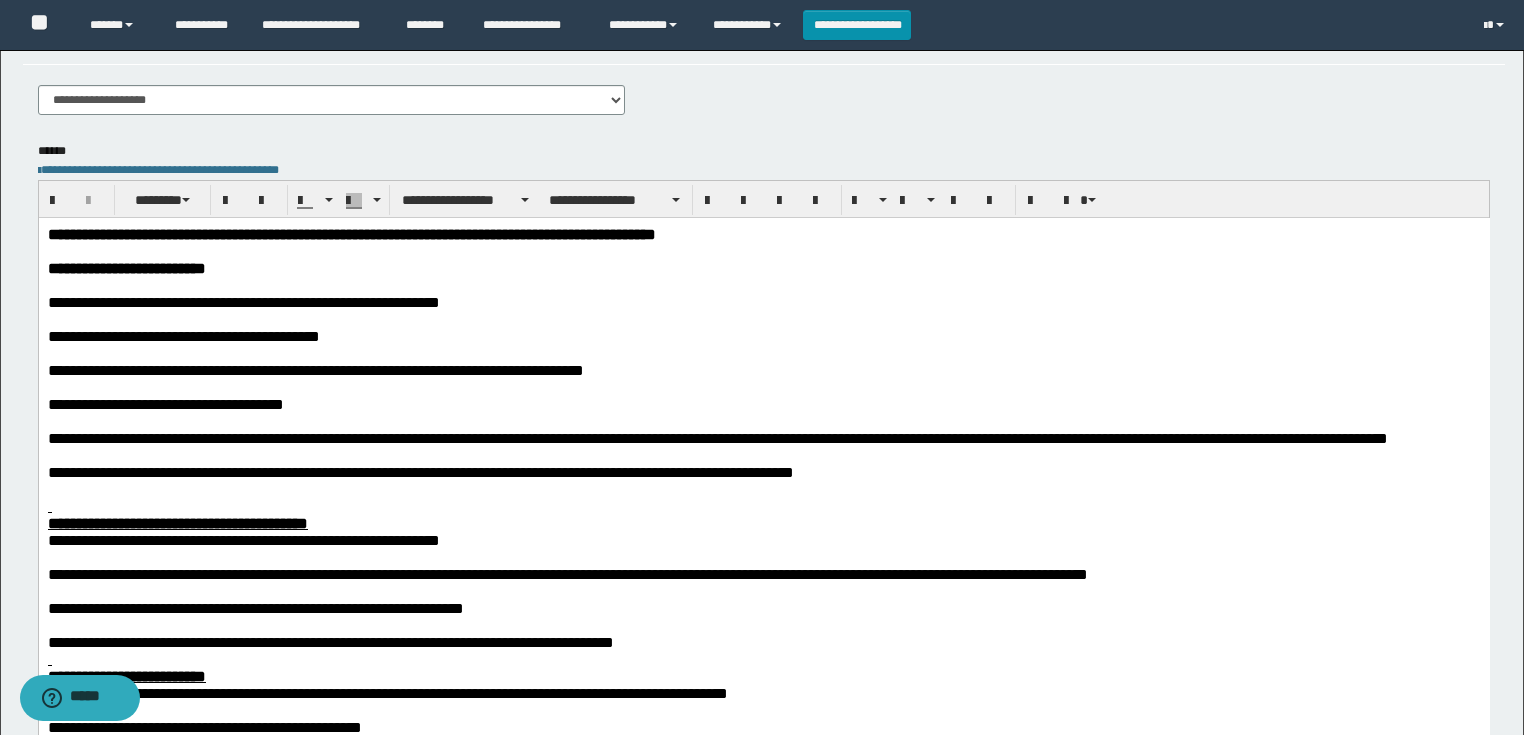 scroll, scrollTop: 320, scrollLeft: 0, axis: vertical 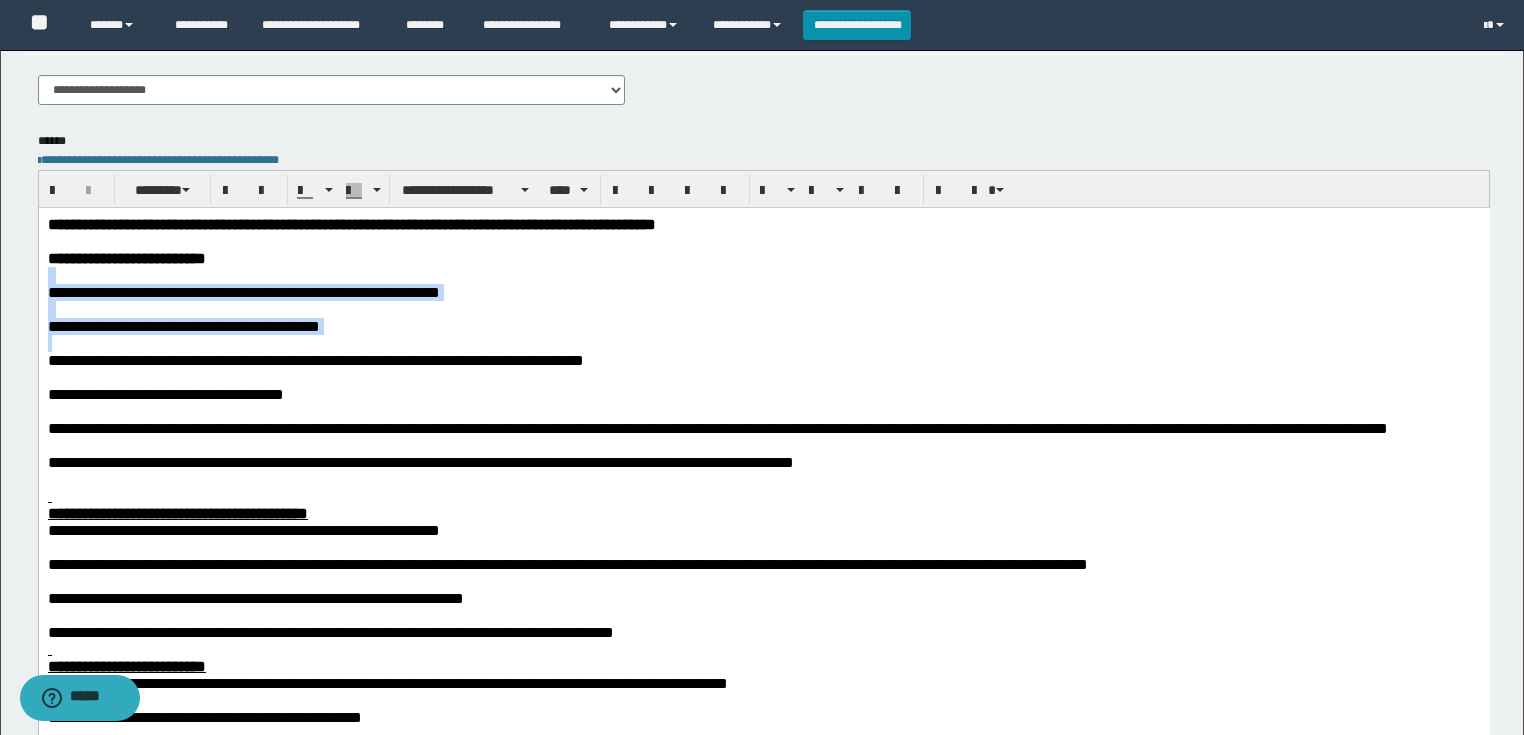 drag, startPoint x: 68, startPoint y: 350, endPoint x: 26, endPoint y: 281, distance: 80.77747 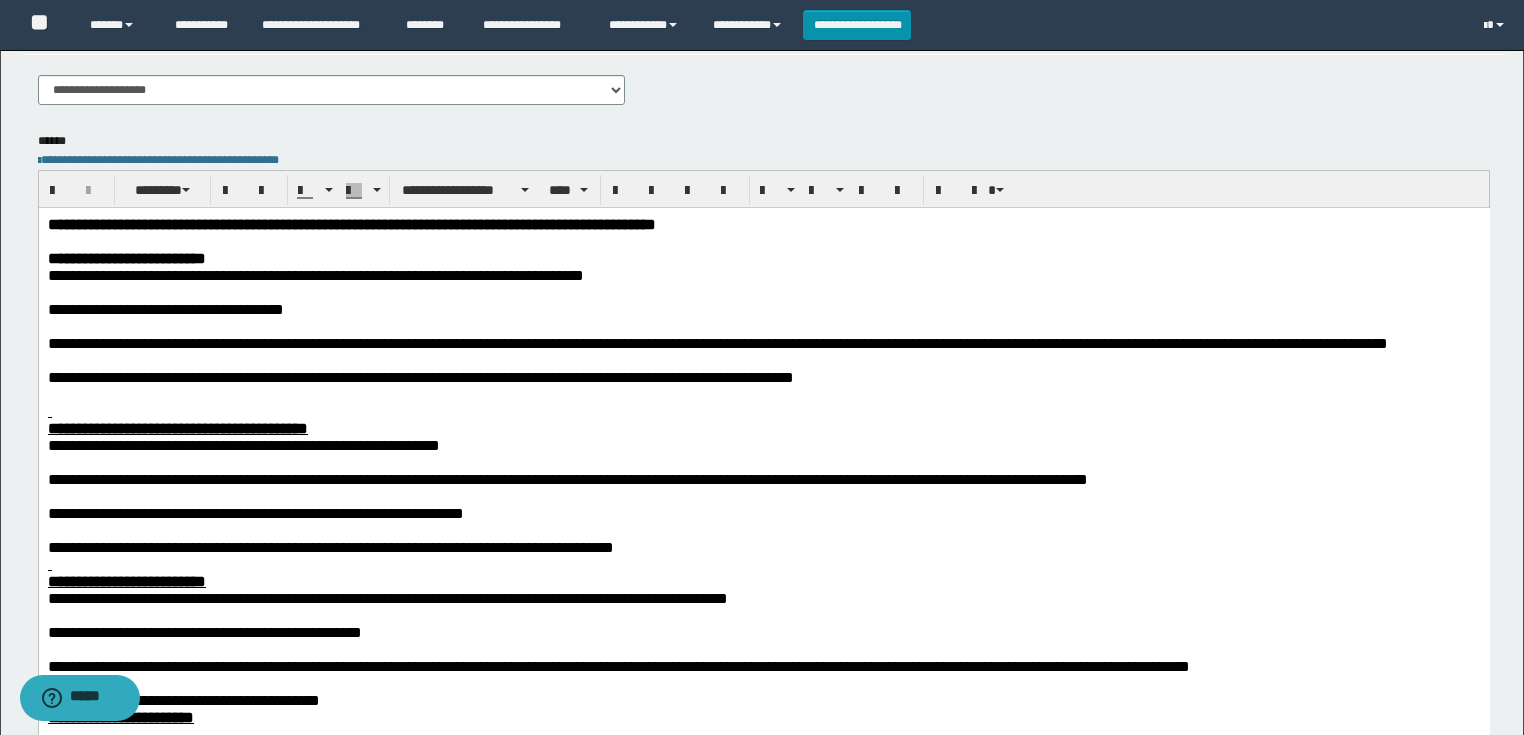 click at bounding box center [763, 240] 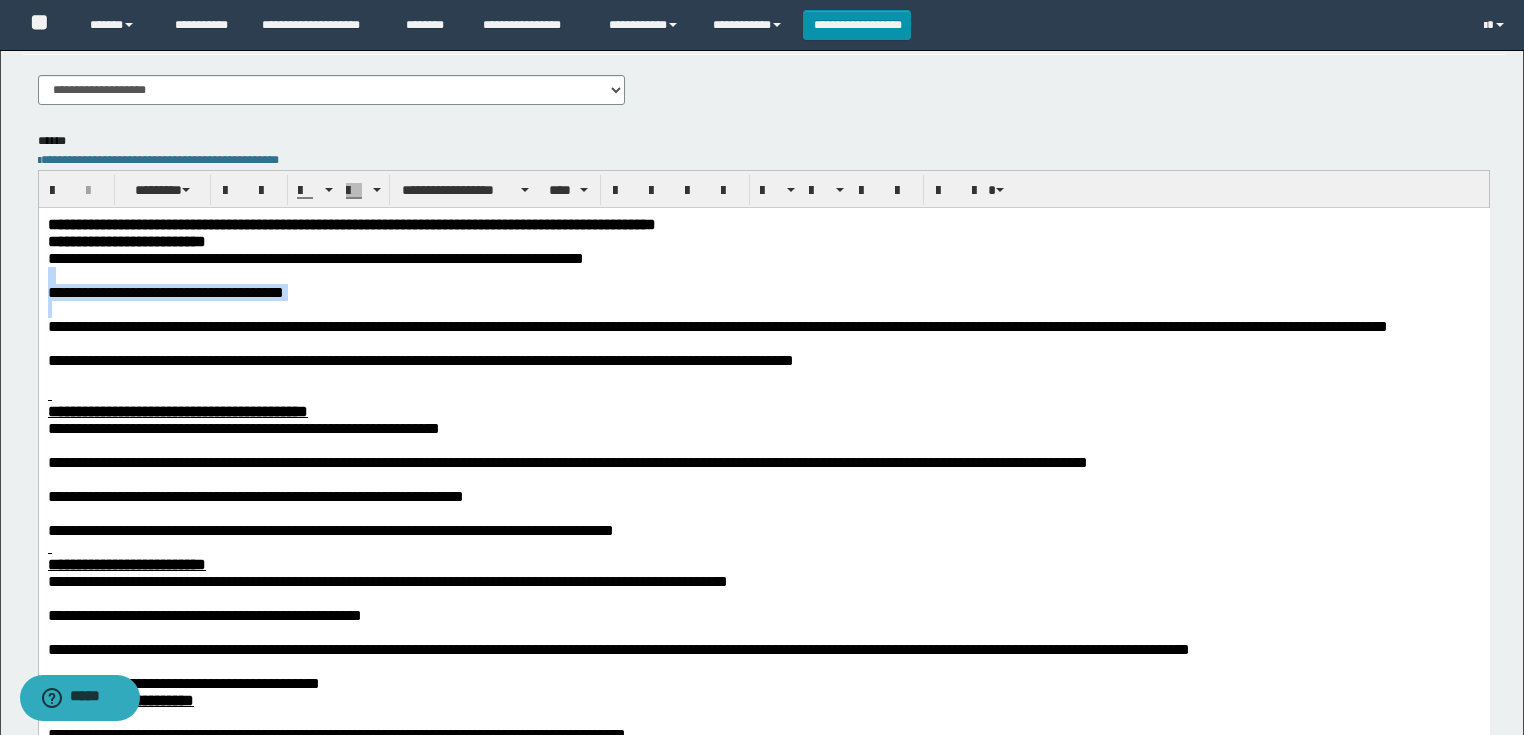 drag, startPoint x: 79, startPoint y: 310, endPoint x: 40, endPoint y: 274, distance: 53.075417 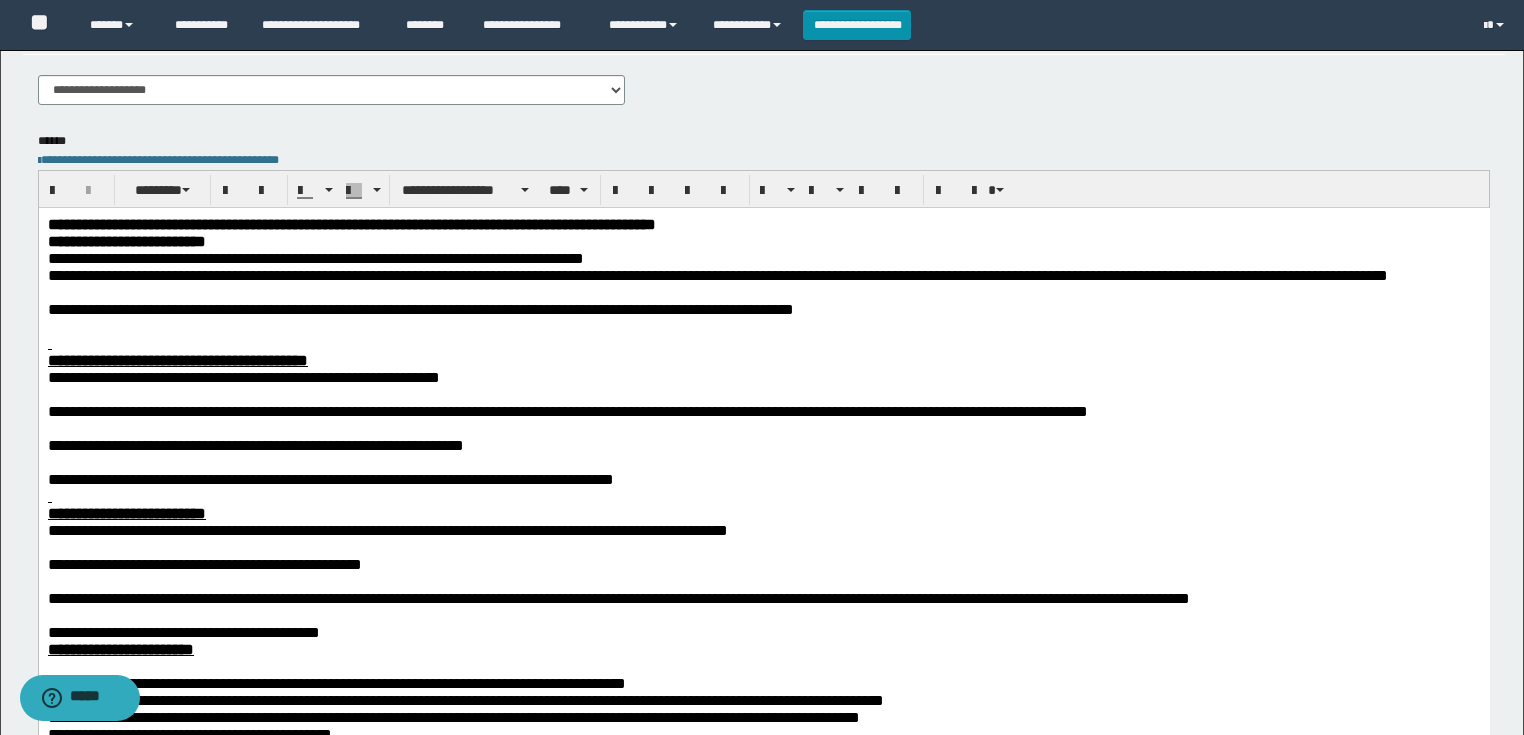 click at bounding box center [763, 291] 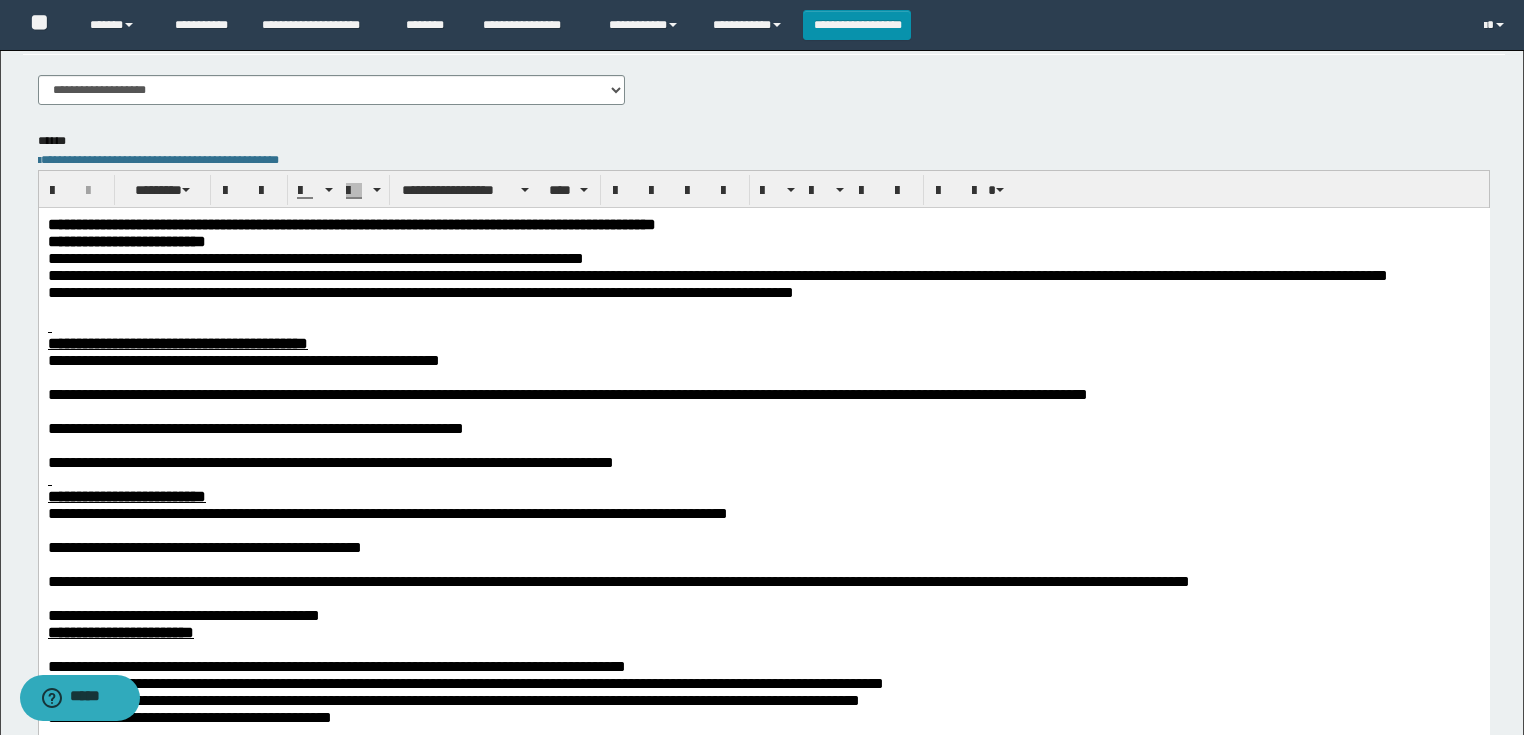 click at bounding box center (763, 325) 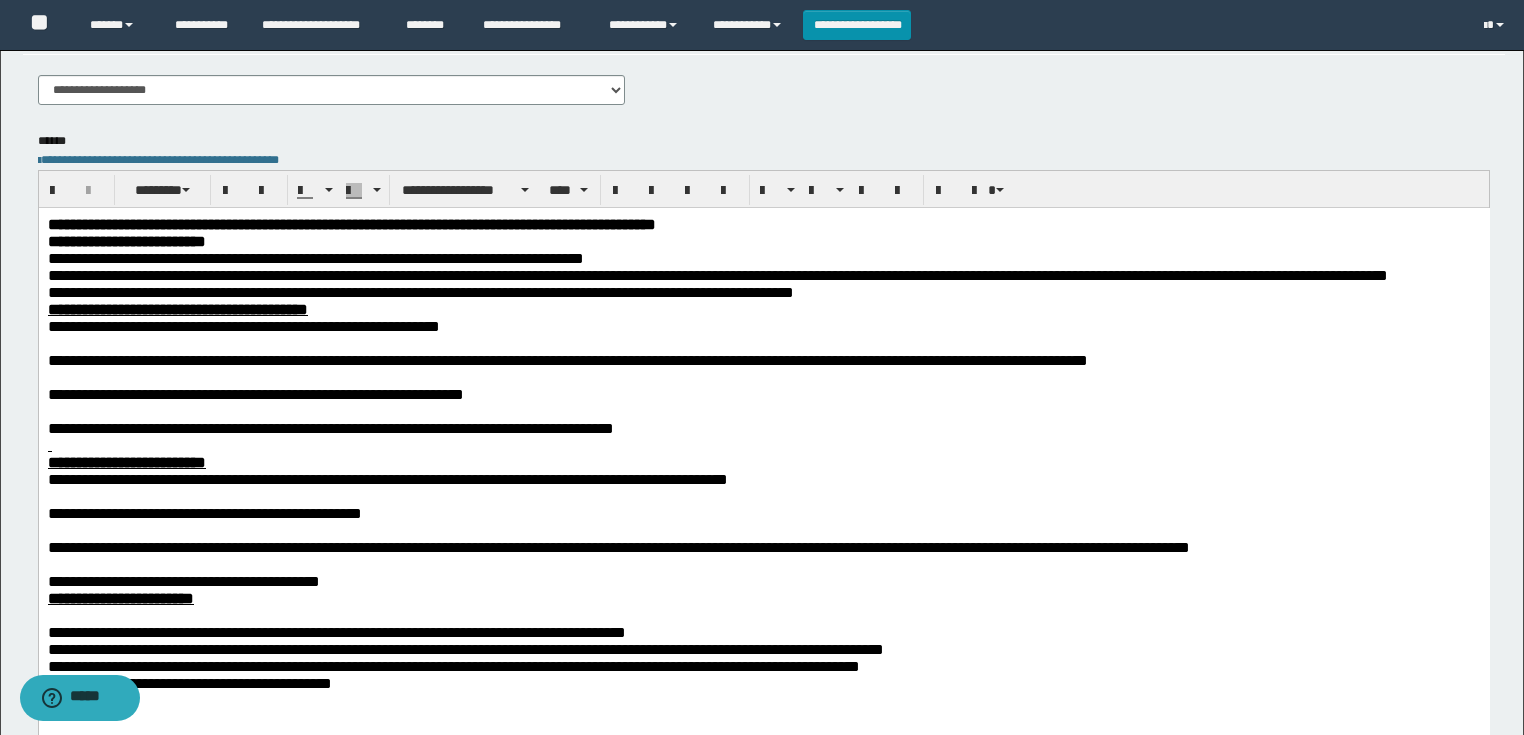 click at bounding box center (763, 342) 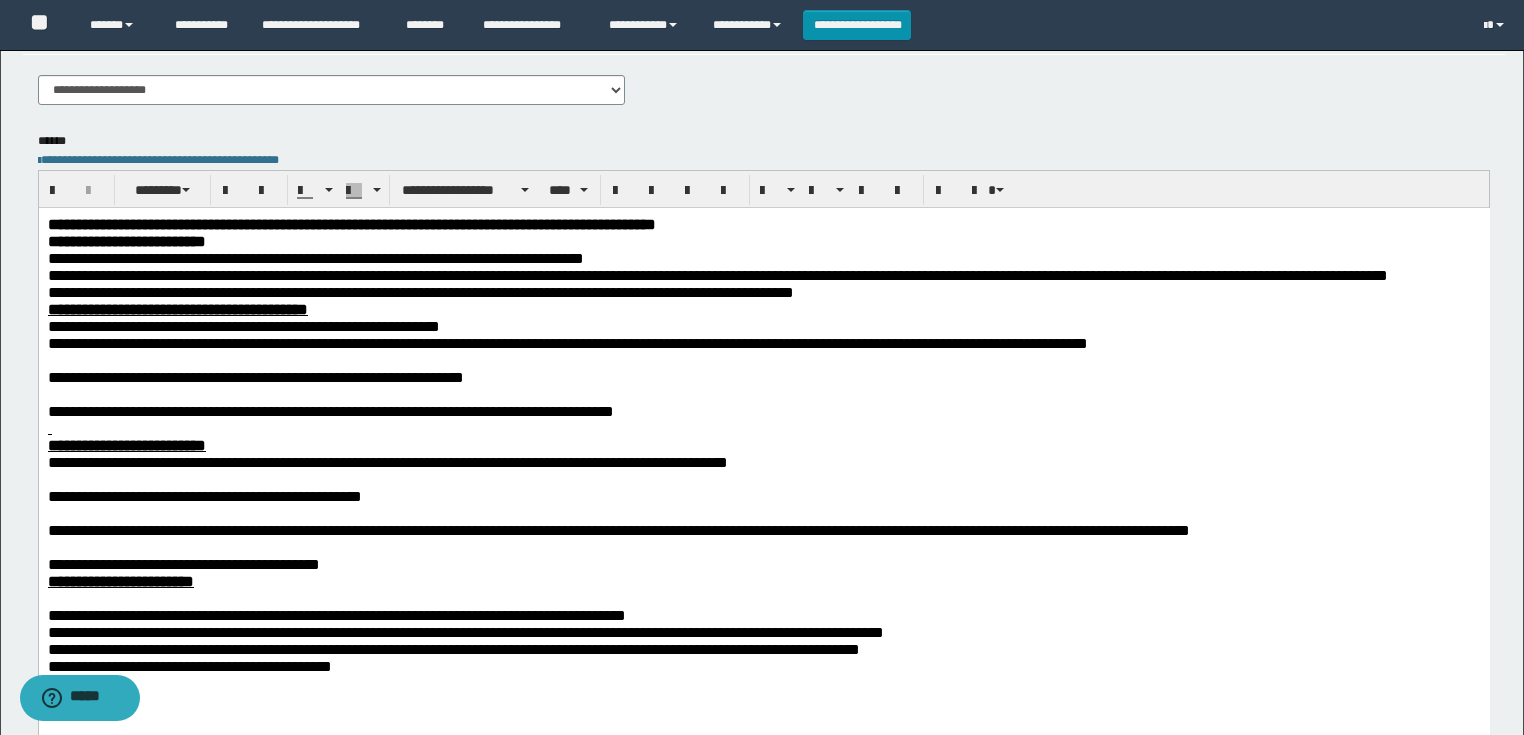 click at bounding box center [763, 359] 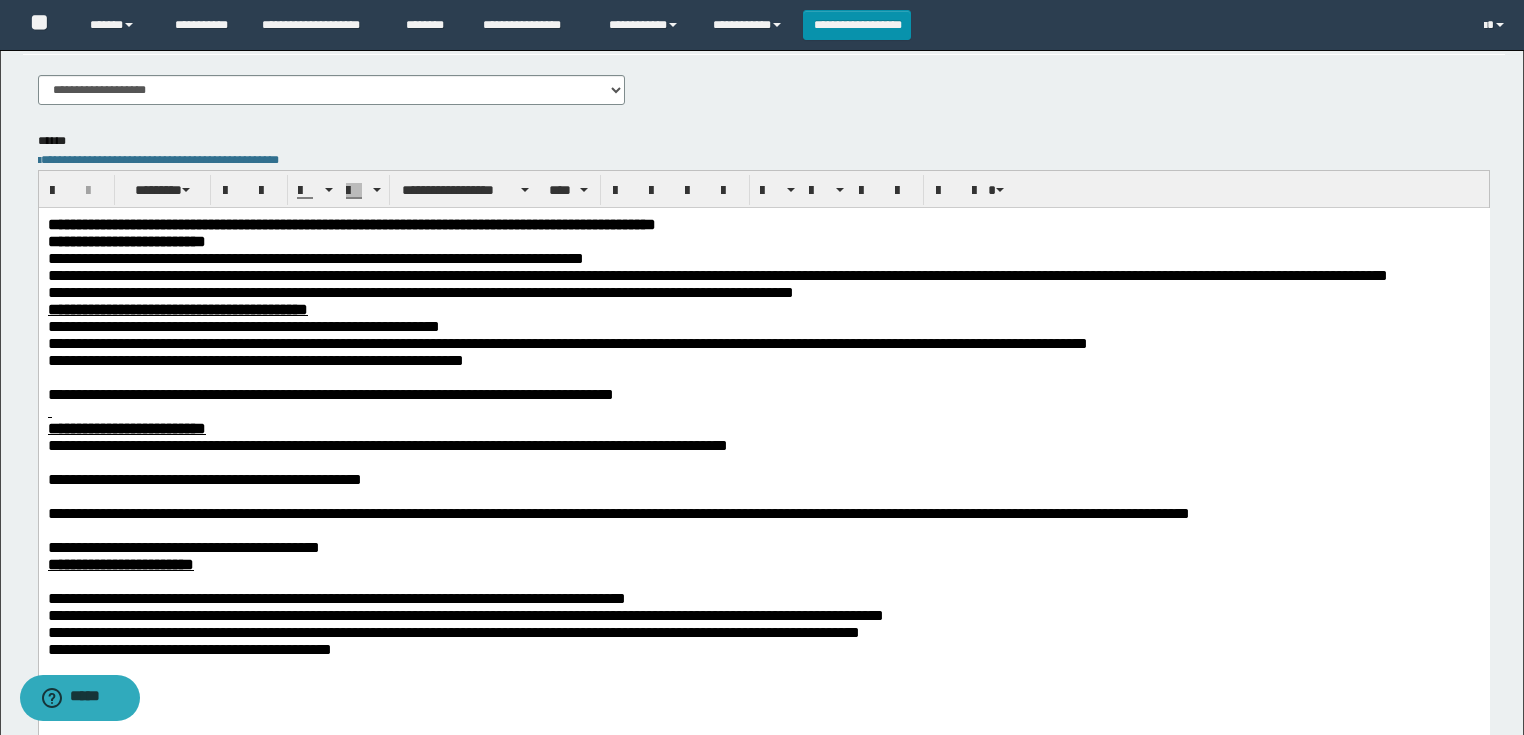 click at bounding box center [763, 376] 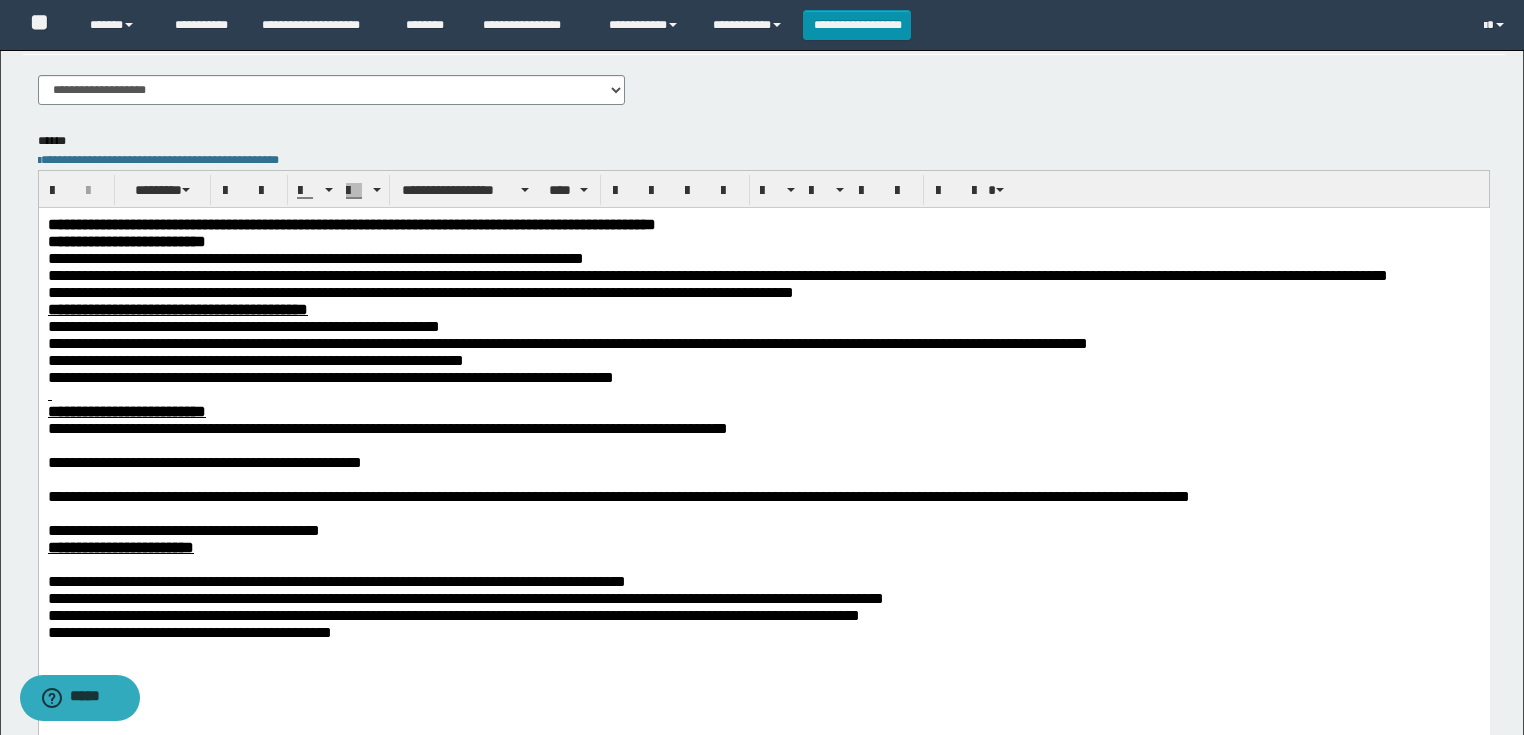 click at bounding box center (763, 393) 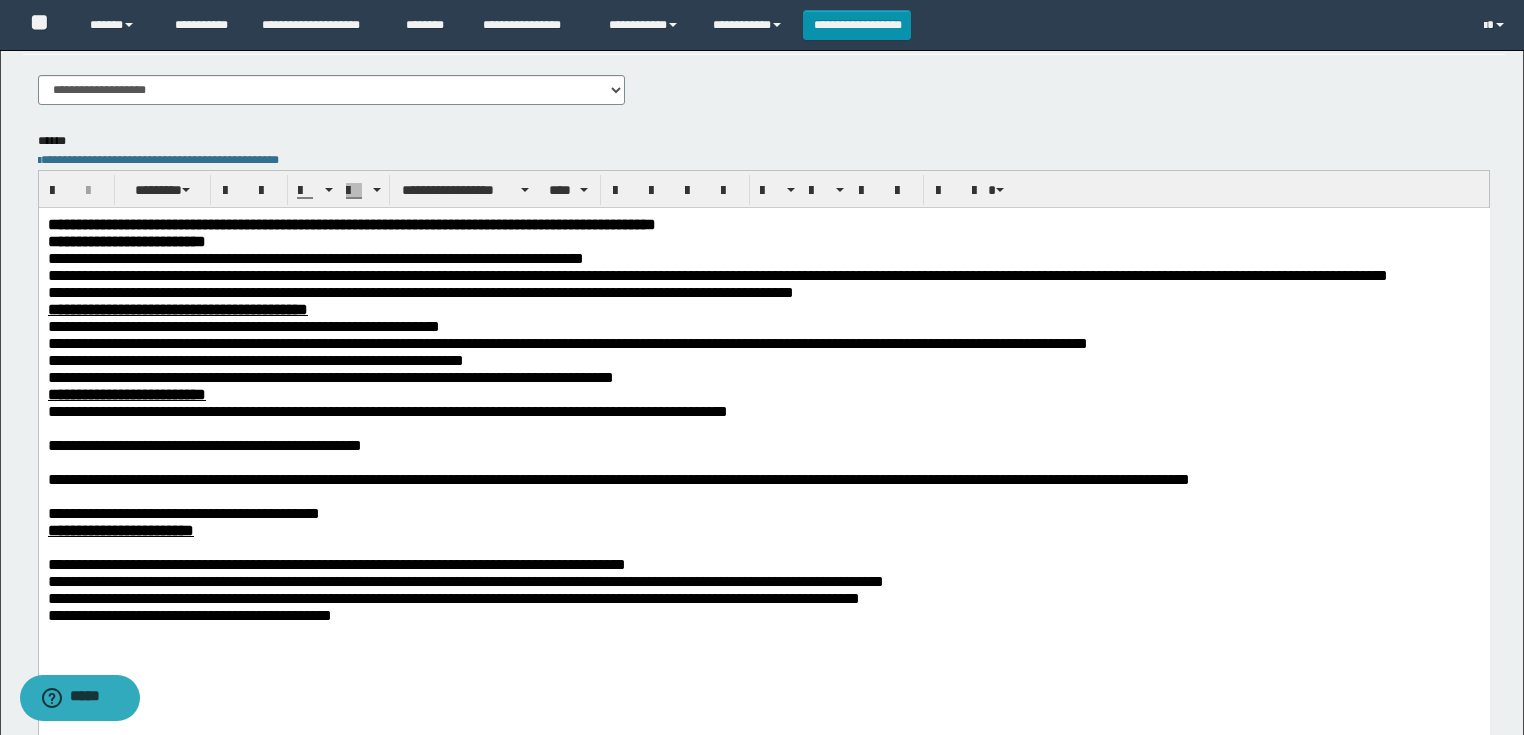 click at bounding box center (763, 427) 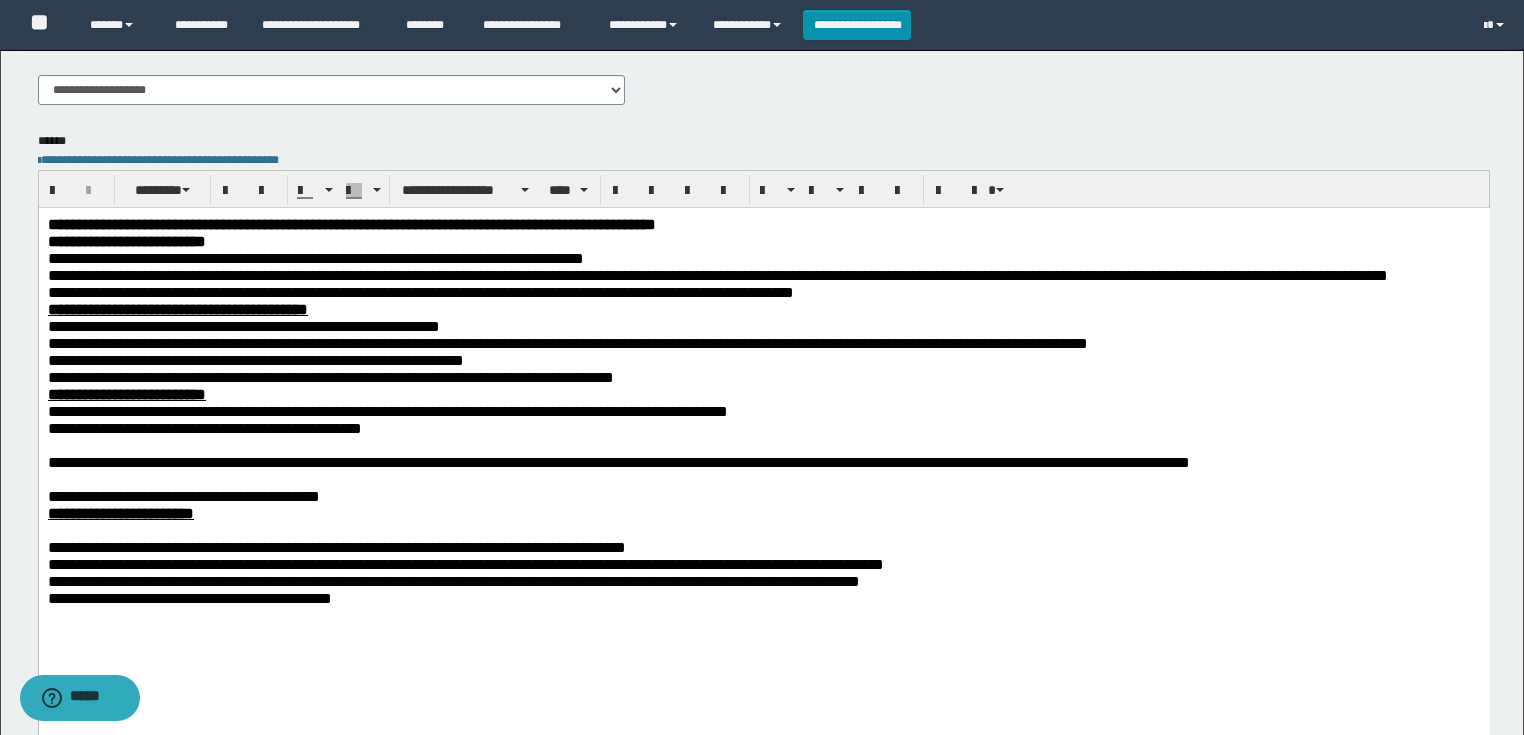 click at bounding box center (763, 444) 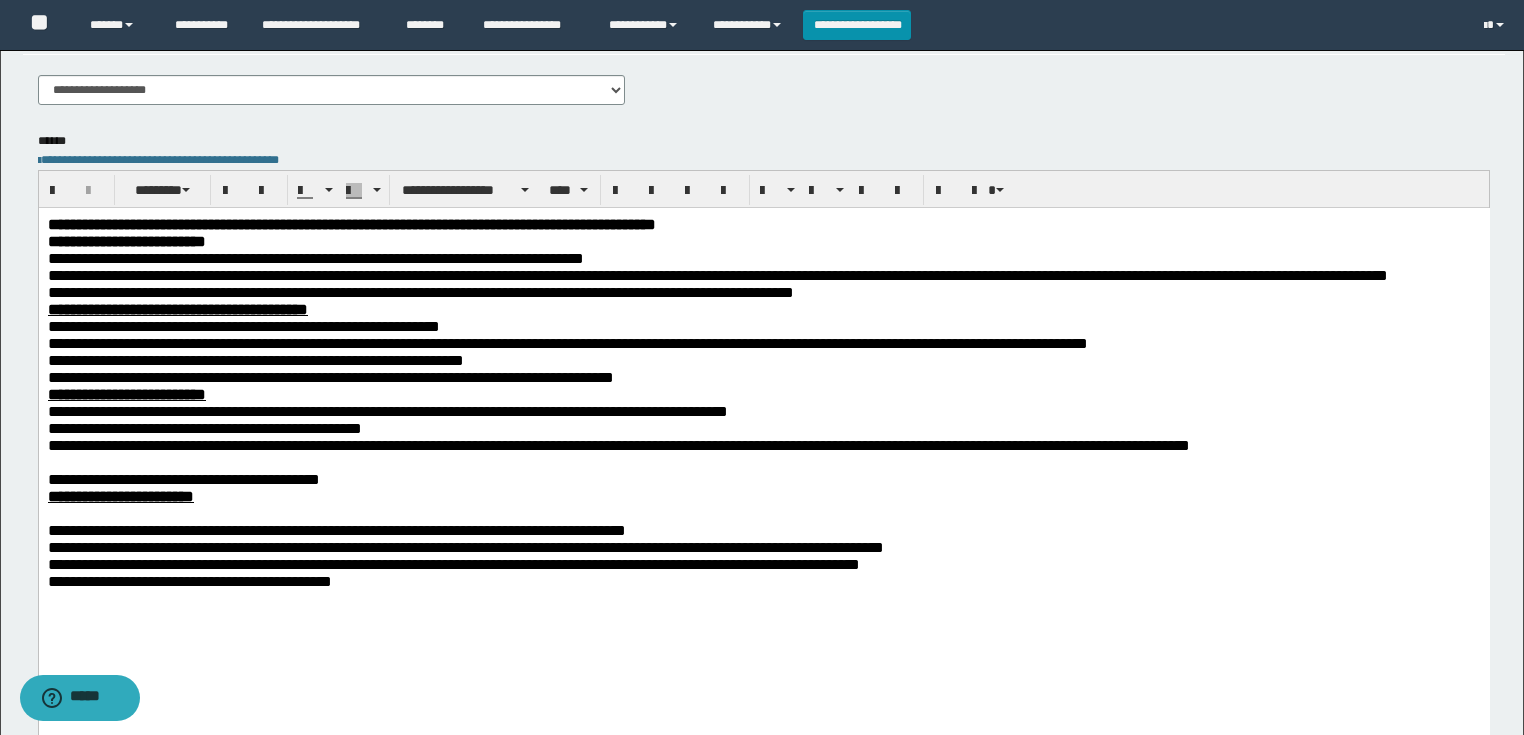 click at bounding box center [763, 461] 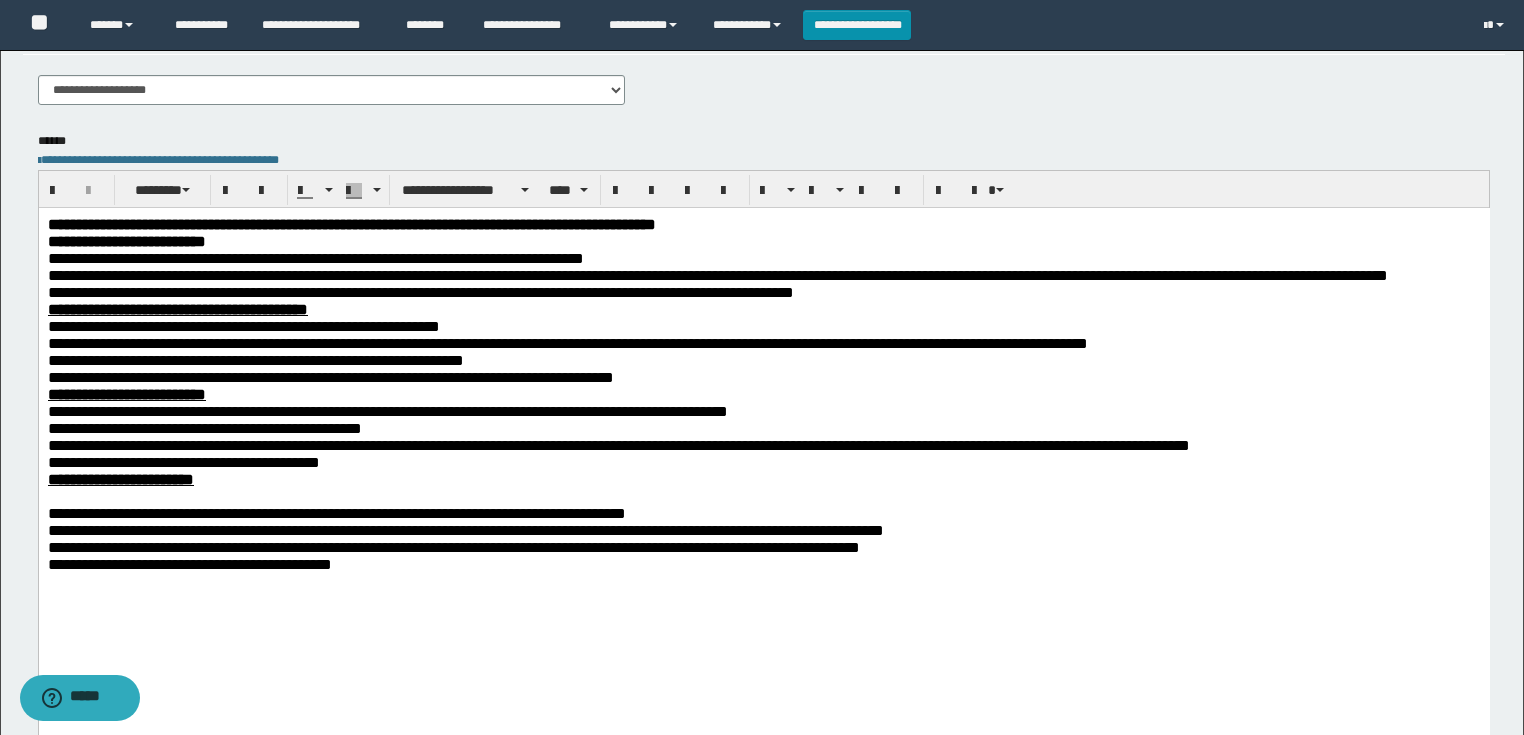 click at bounding box center (763, 495) 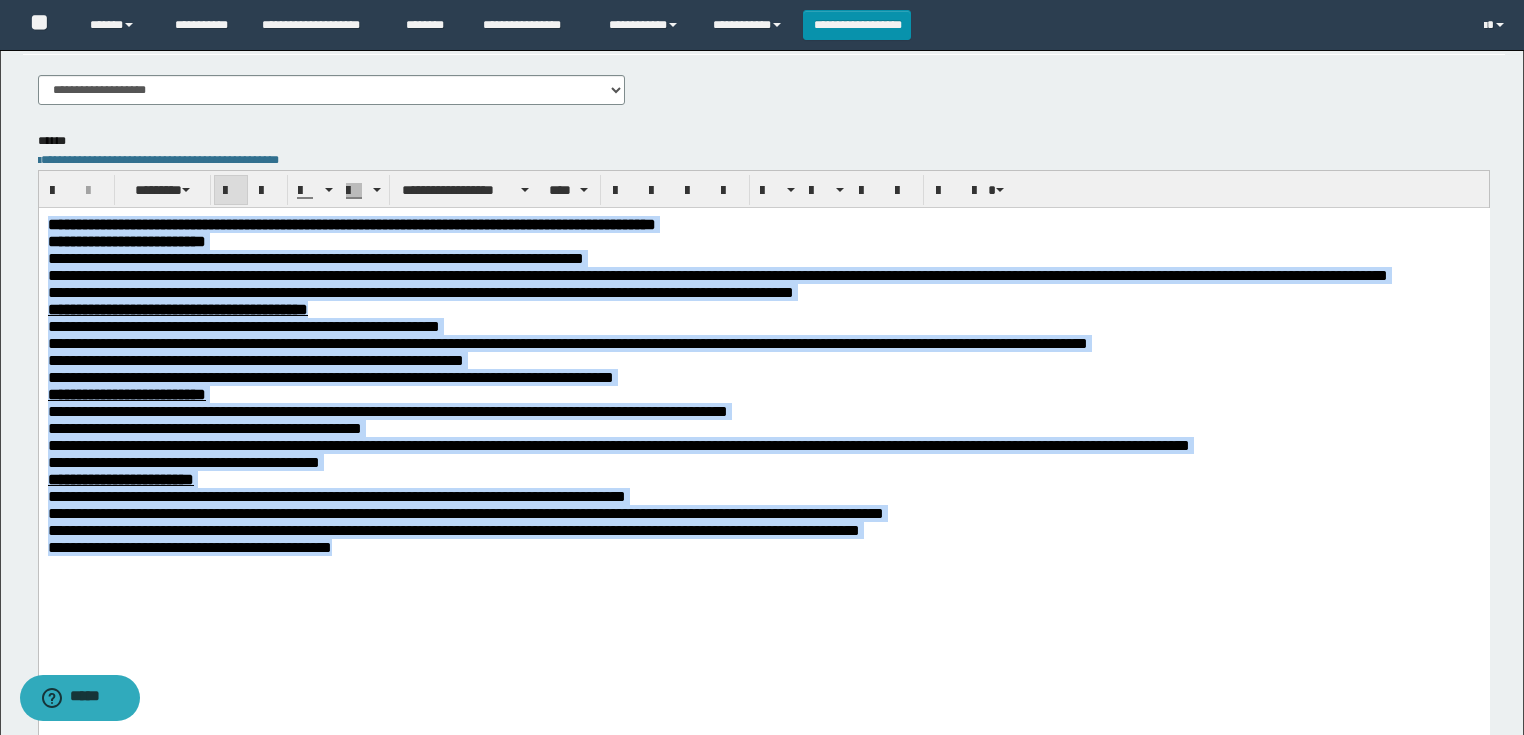 drag, startPoint x: 531, startPoint y: 635, endPoint x: -1, endPoint y: 216, distance: 677.189 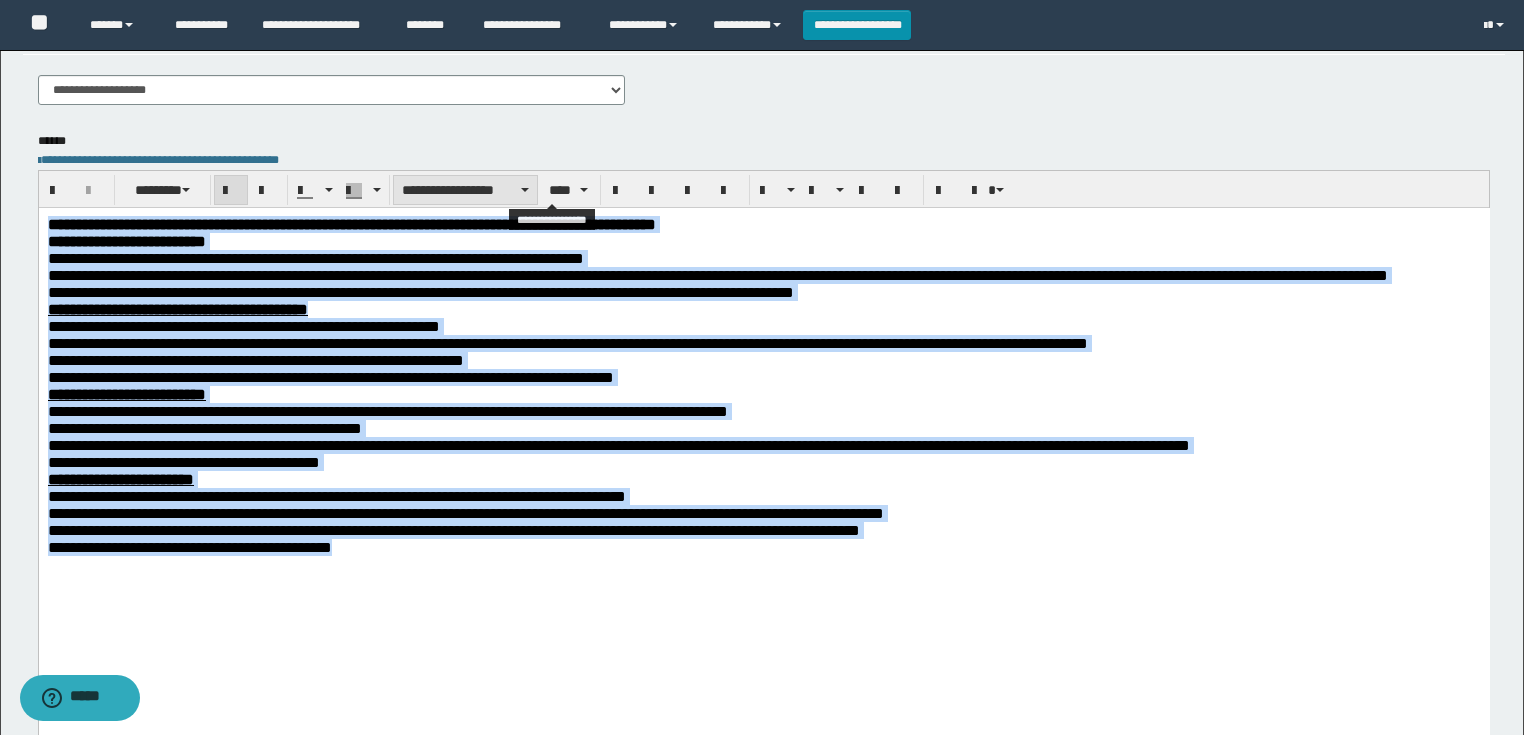 click on "**********" at bounding box center (465, 190) 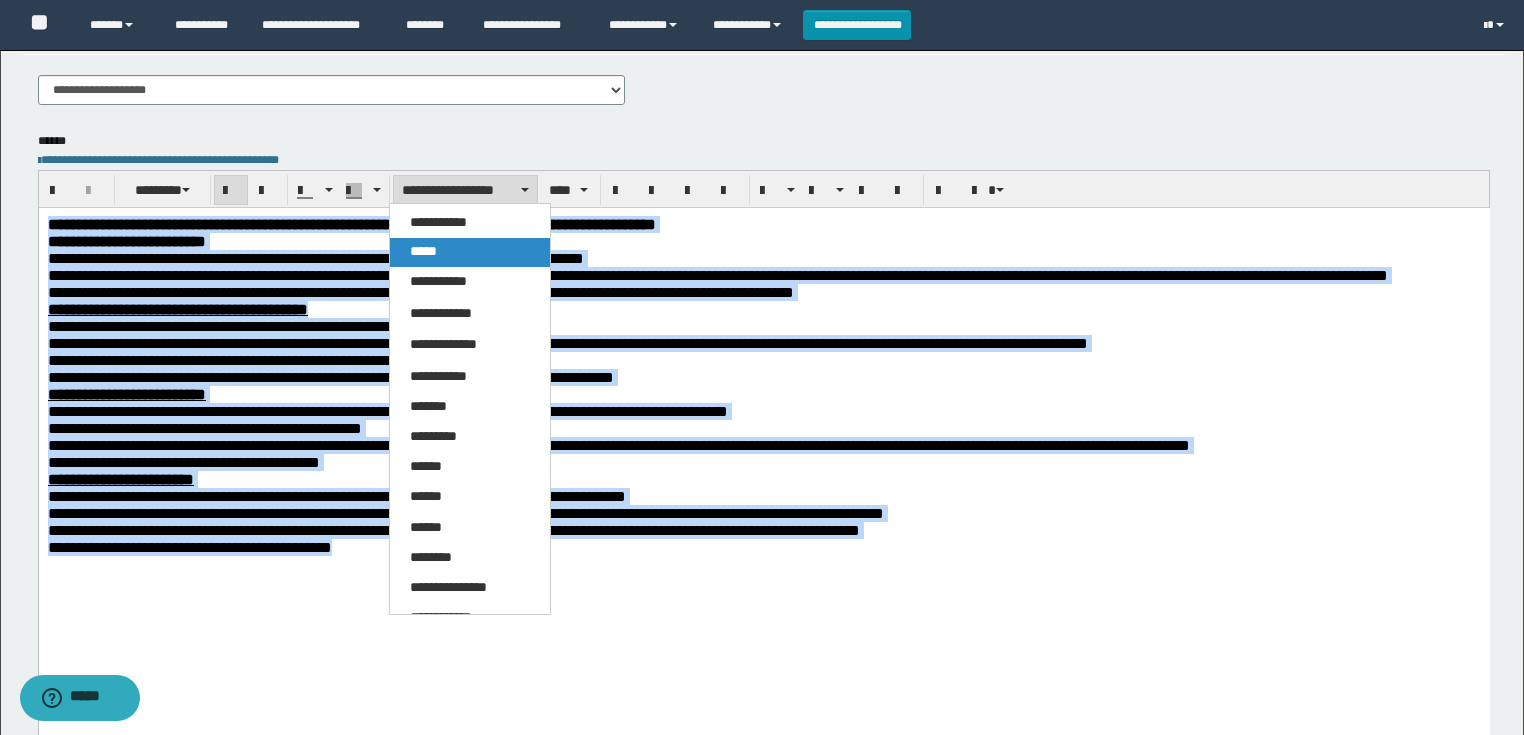 click on "*****" at bounding box center [470, 252] 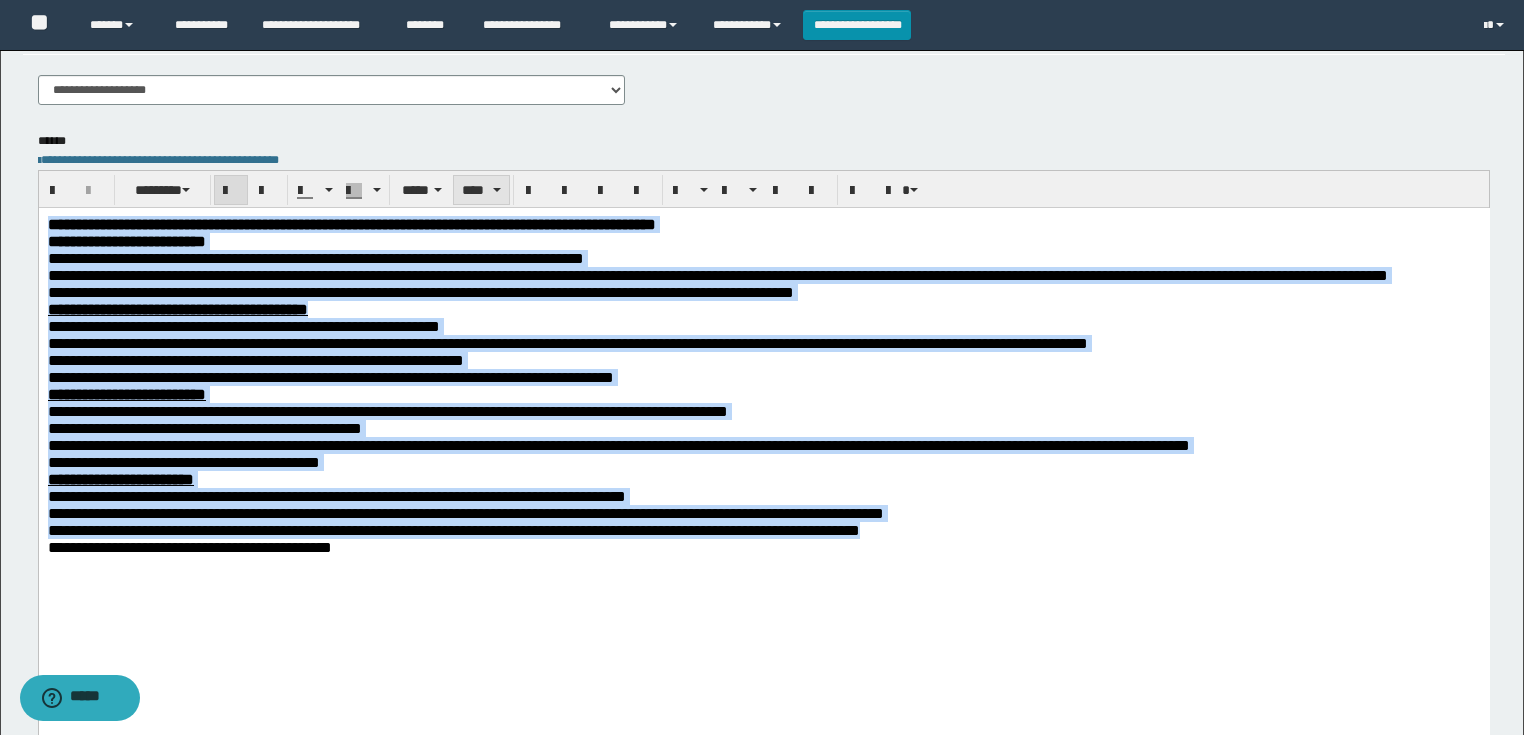 click on "****" at bounding box center [481, 190] 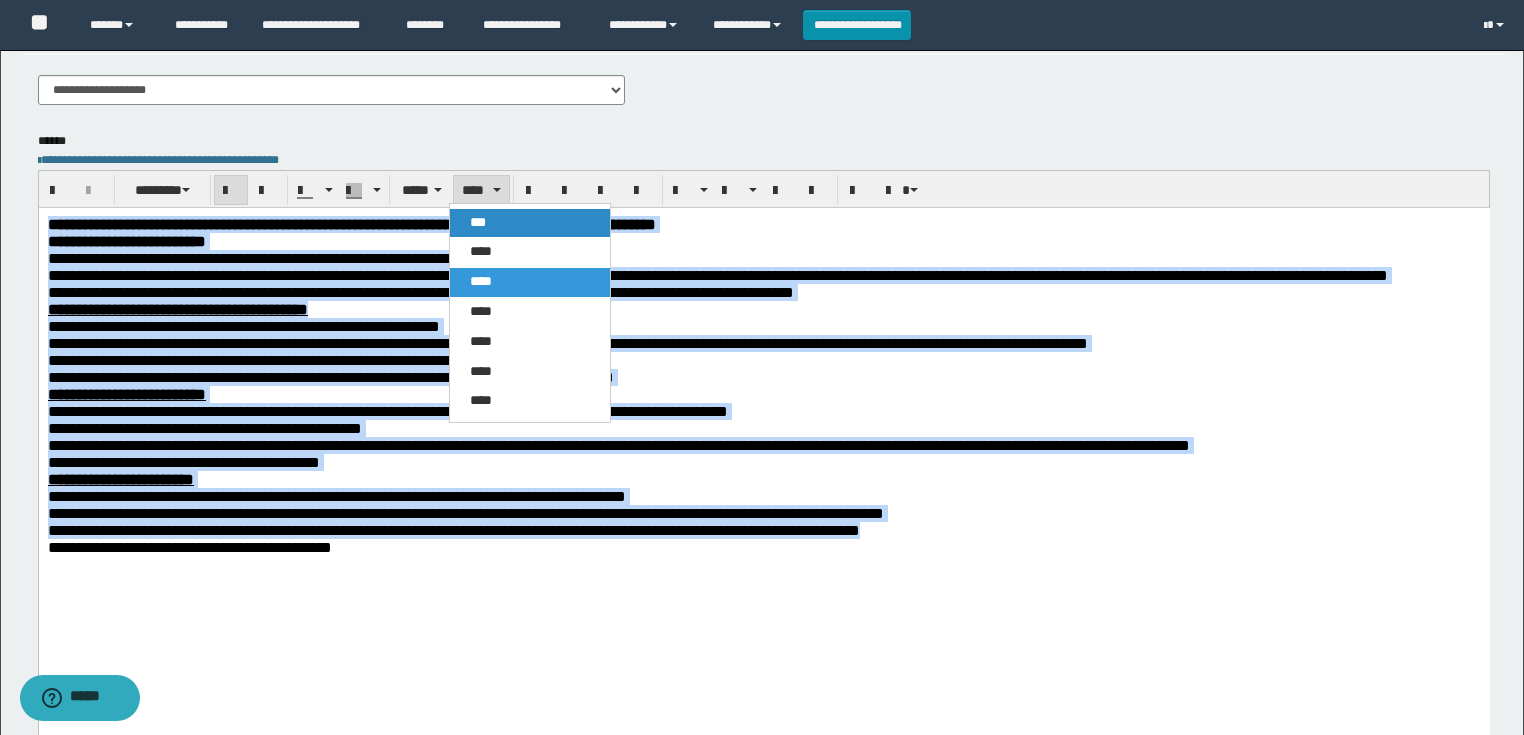 drag, startPoint x: 468, startPoint y: 233, endPoint x: 473, endPoint y: 68, distance: 165.07574 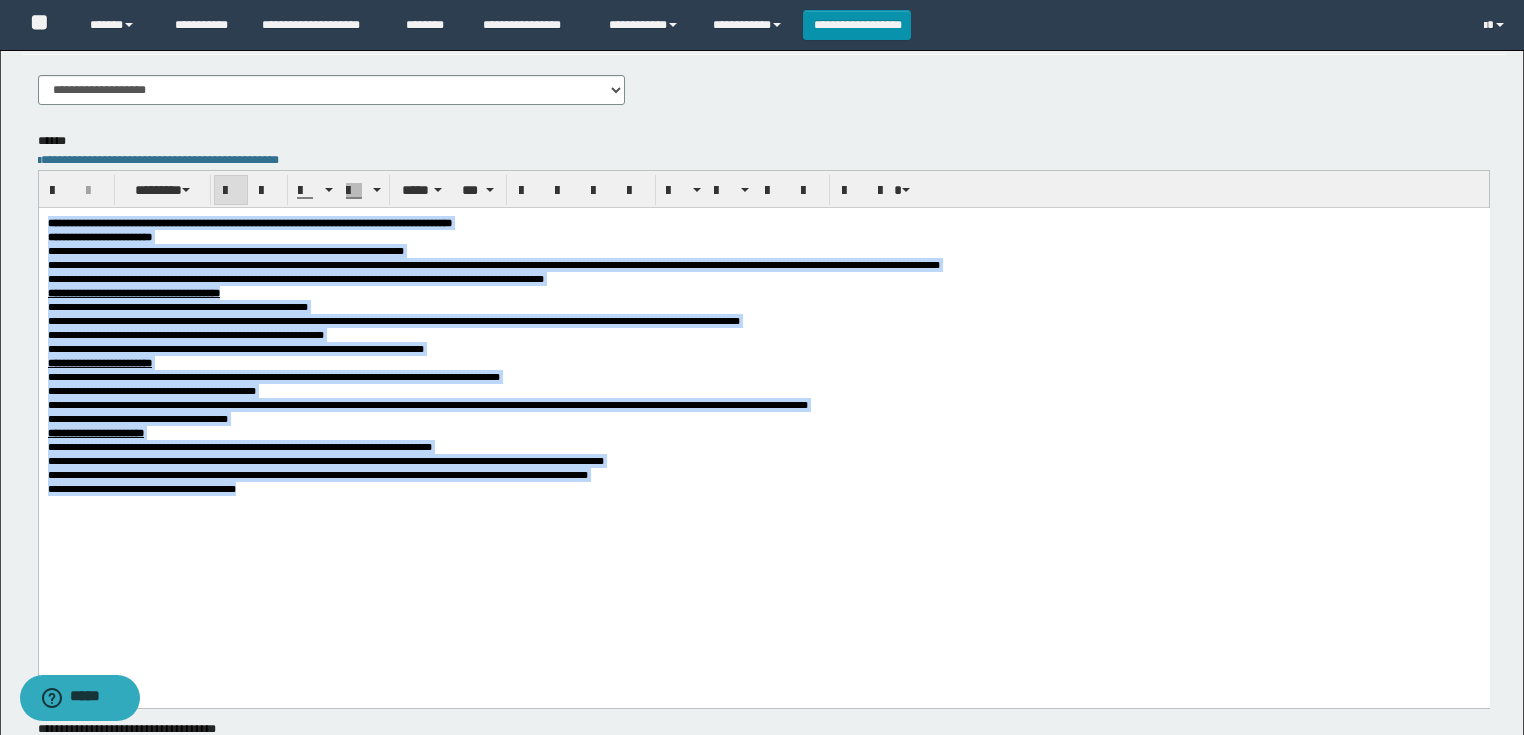 click on "**********" at bounding box center [295, 278] 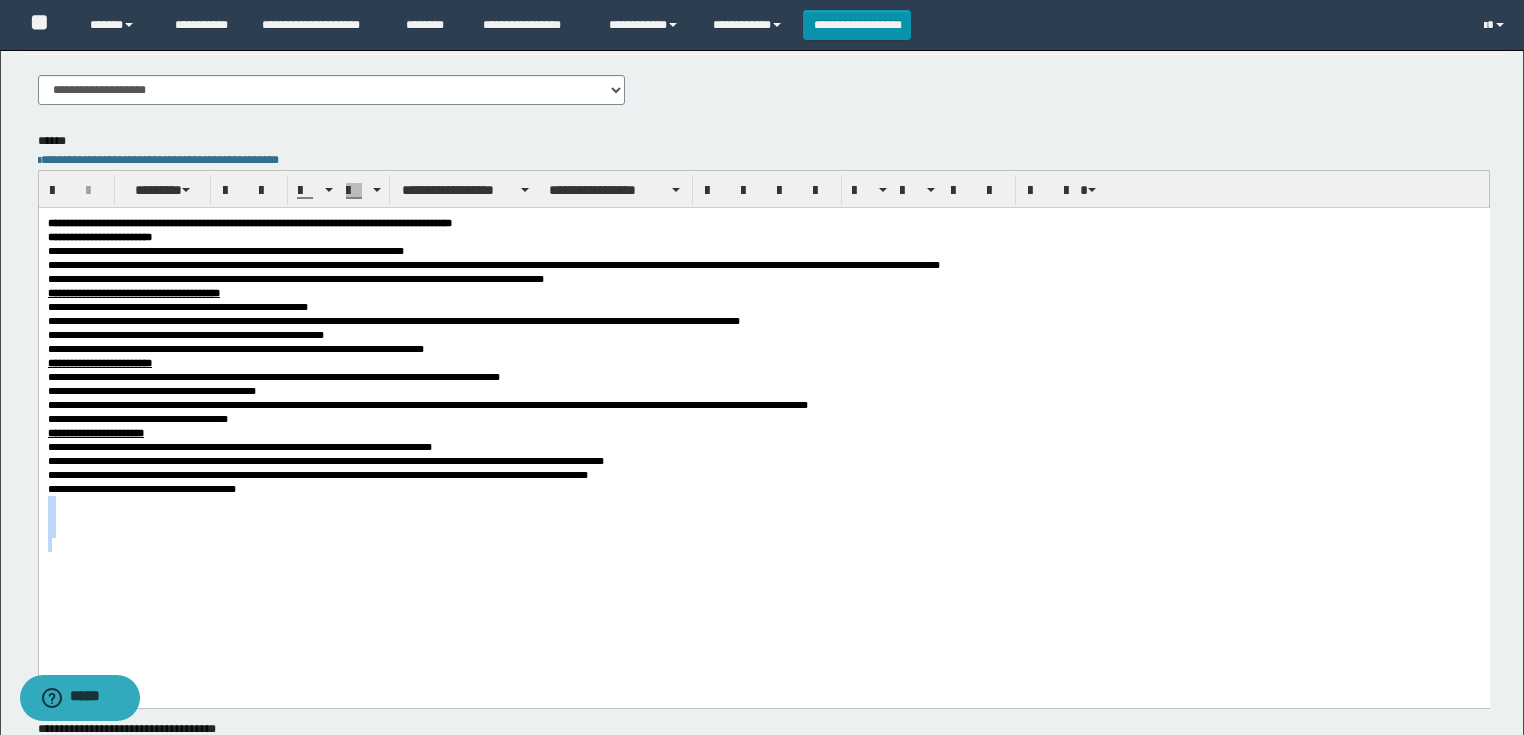 drag, startPoint x: 195, startPoint y: 634, endPoint x: 73, endPoint y: 747, distance: 166.29192 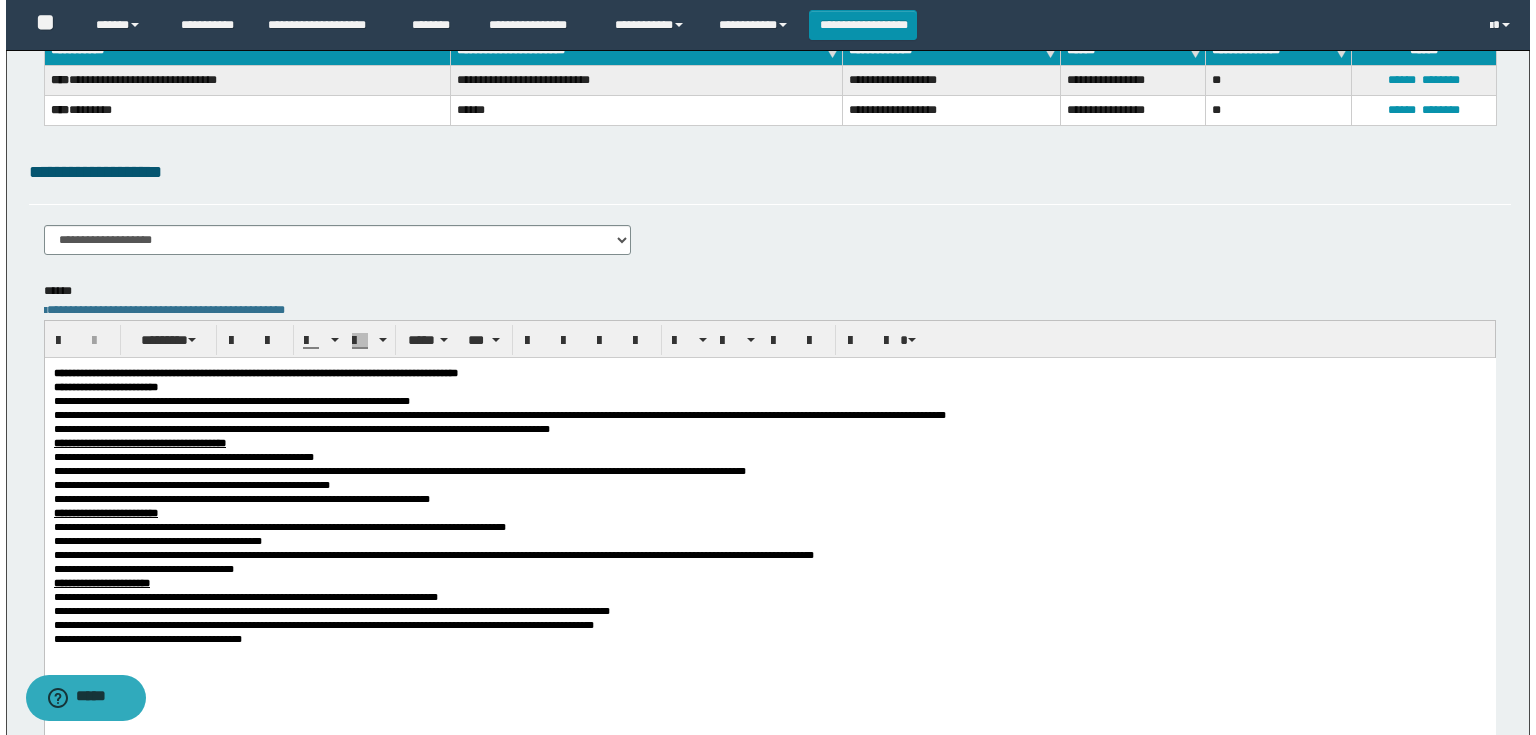 scroll, scrollTop: 0, scrollLeft: 0, axis: both 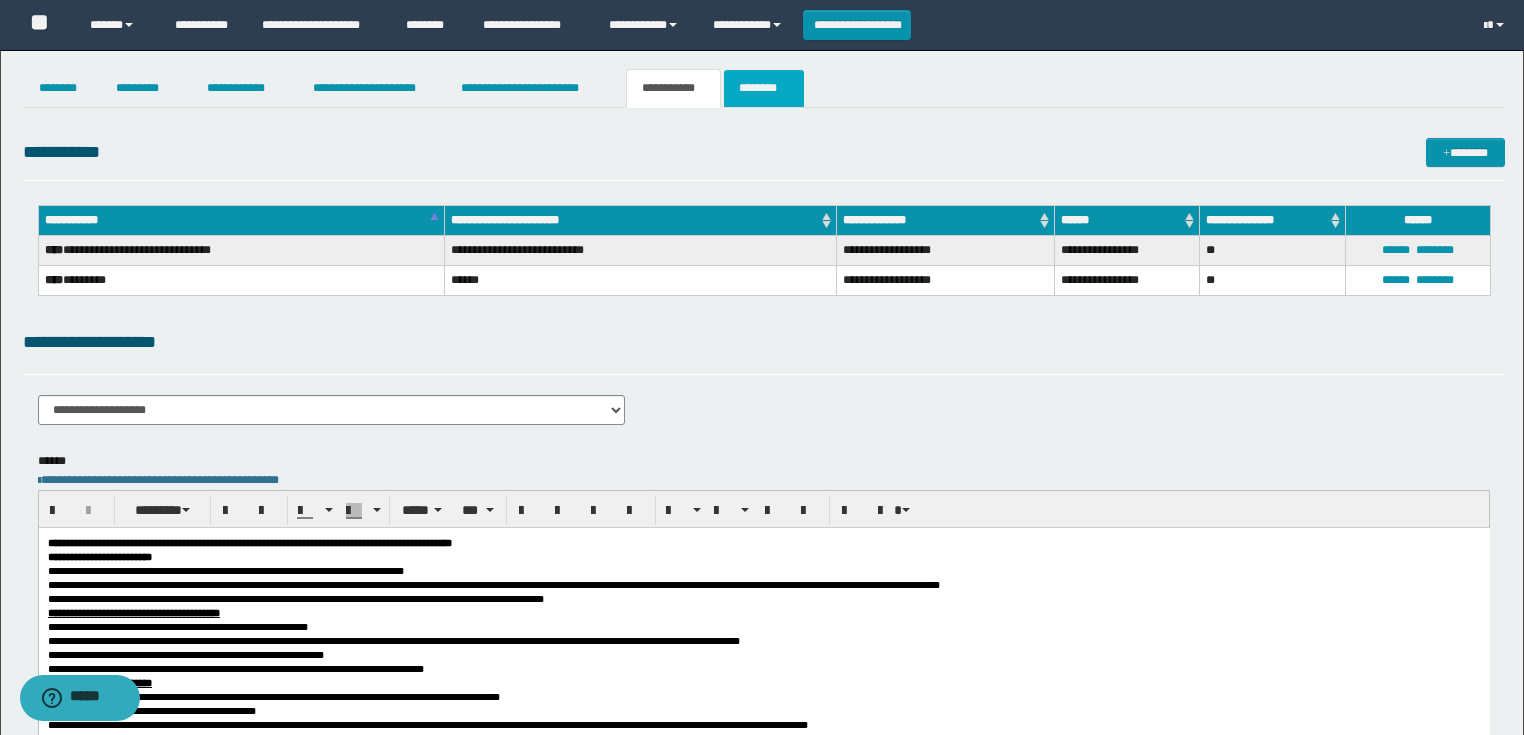 click on "********" at bounding box center (764, 88) 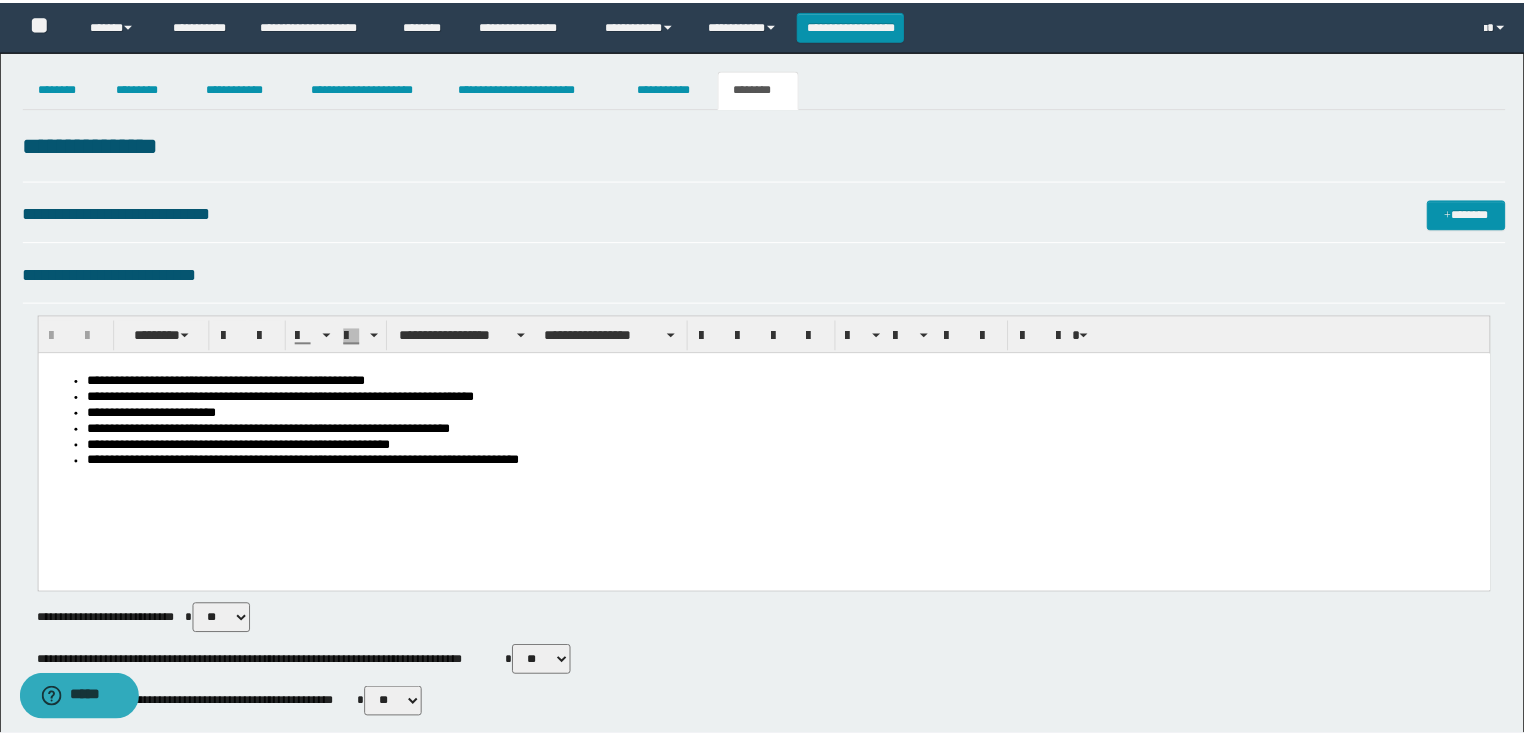 scroll, scrollTop: 0, scrollLeft: 0, axis: both 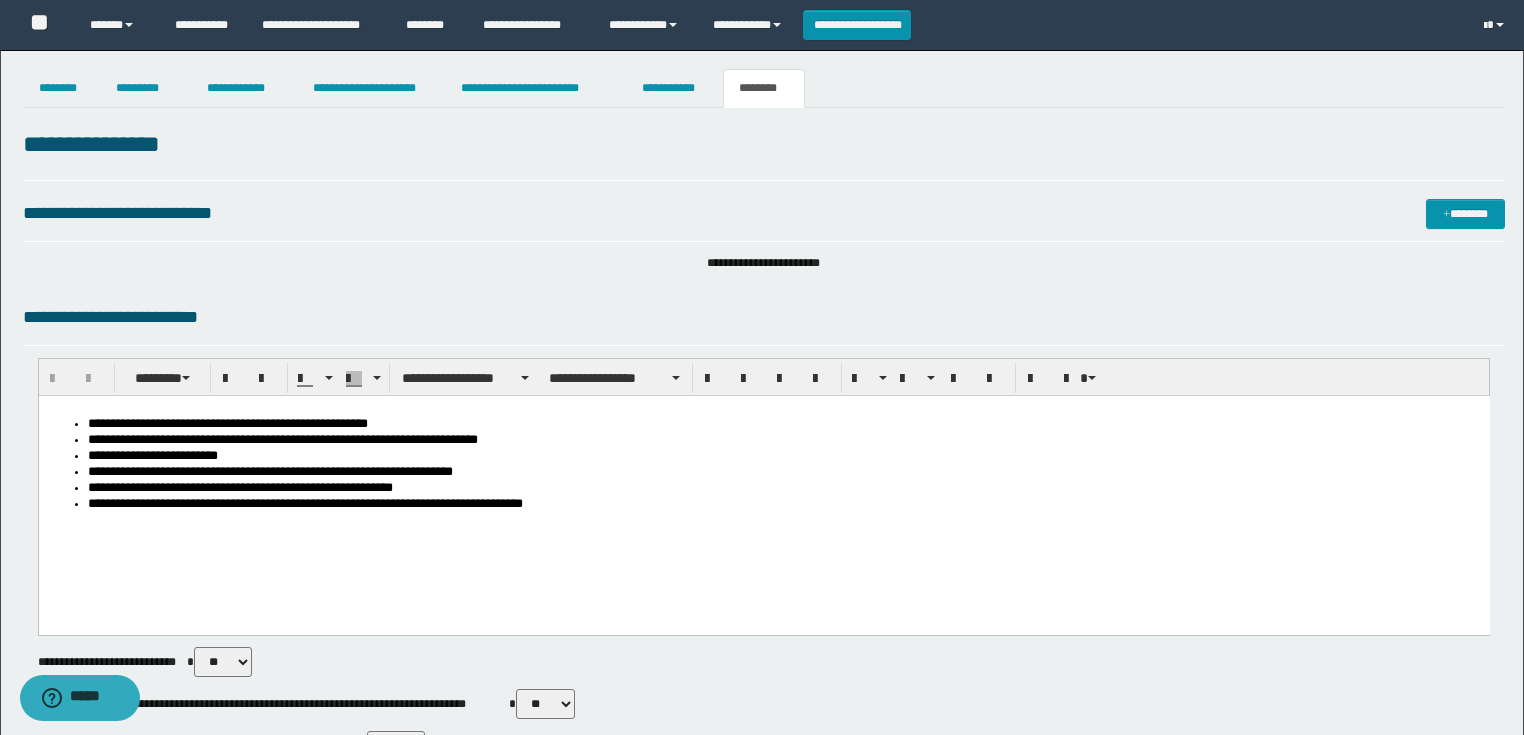 click on "**********" at bounding box center (762, 798) 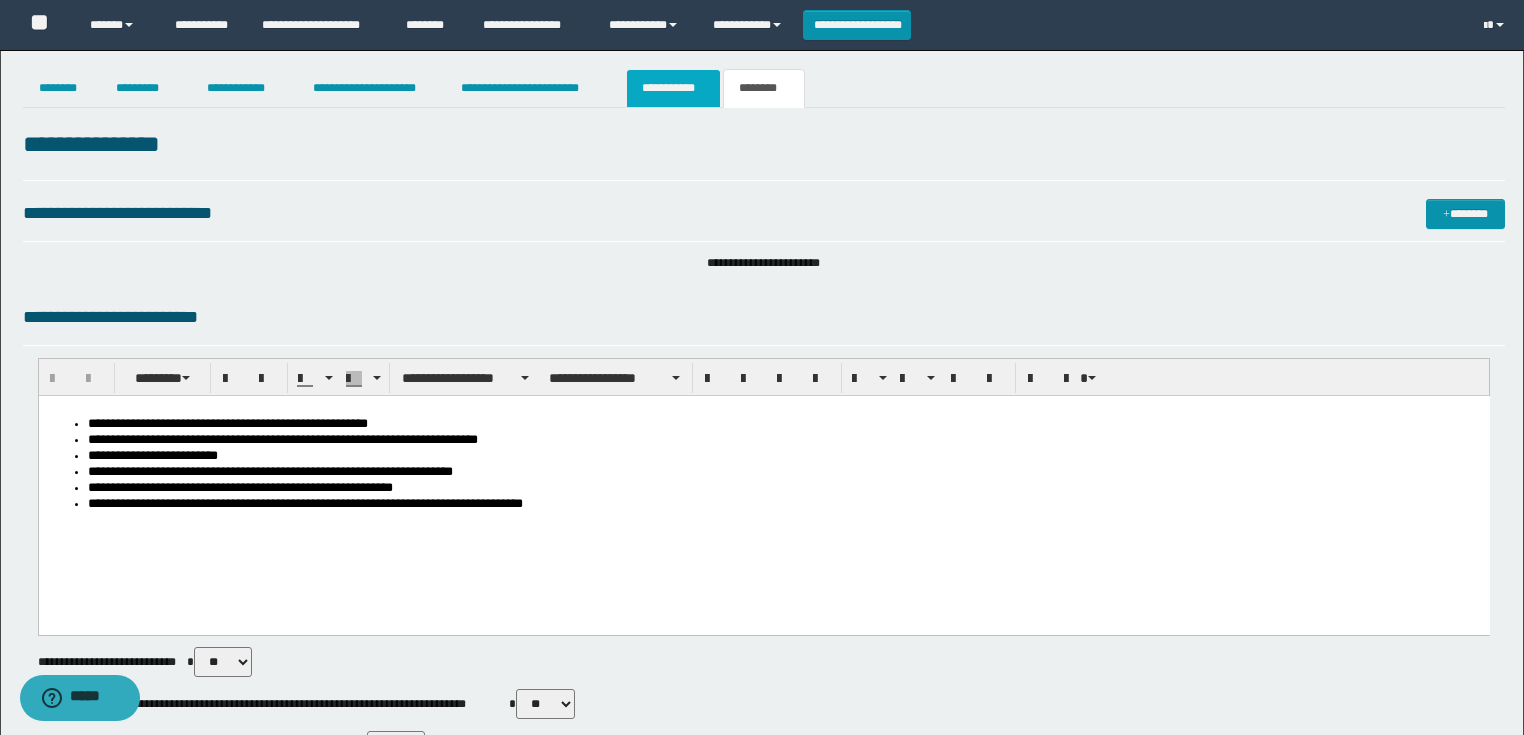 click on "**********" at bounding box center [673, 88] 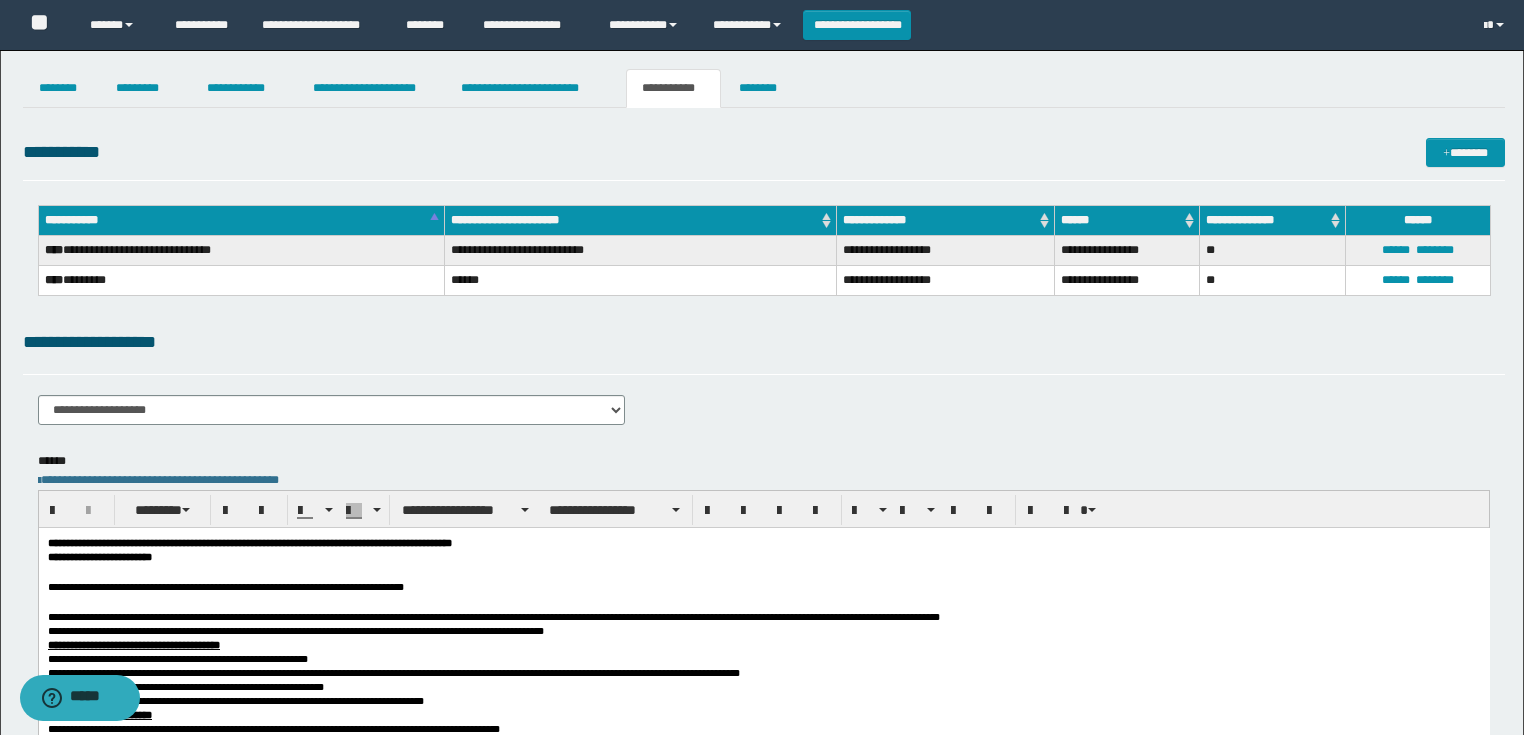 click on "**********" at bounding box center [225, 586] 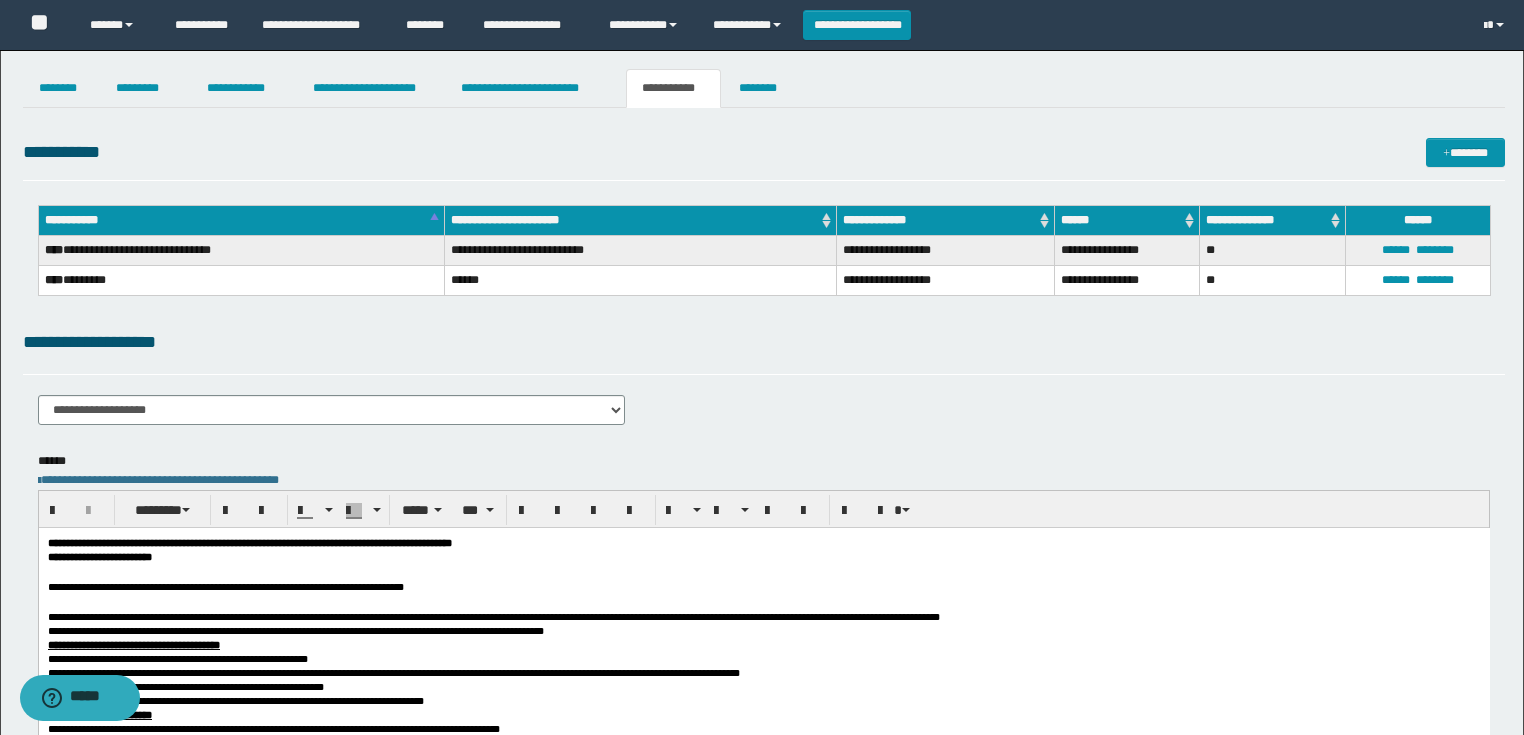 click at bounding box center [763, 601] 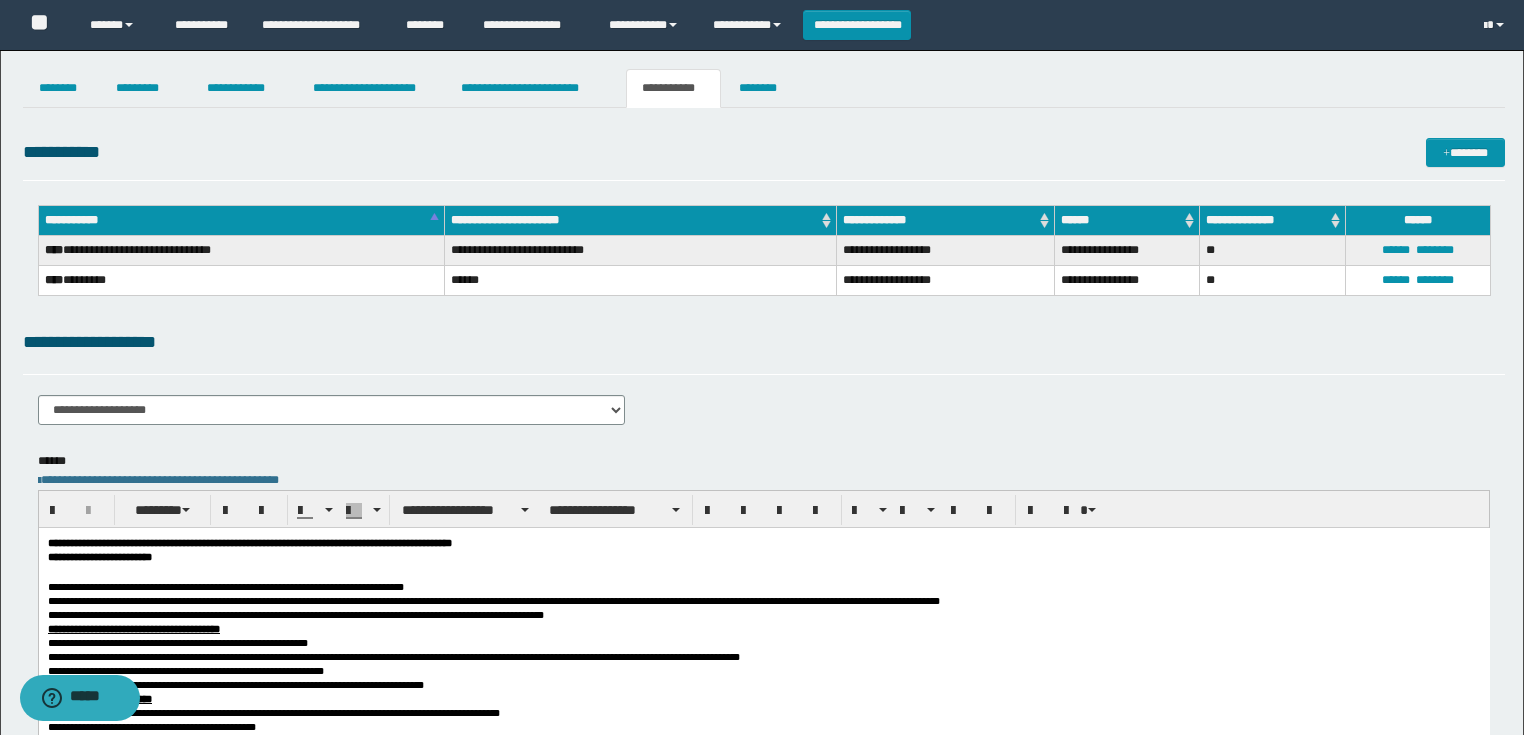 click at bounding box center (763, 571) 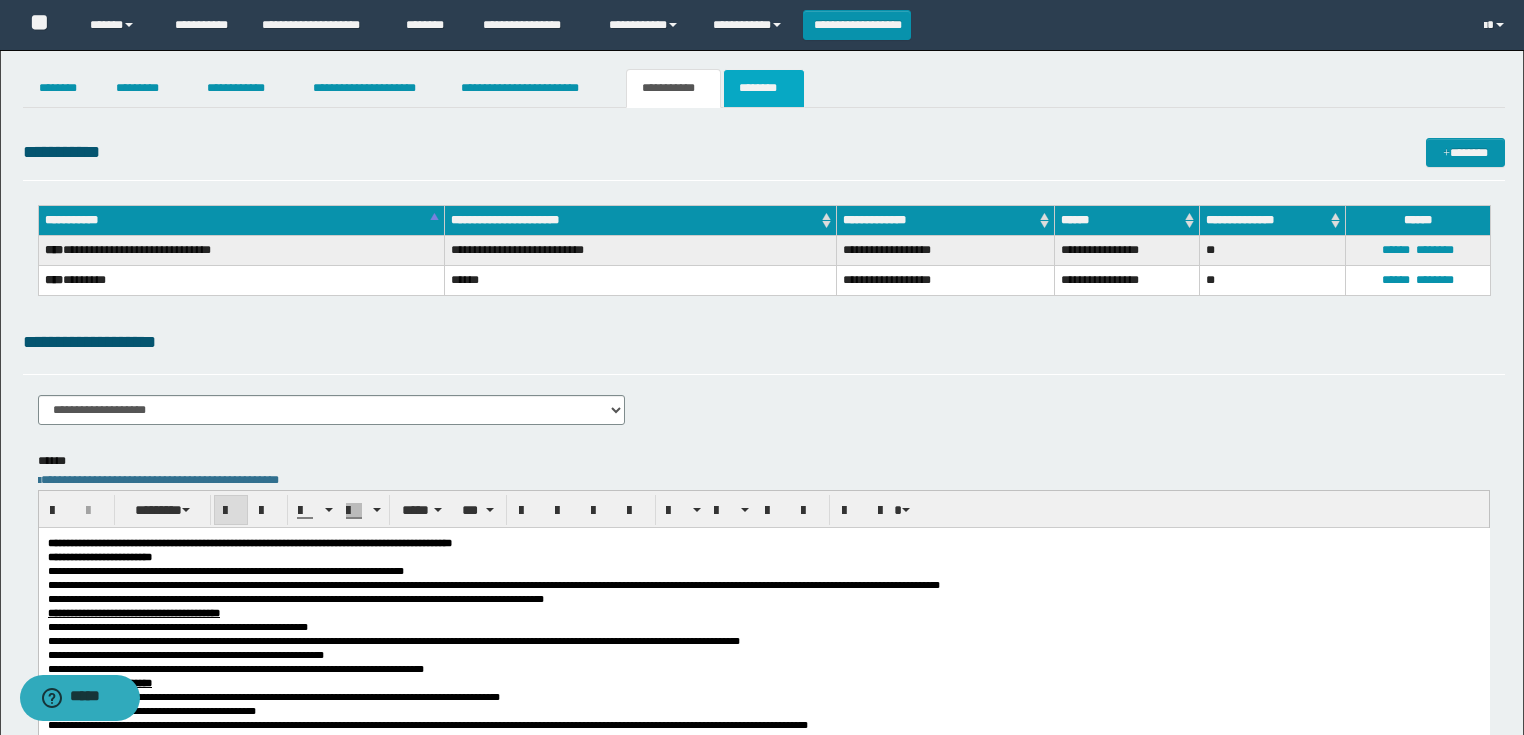 click on "********" at bounding box center (764, 88) 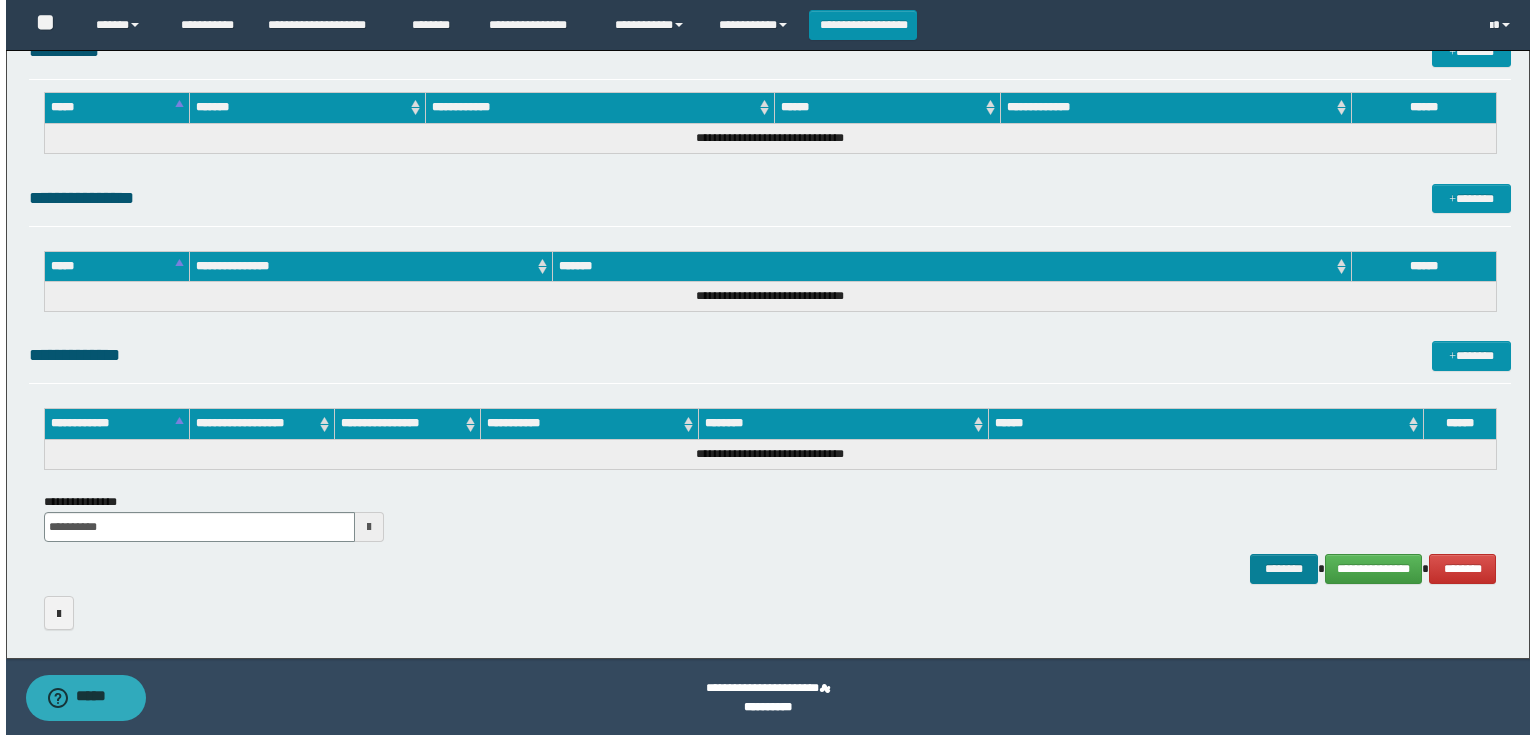 scroll, scrollTop: 889, scrollLeft: 0, axis: vertical 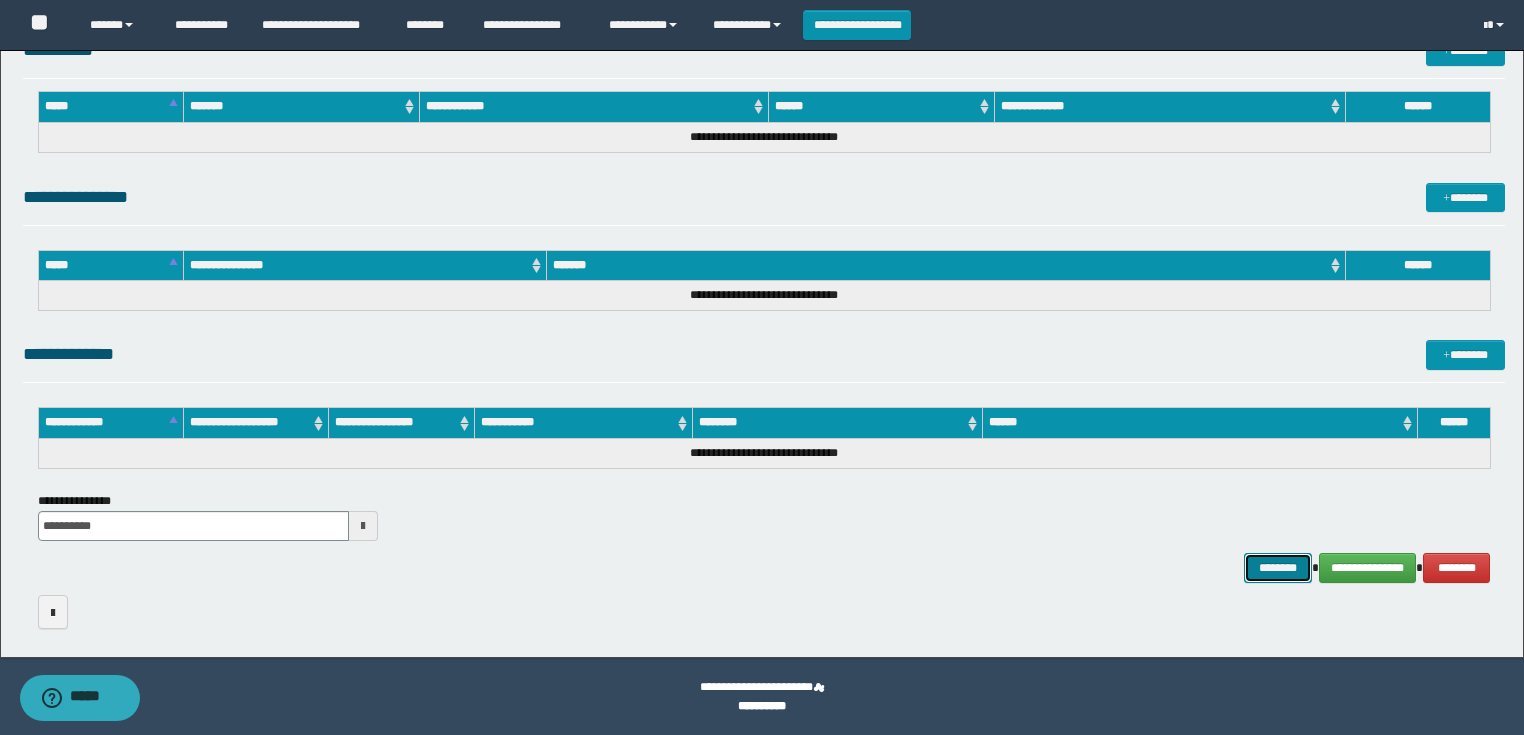 click on "********" at bounding box center [1277, 568] 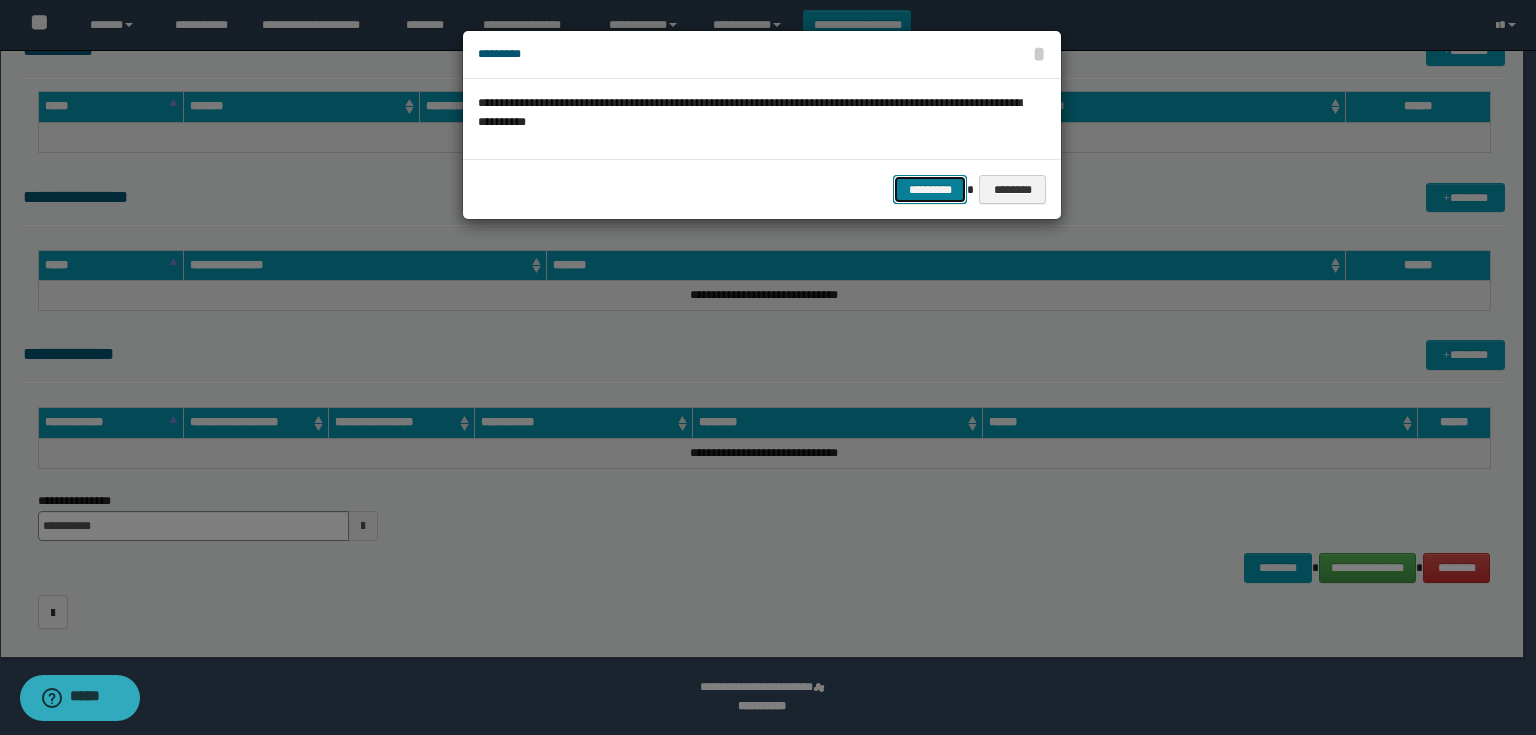 click on "*********" at bounding box center [930, 190] 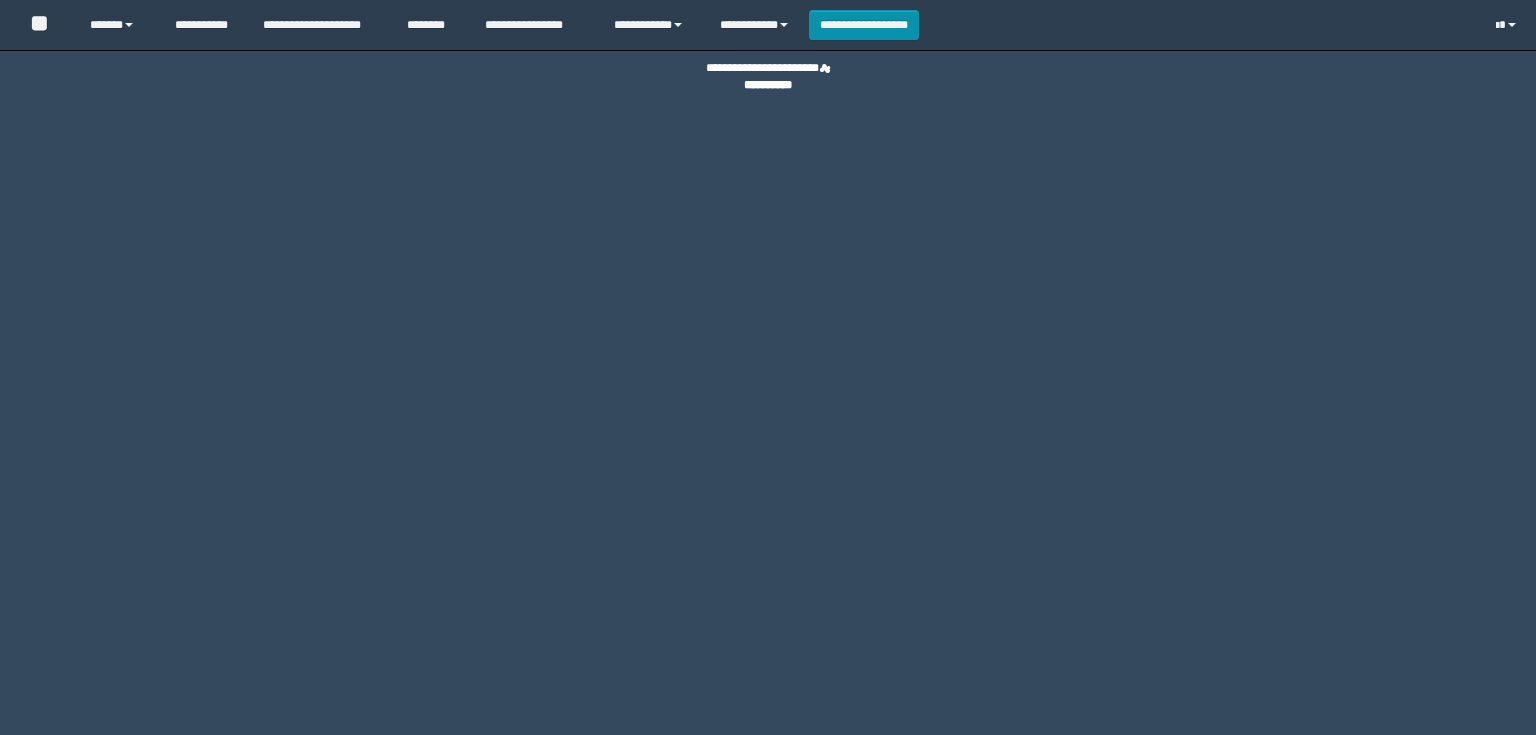 scroll, scrollTop: 0, scrollLeft: 0, axis: both 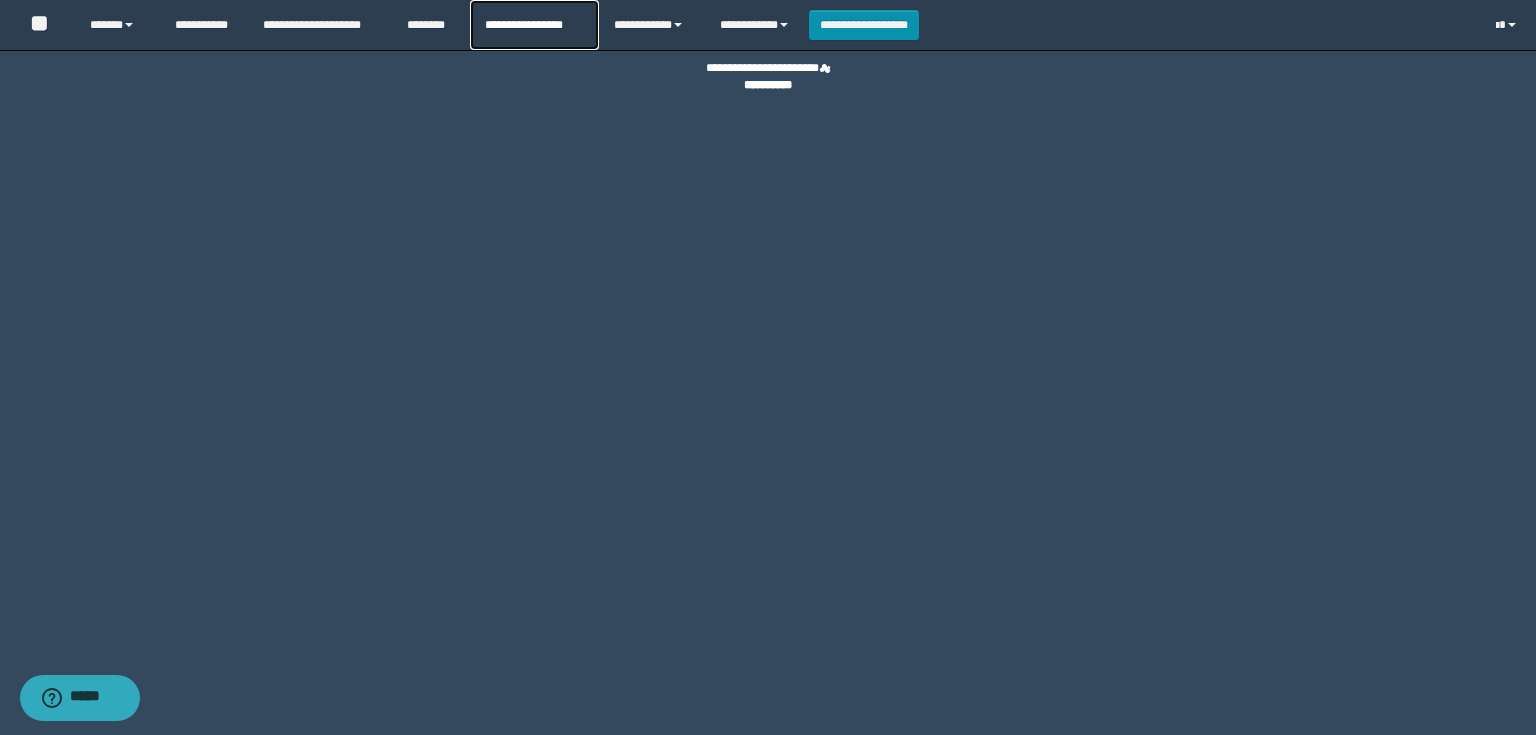 click on "**********" at bounding box center (534, 25) 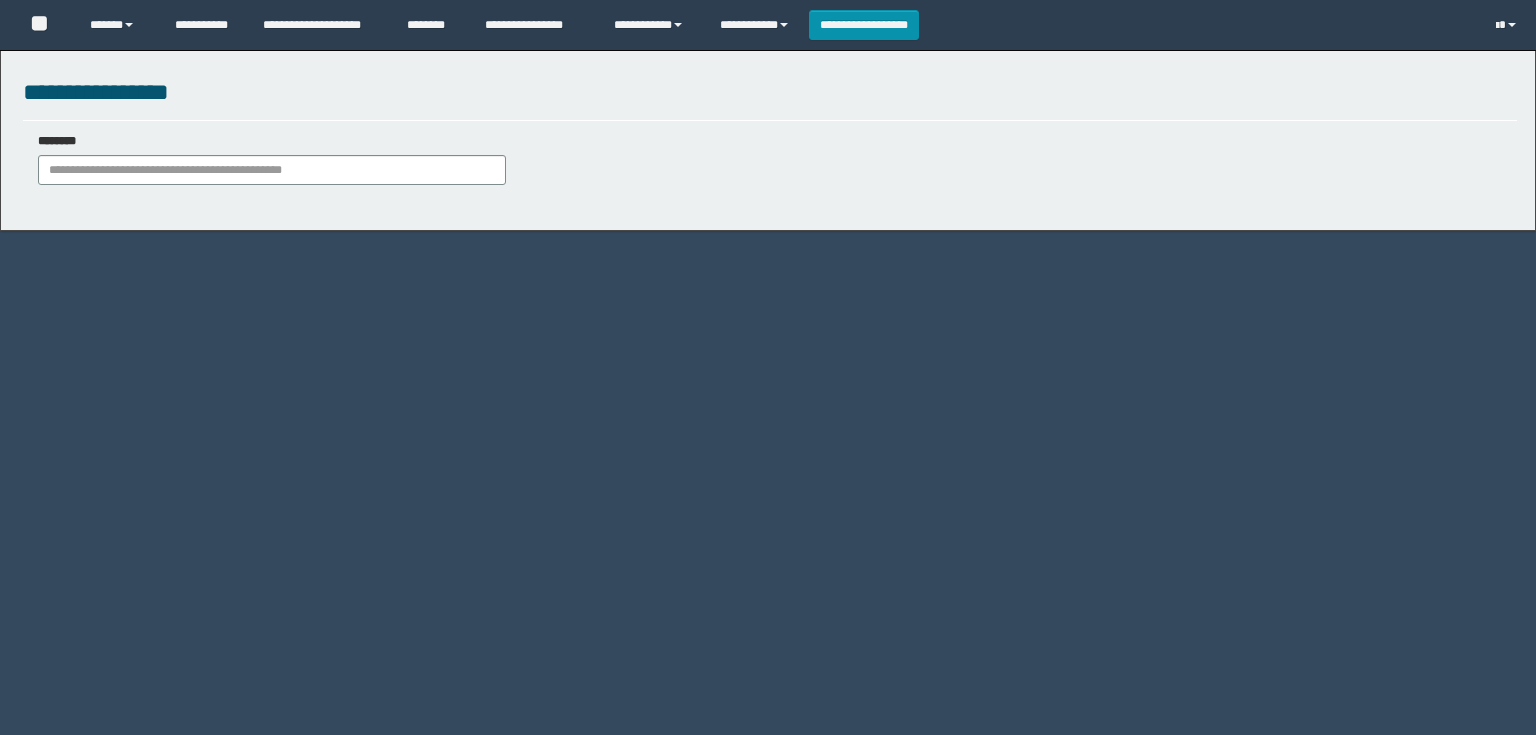 scroll, scrollTop: 0, scrollLeft: 0, axis: both 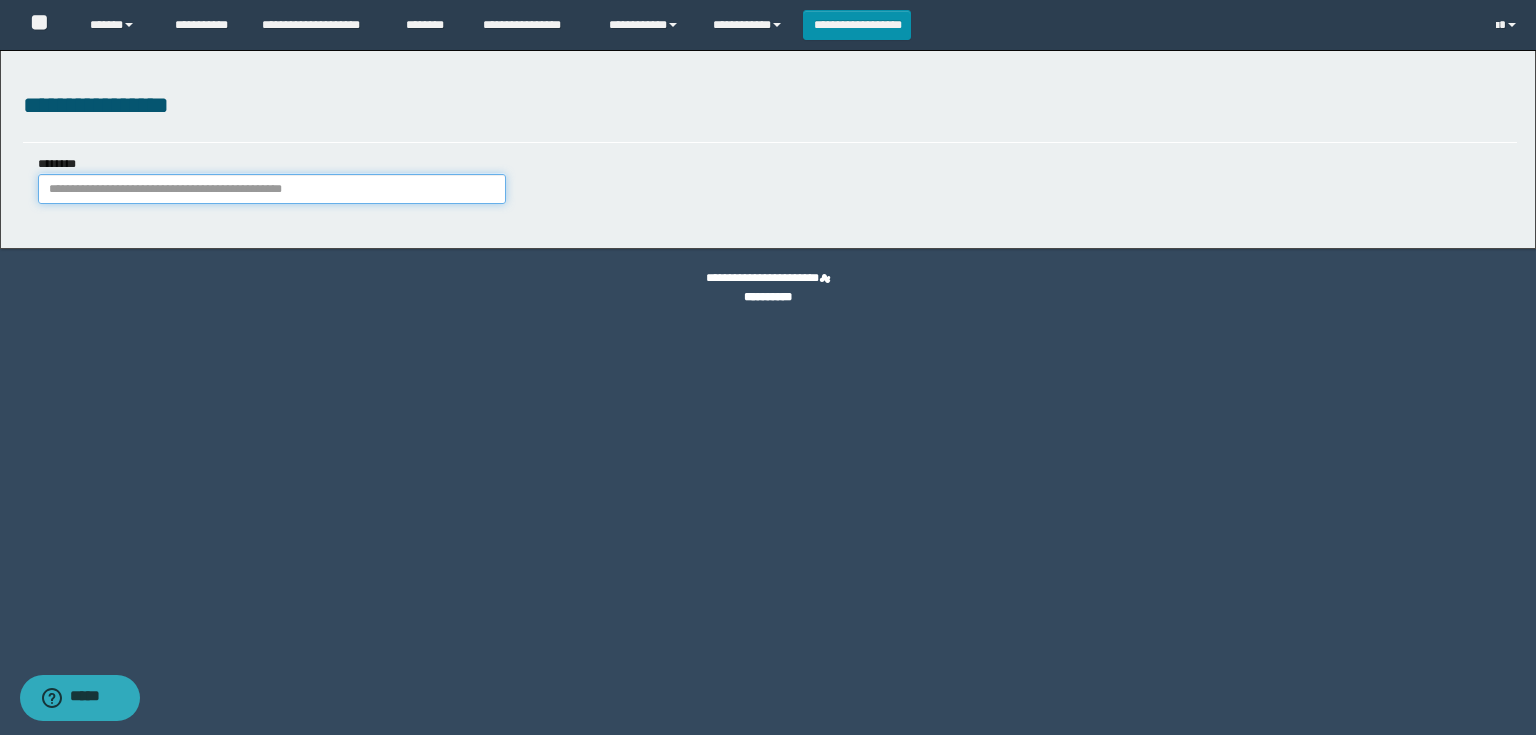click on "********" at bounding box center [272, 189] 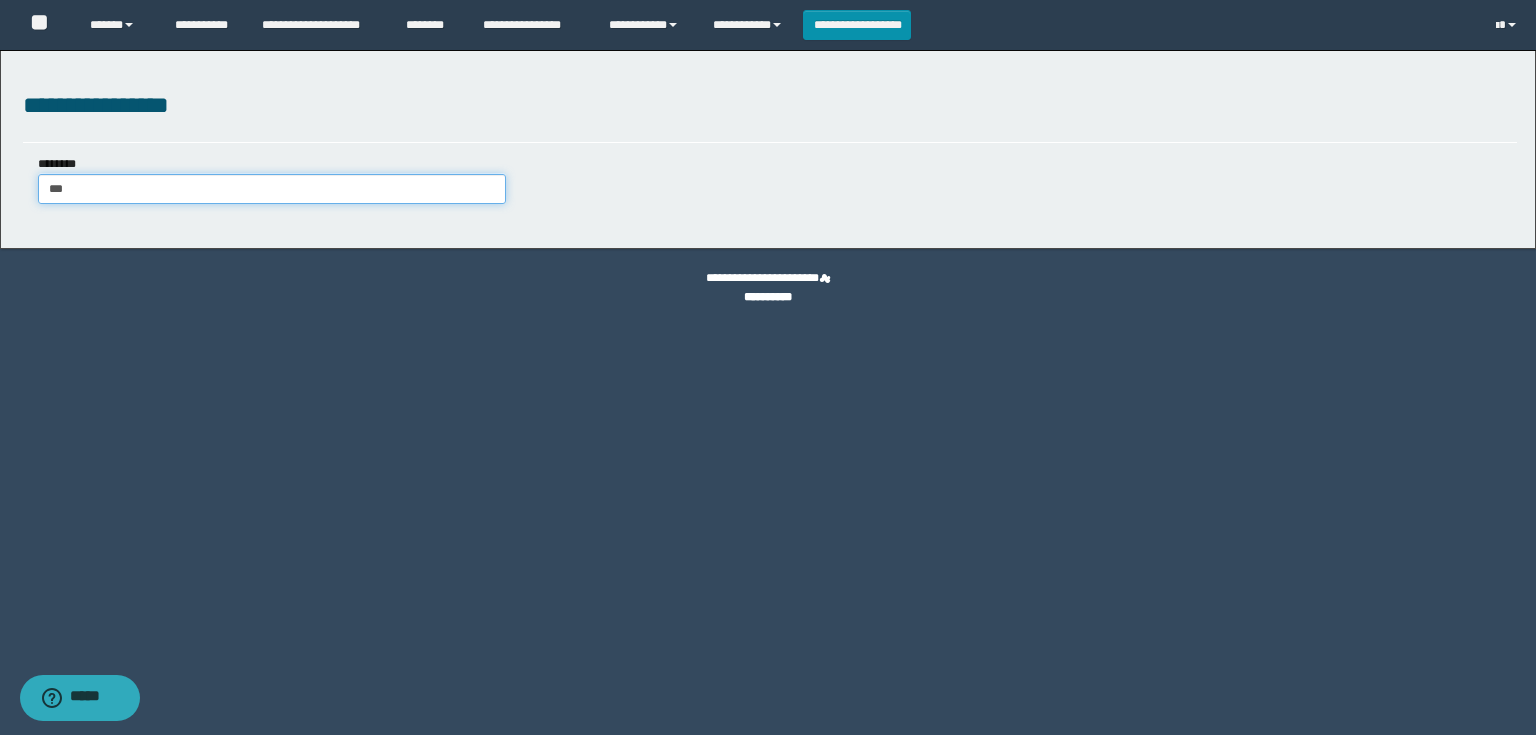 type on "****" 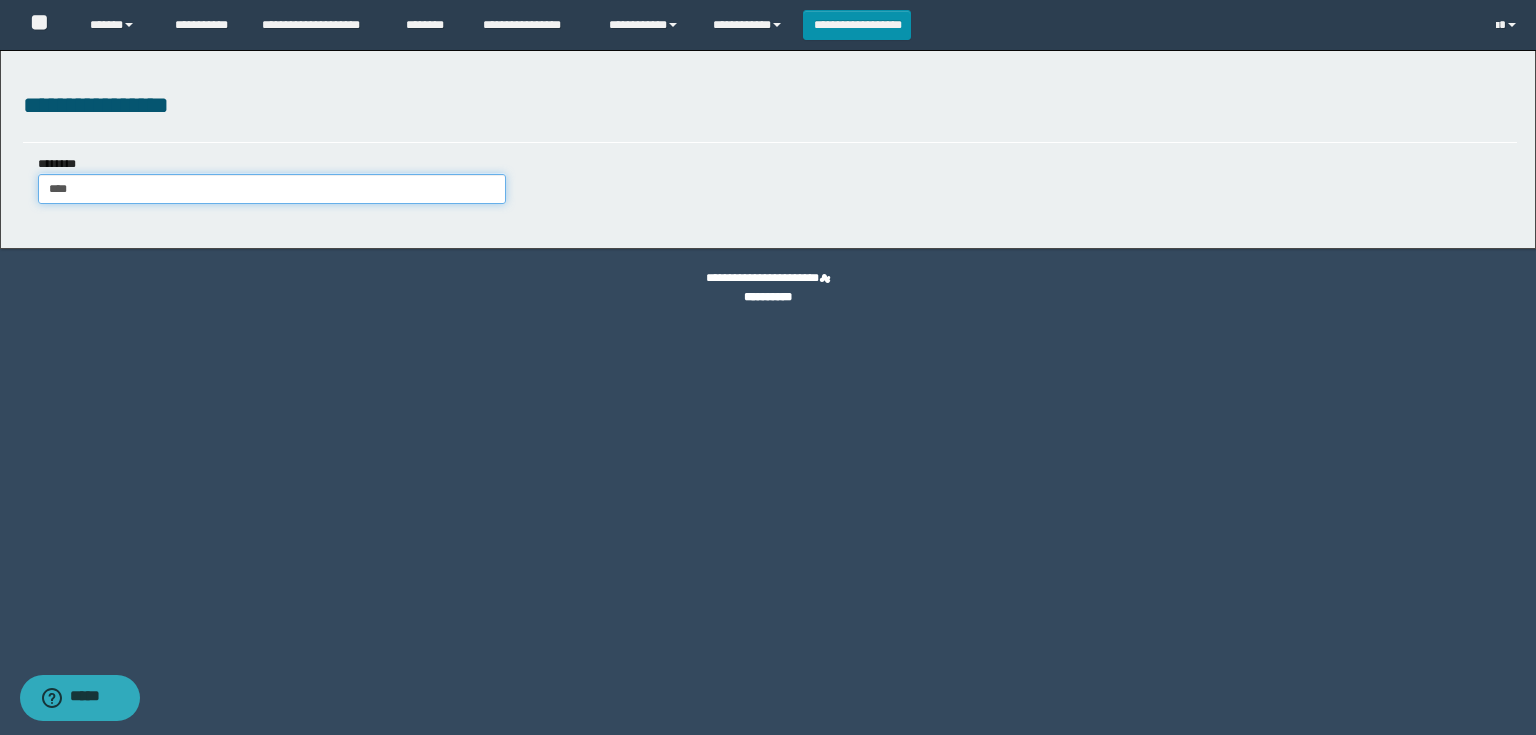 type on "****" 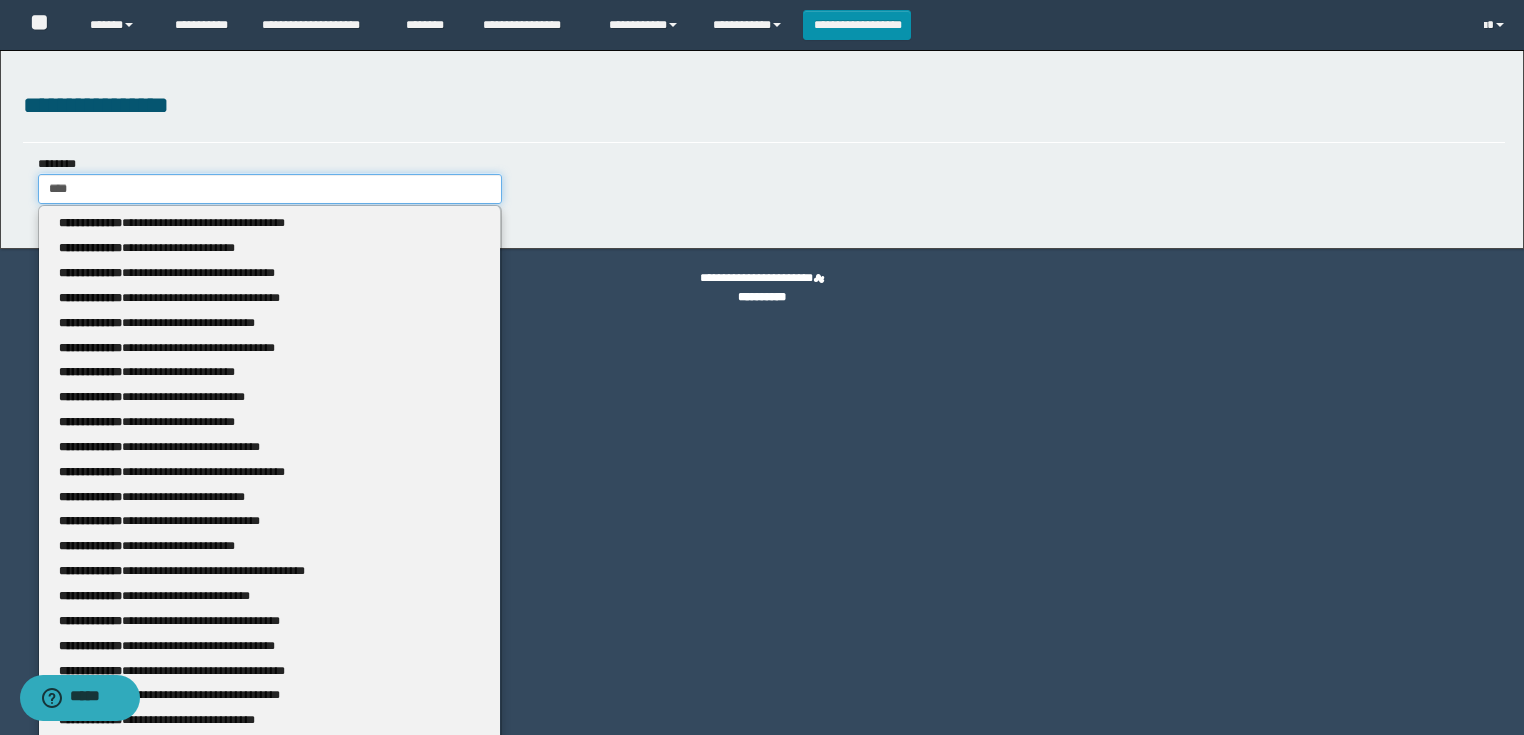 type 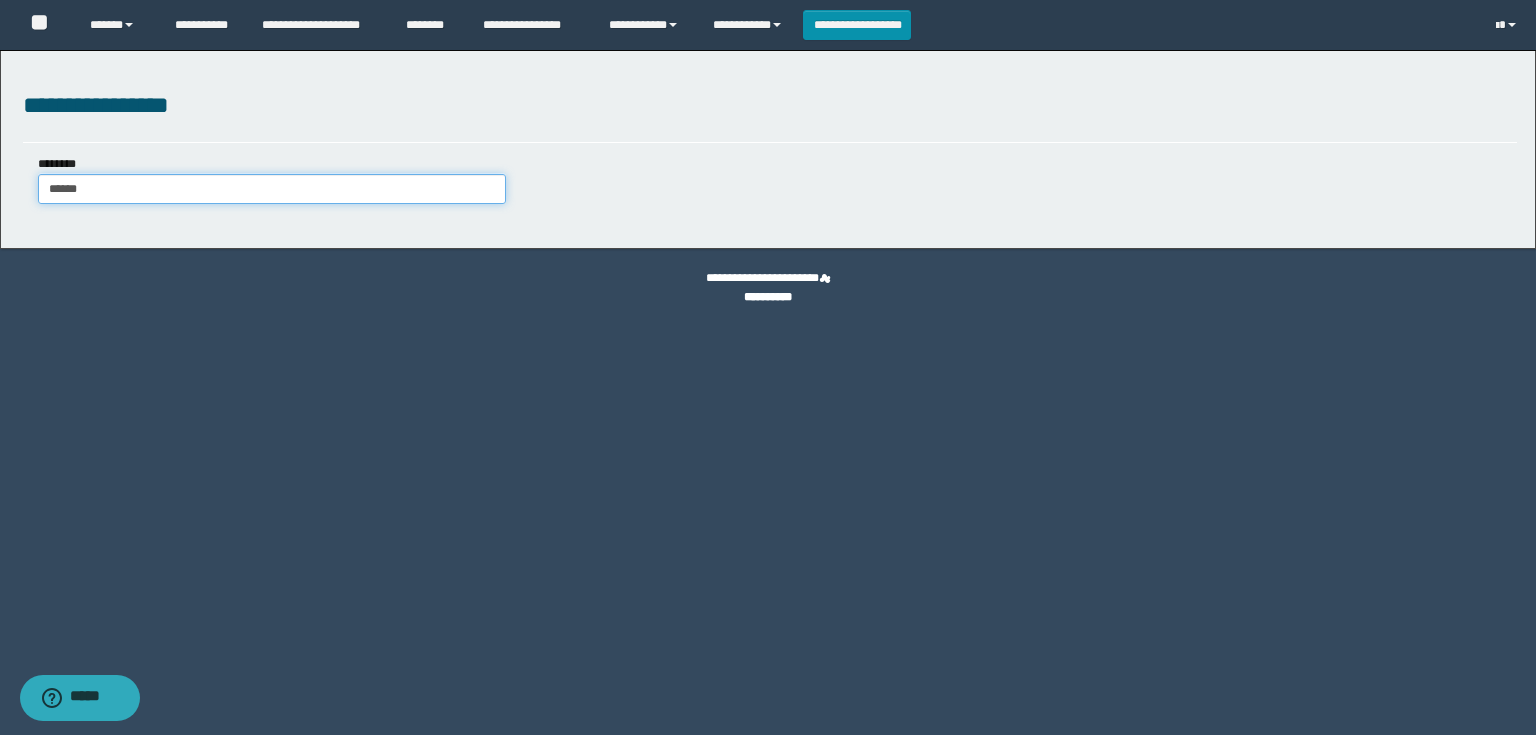 type on "*******" 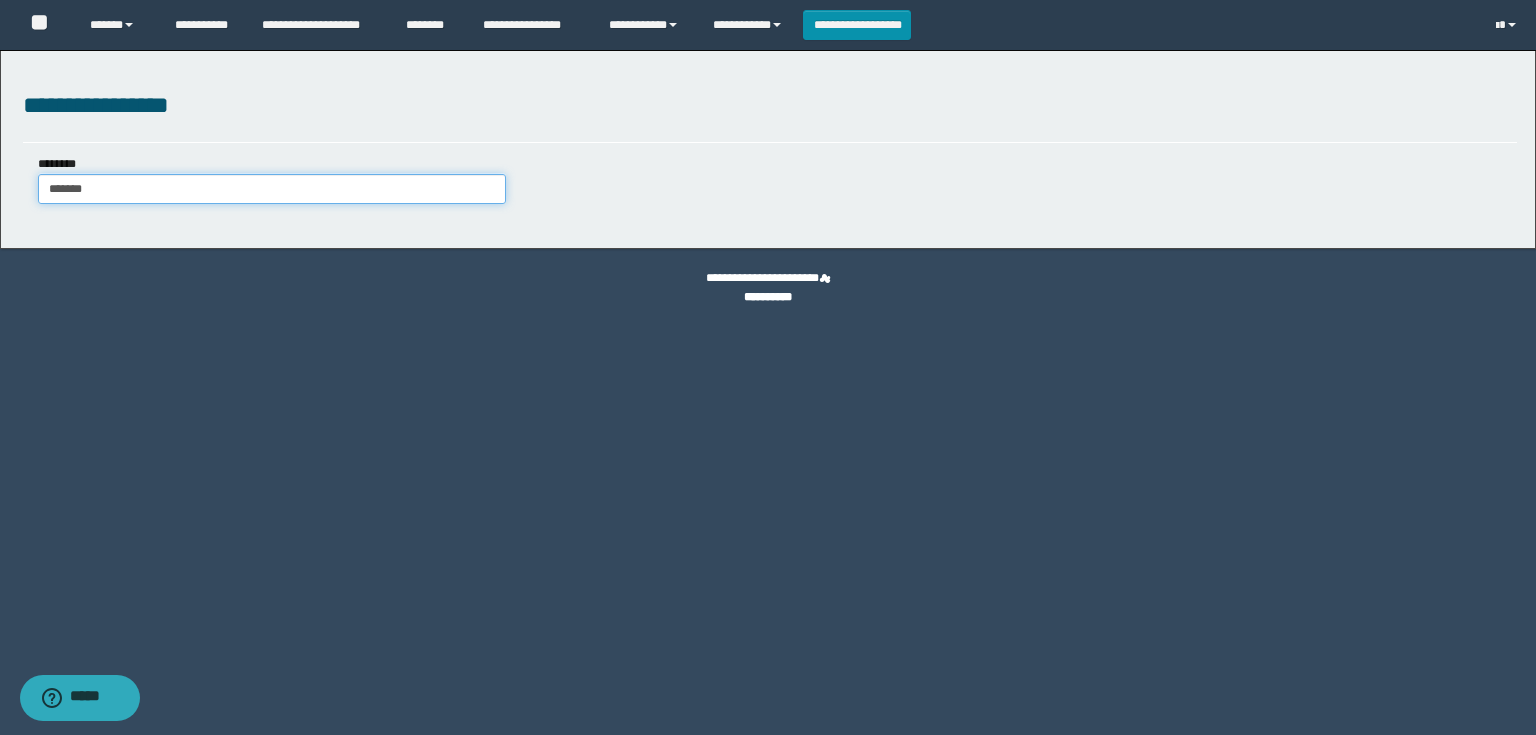 type on "*******" 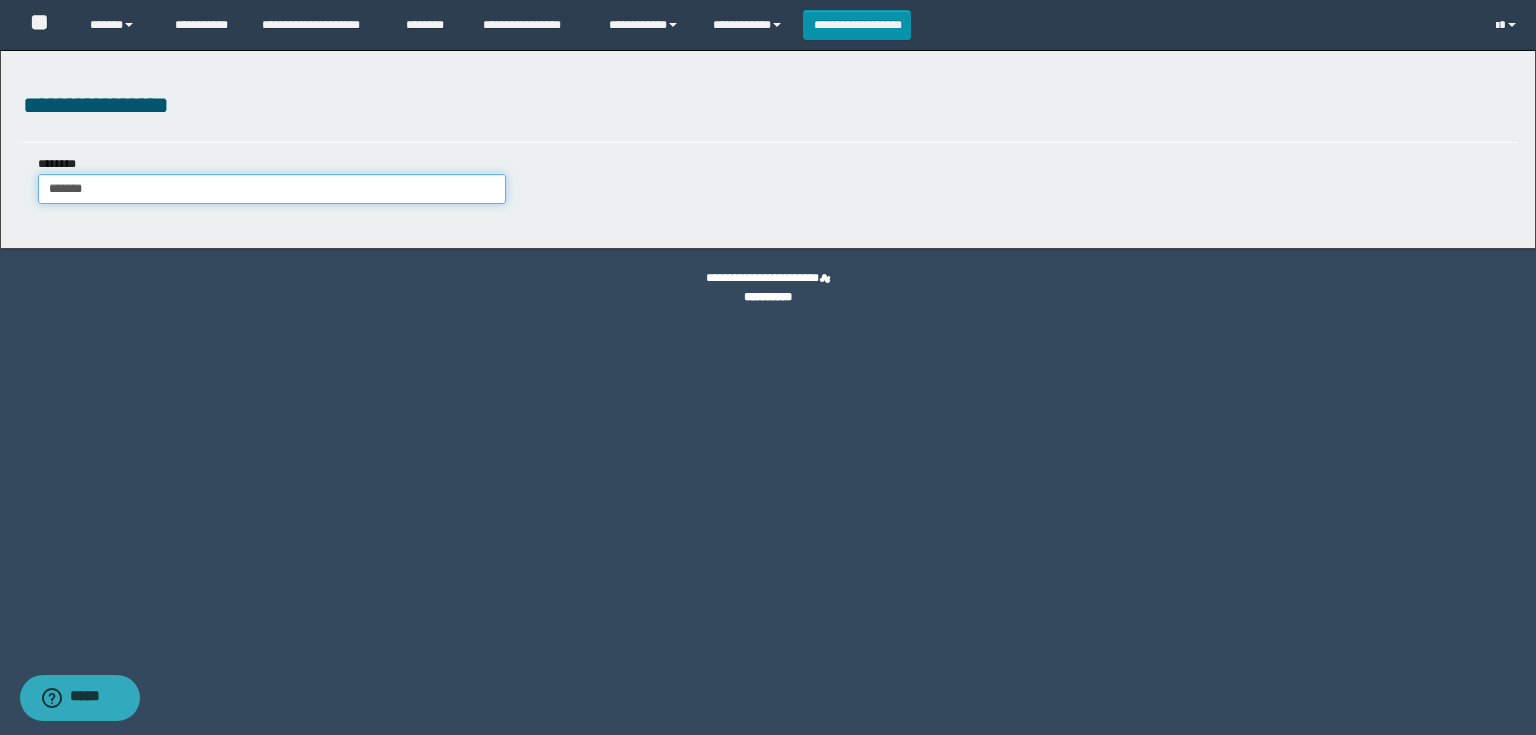 type 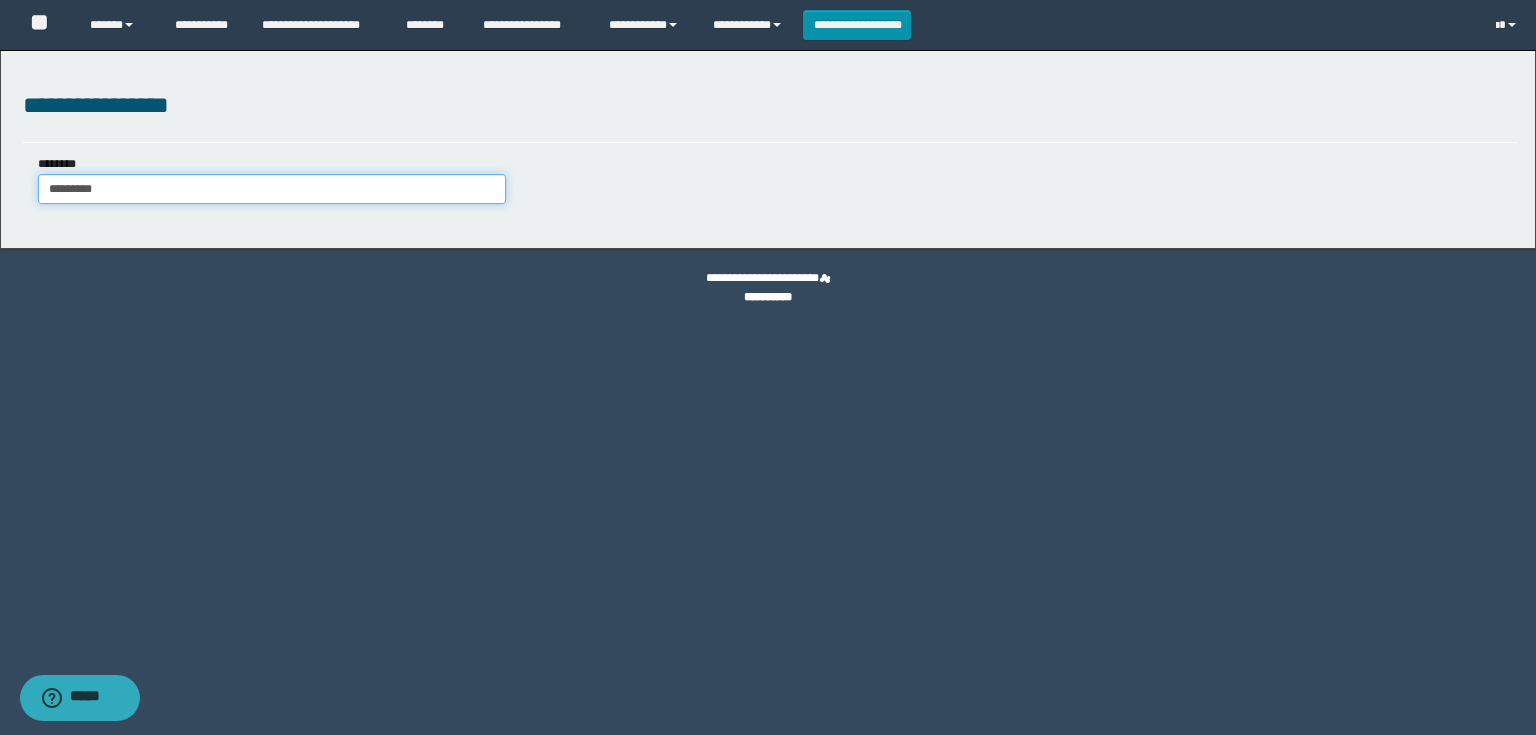 type on "**********" 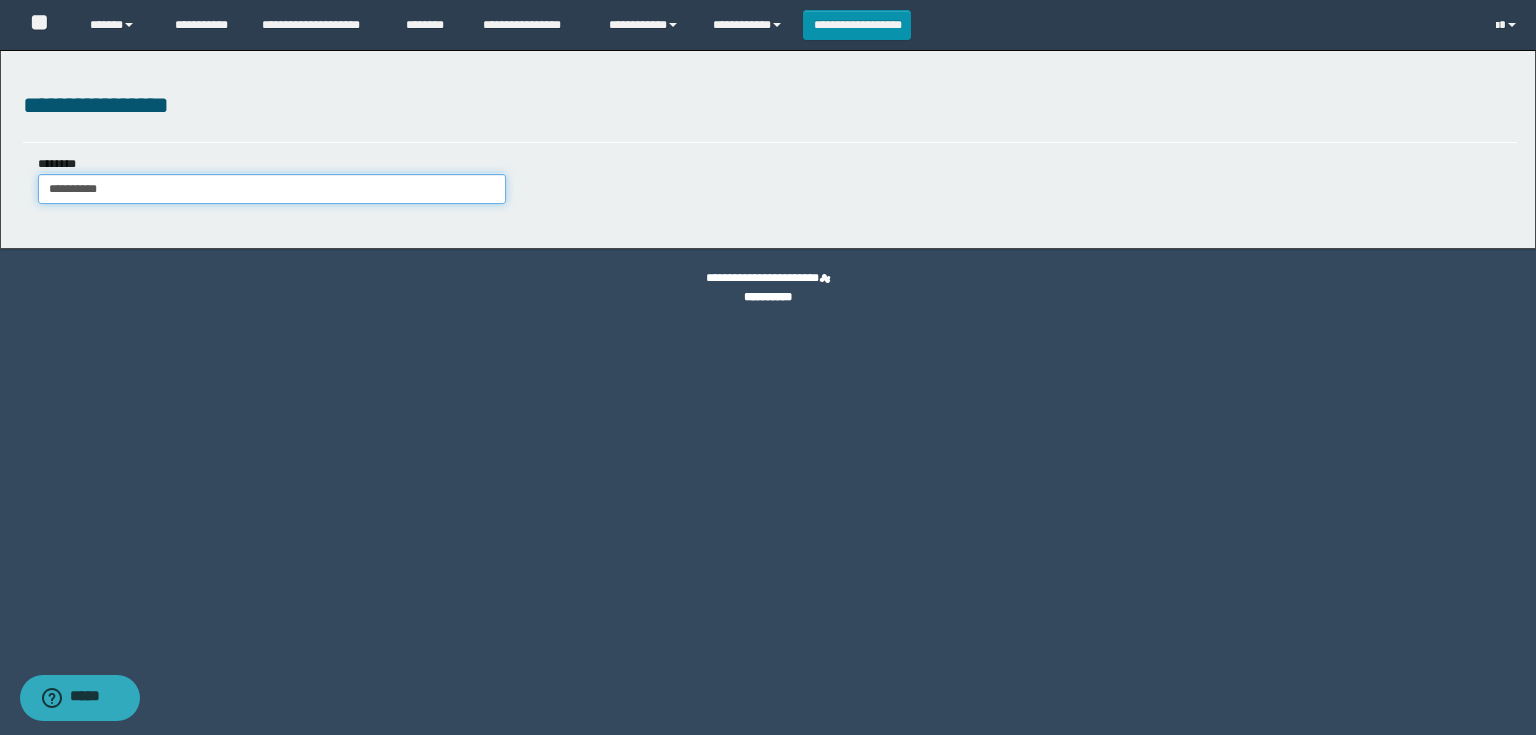 type on "**********" 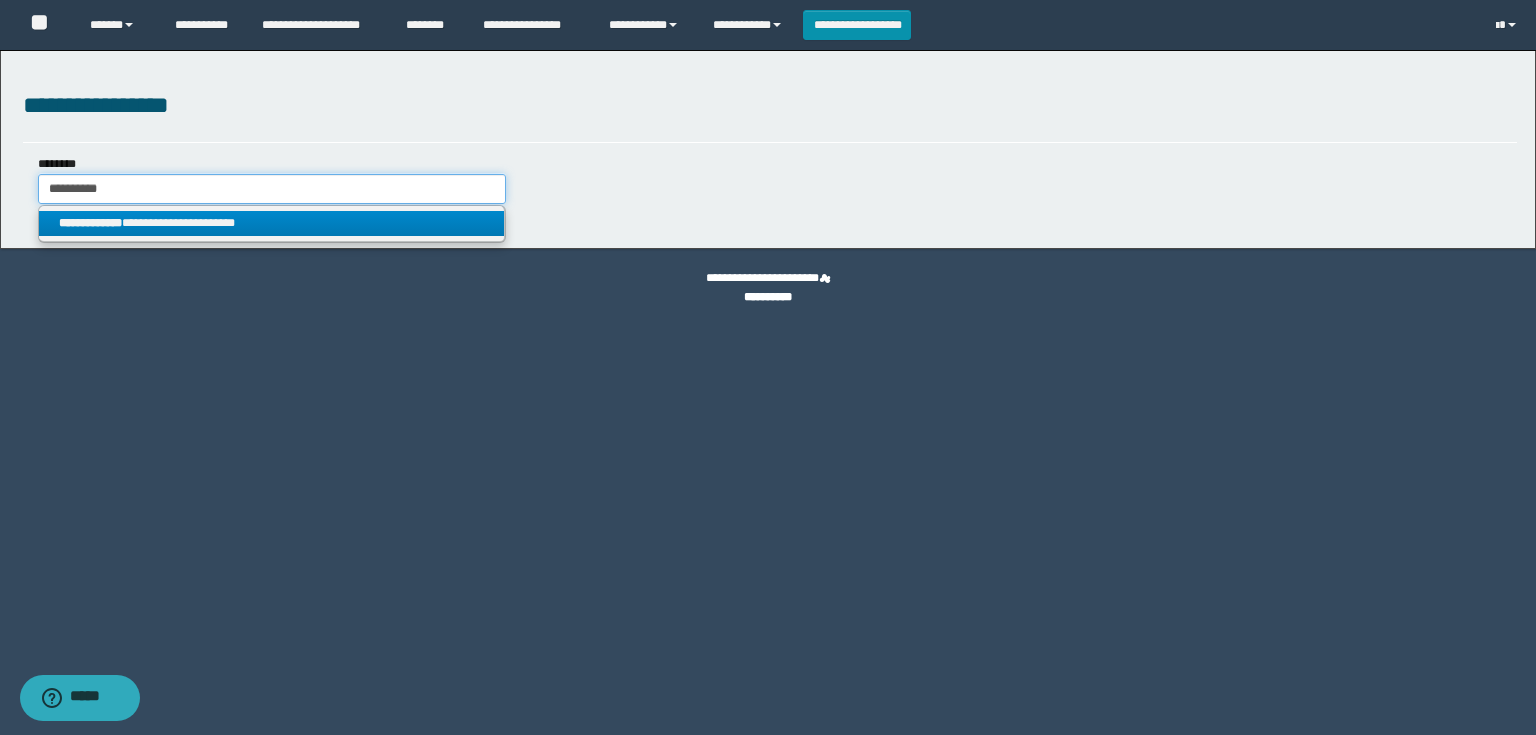 type on "**********" 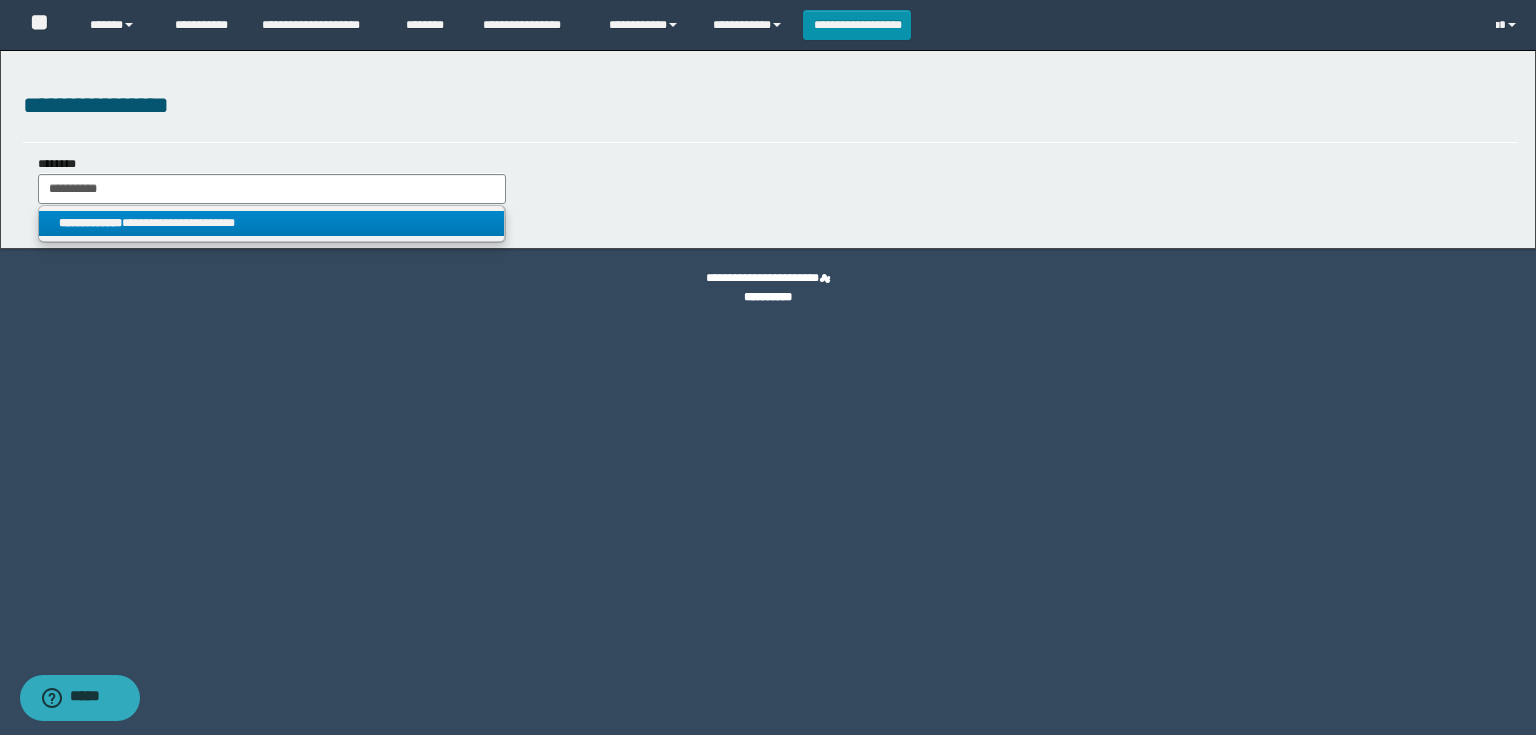 click on "**********" at bounding box center (272, 223) 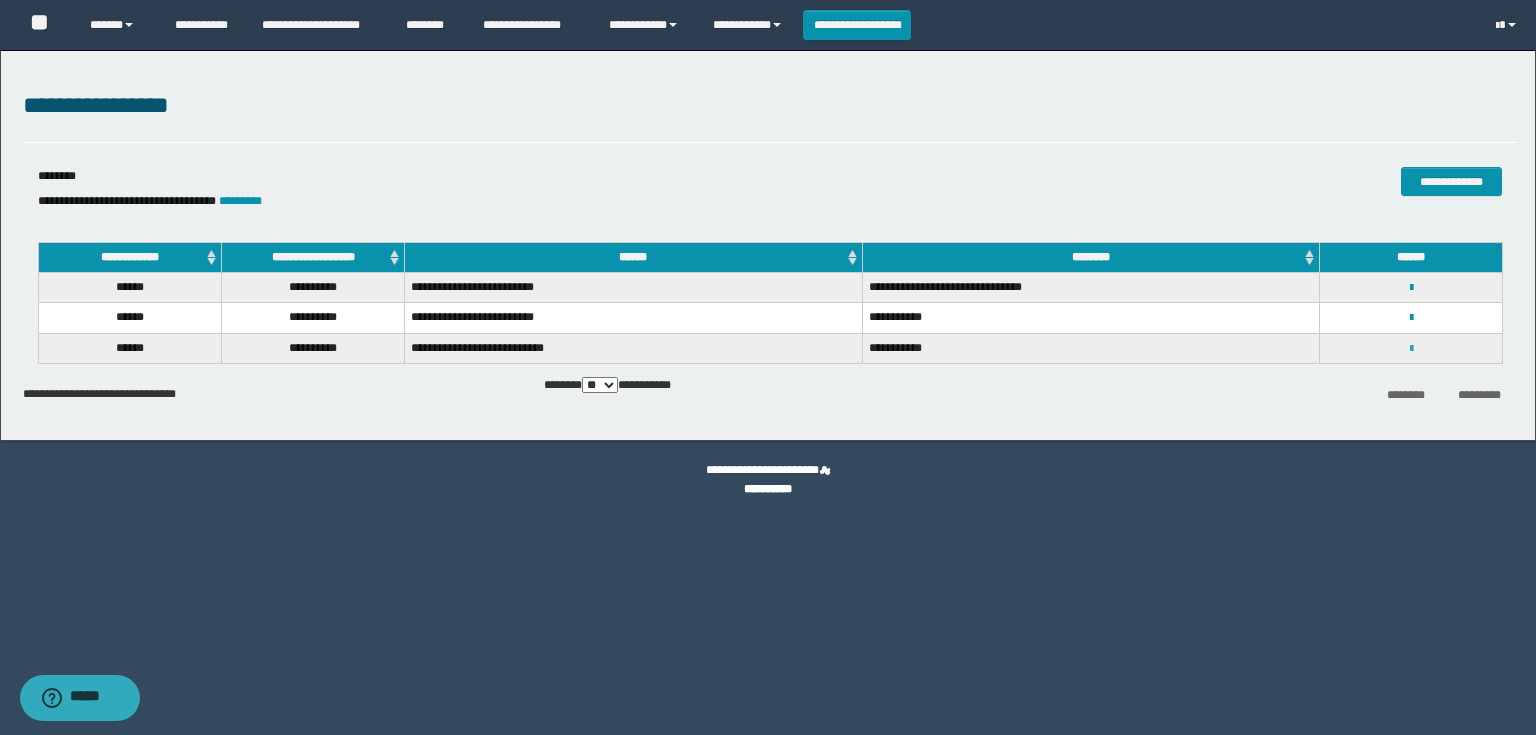 click at bounding box center (1411, 349) 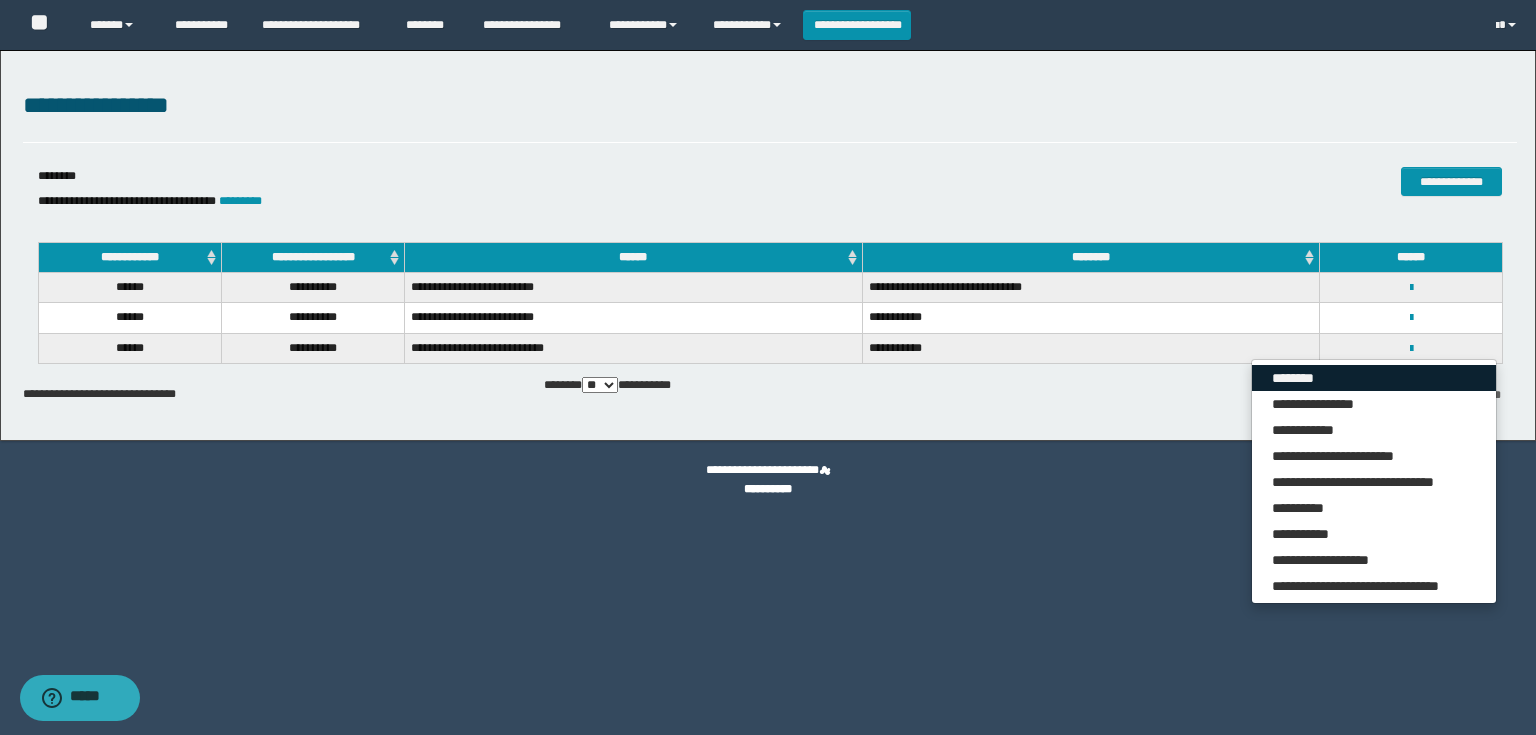 click on "********" at bounding box center (1374, 378) 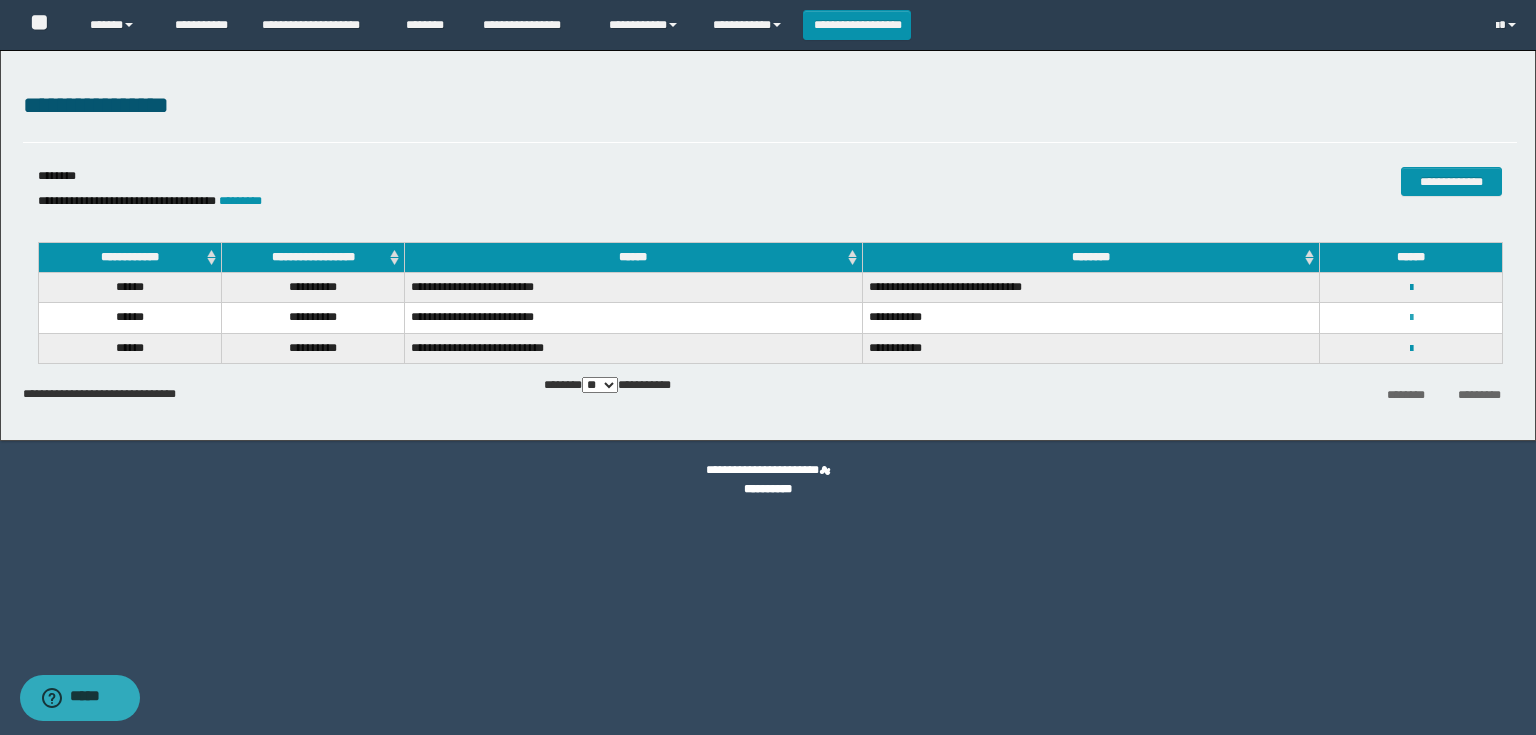 click at bounding box center [1411, 318] 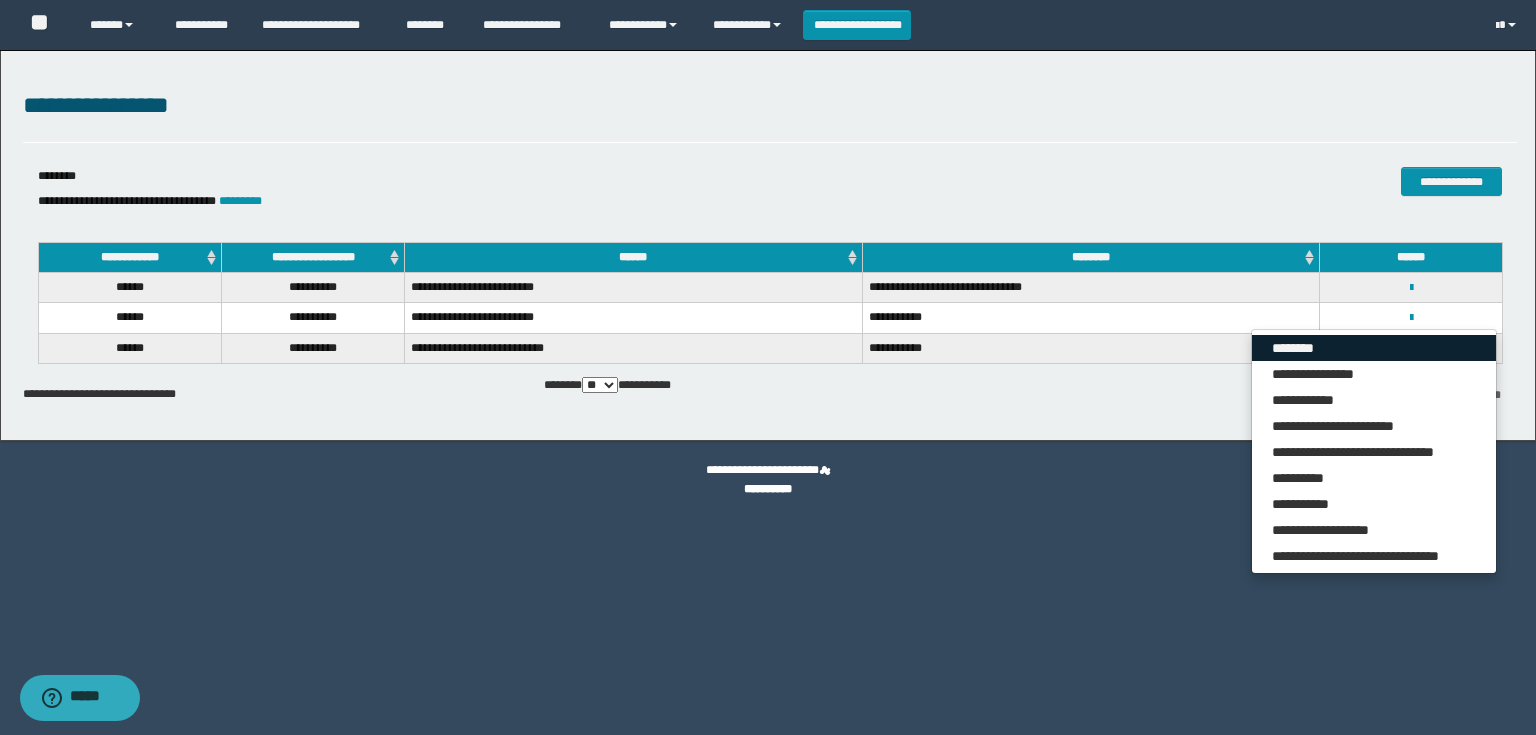 drag, startPoint x: 1337, startPoint y: 346, endPoint x: 1368, endPoint y: 361, distance: 34.43835 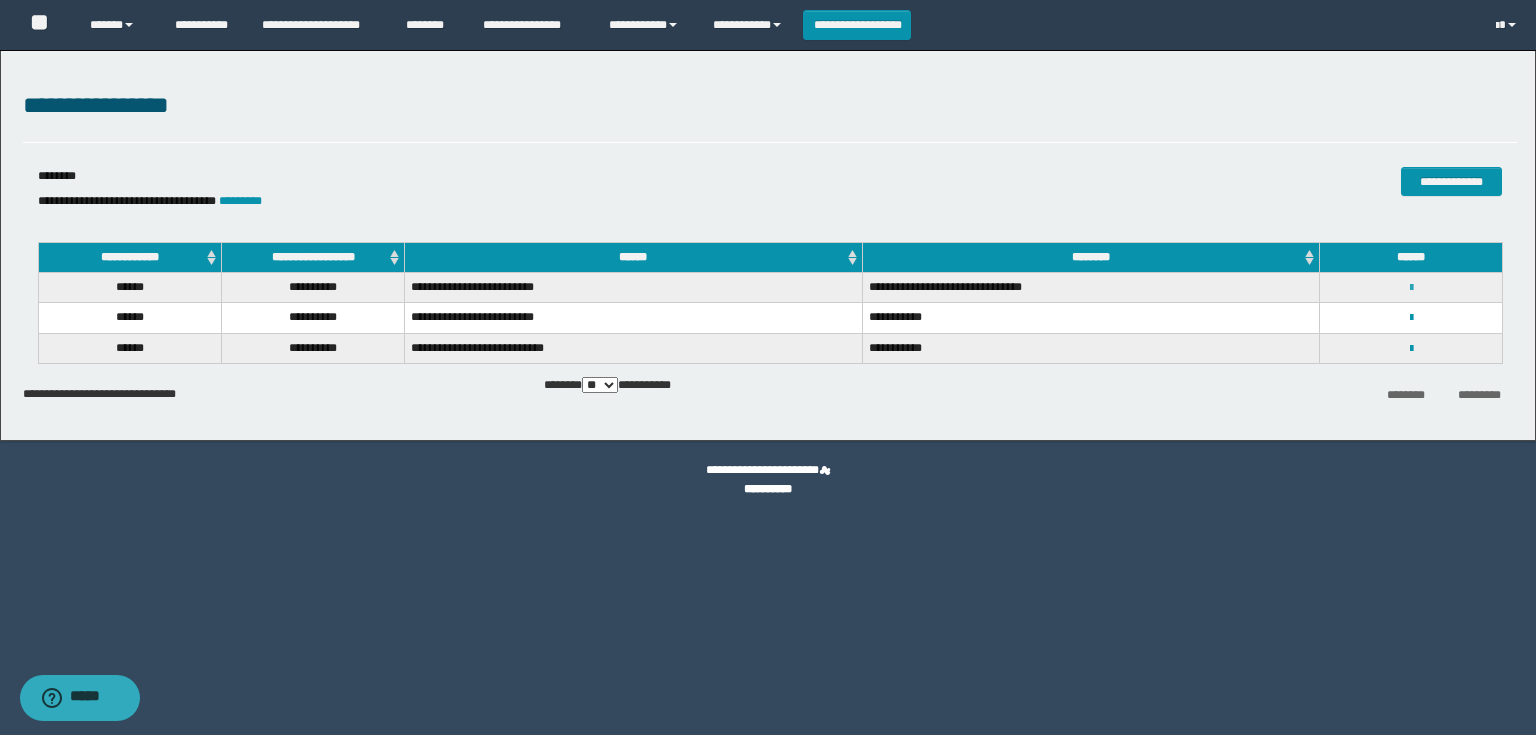 click at bounding box center [1411, 288] 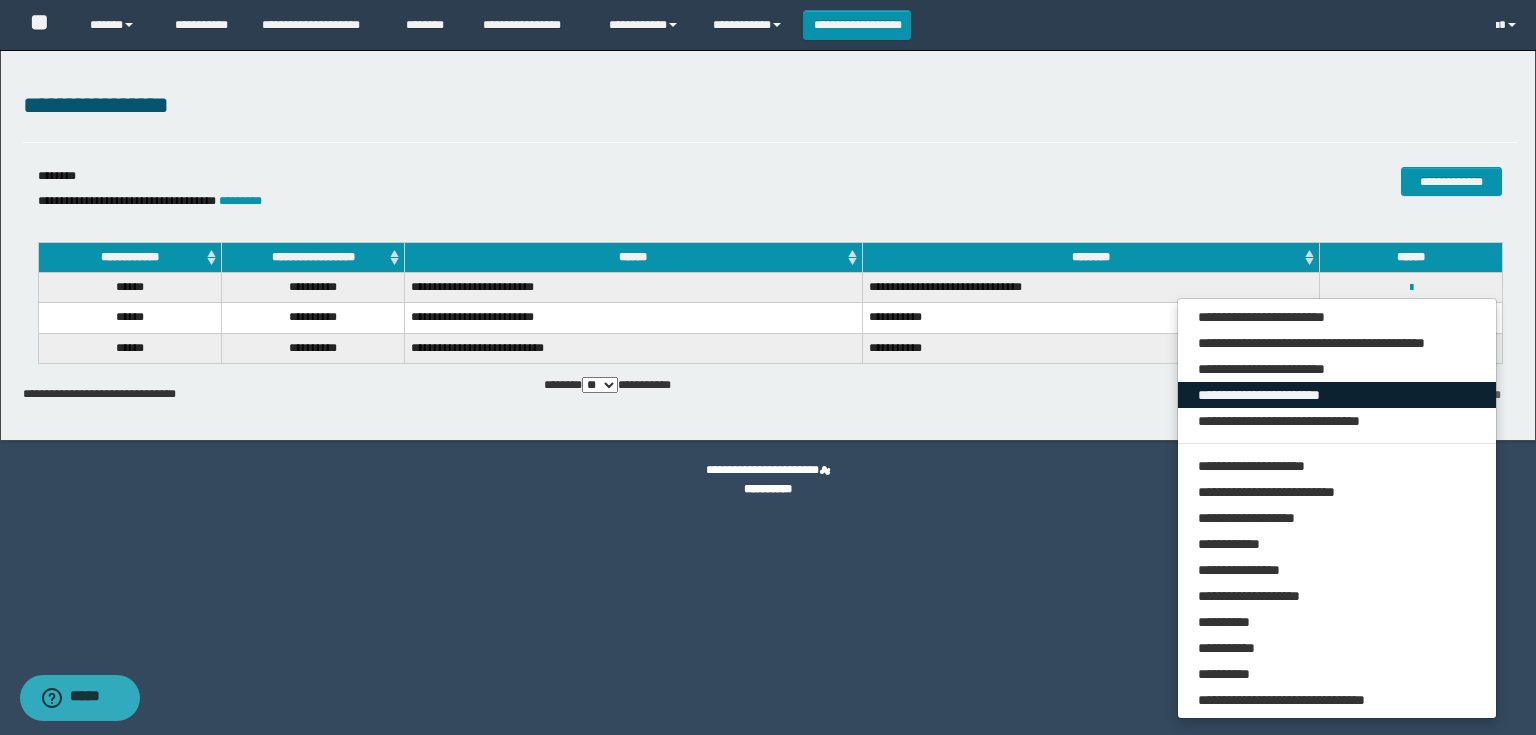 click on "**********" at bounding box center (1337, 395) 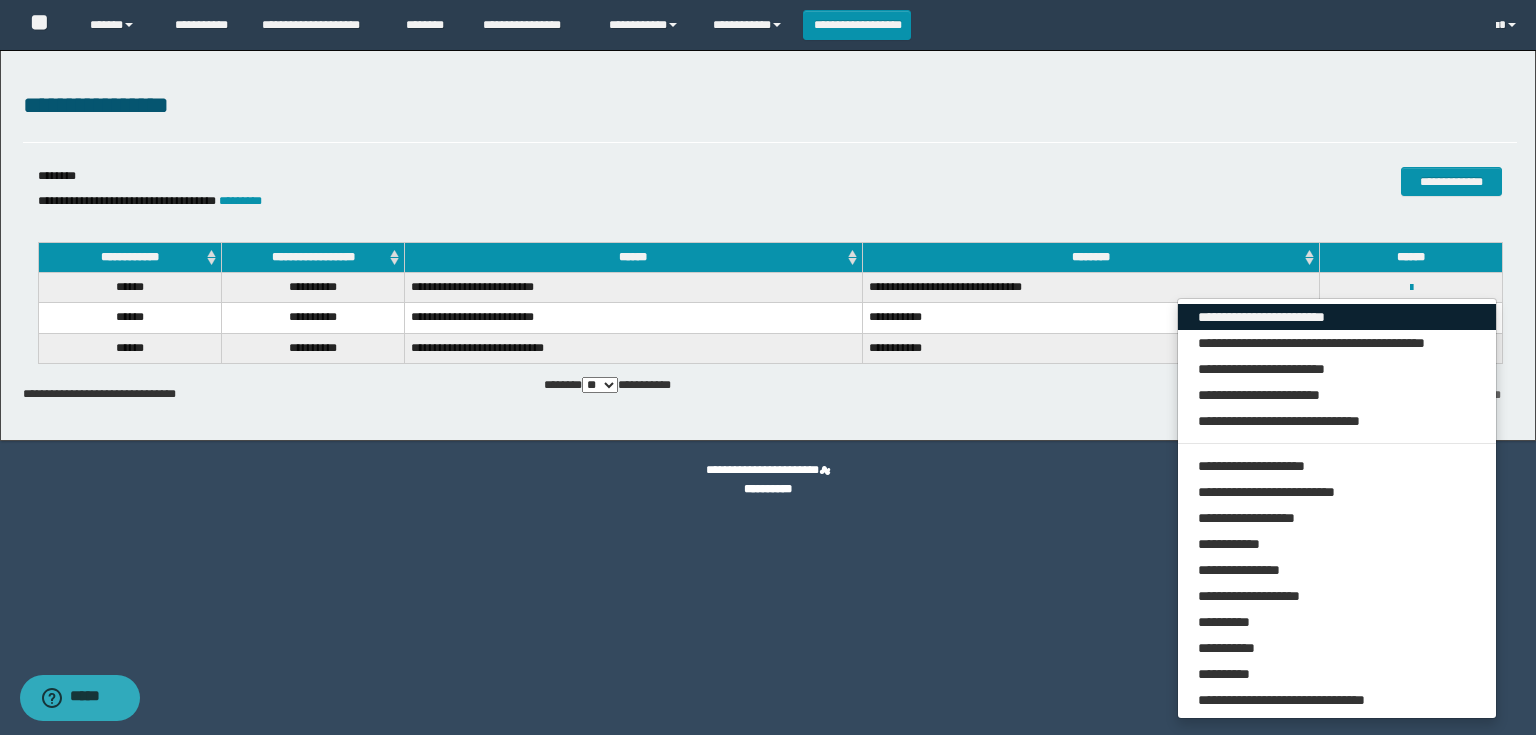 click on "**********" at bounding box center (1337, 317) 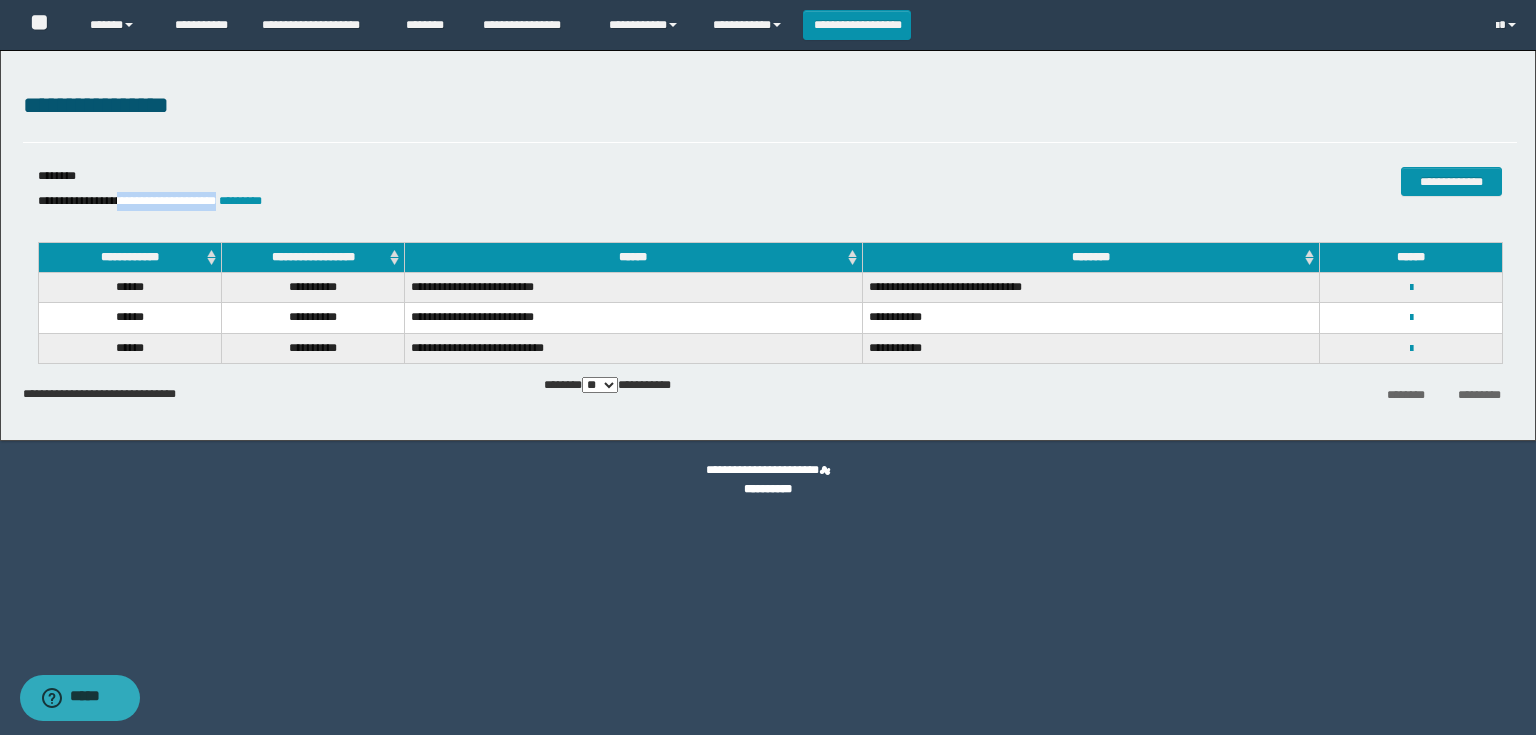 drag, startPoint x: 269, startPoint y: 200, endPoint x: 132, endPoint y: 201, distance: 137.00365 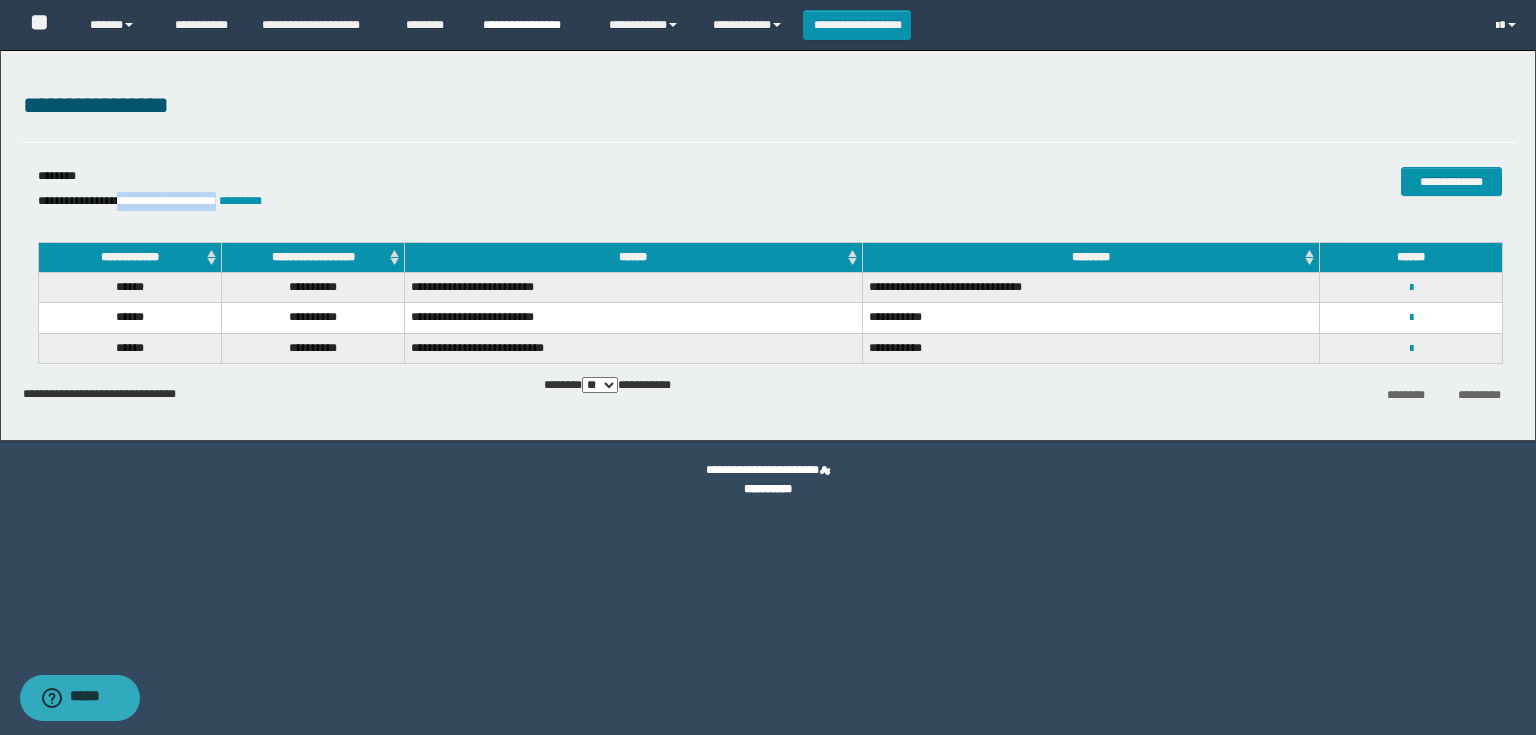 copy on "**********" 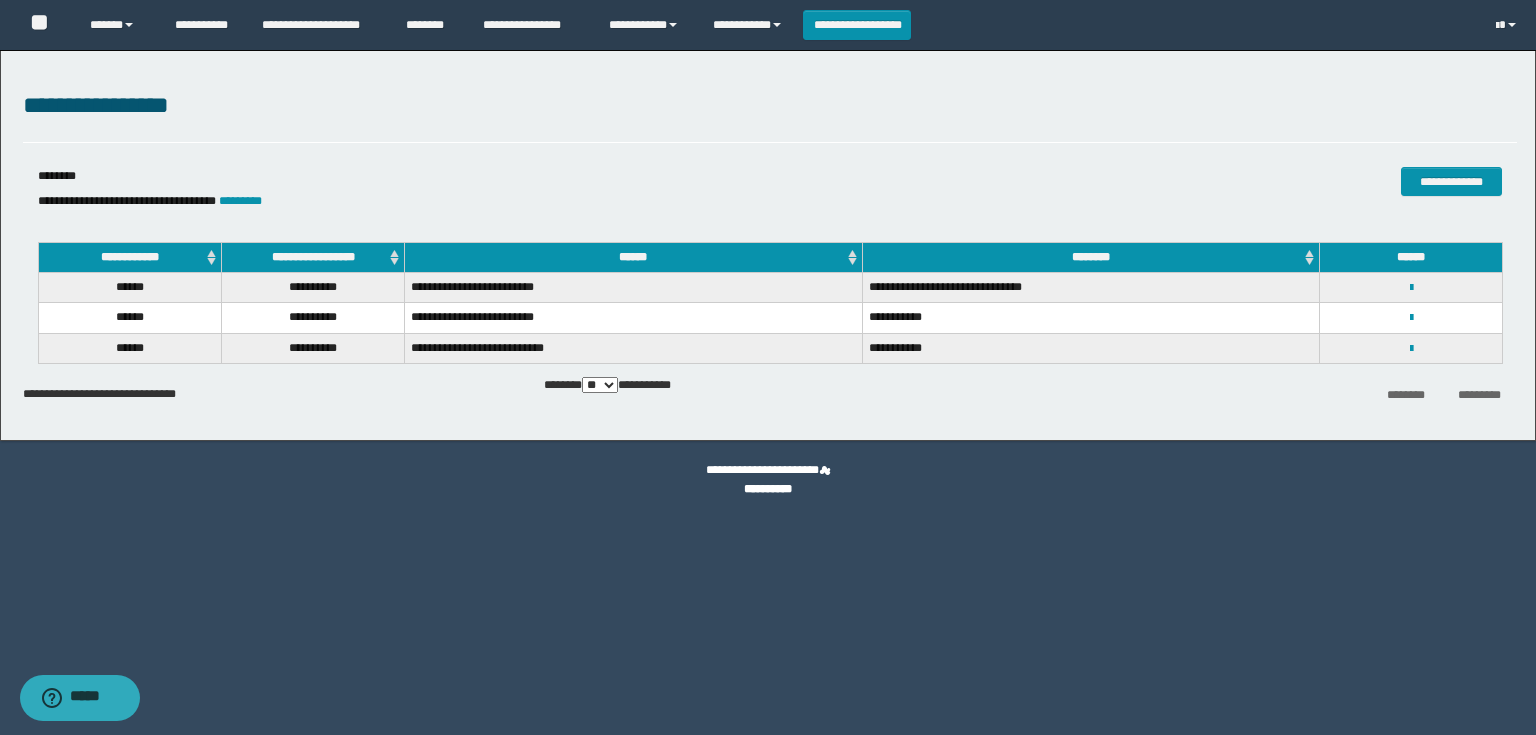 click on "**********" at bounding box center [521, 193] 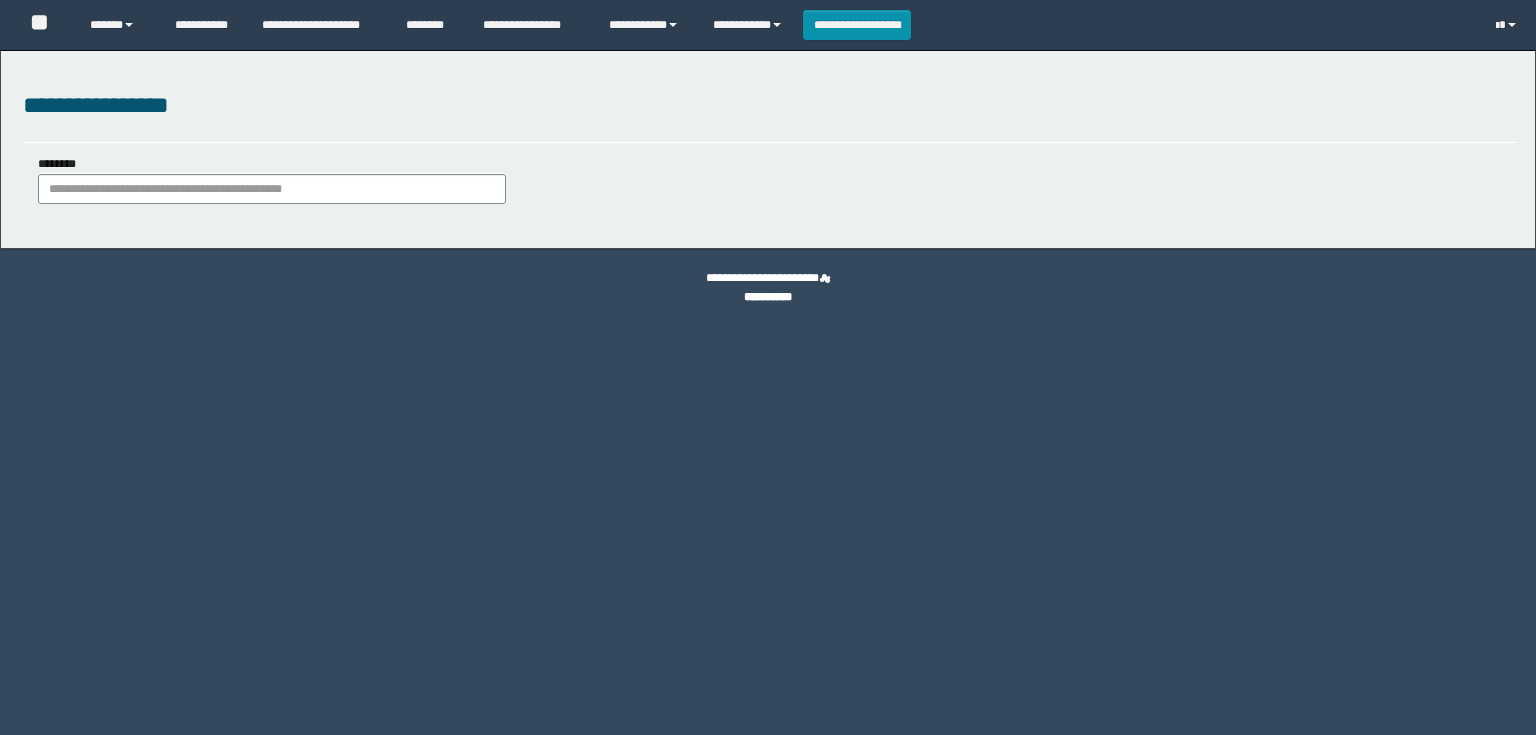scroll, scrollTop: 0, scrollLeft: 0, axis: both 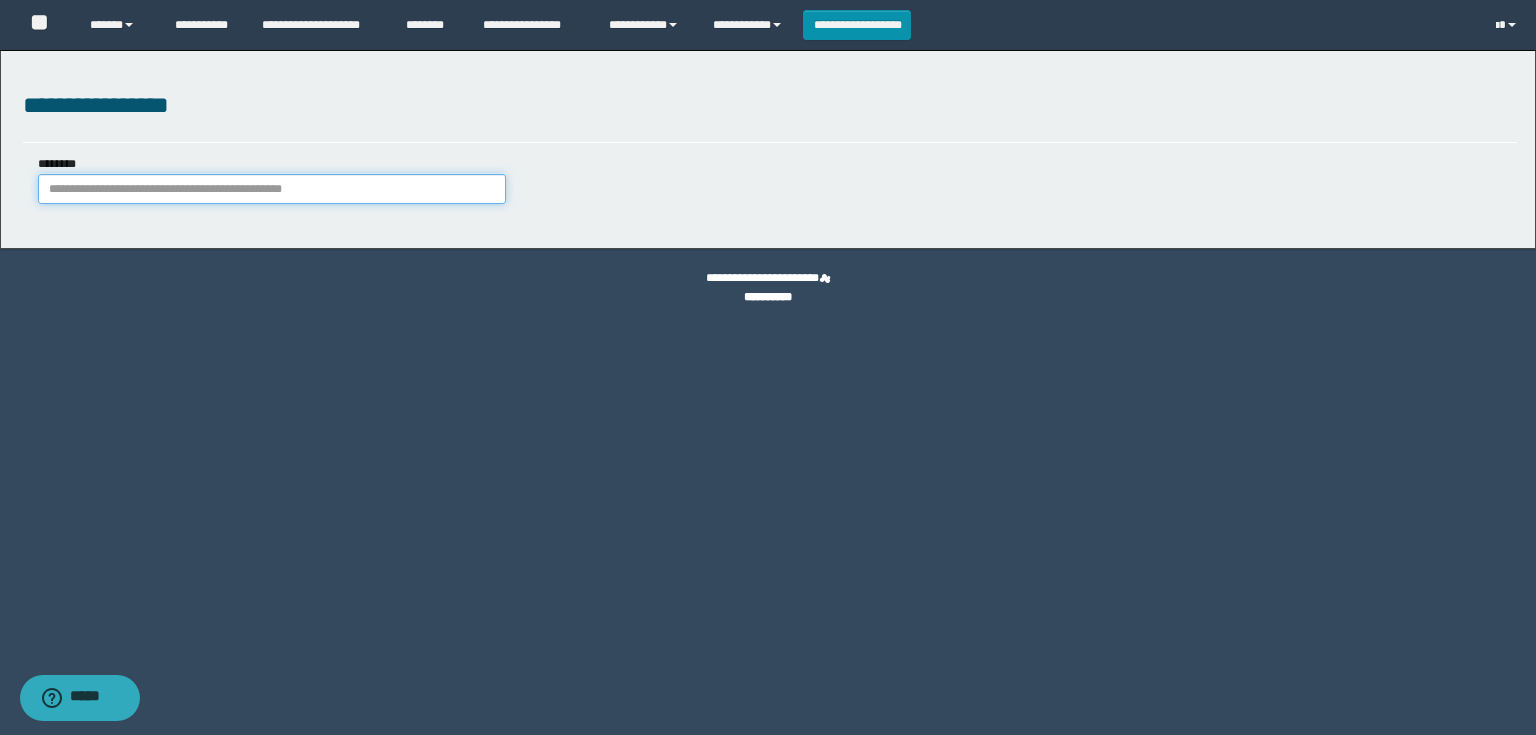 click on "********" at bounding box center [272, 189] 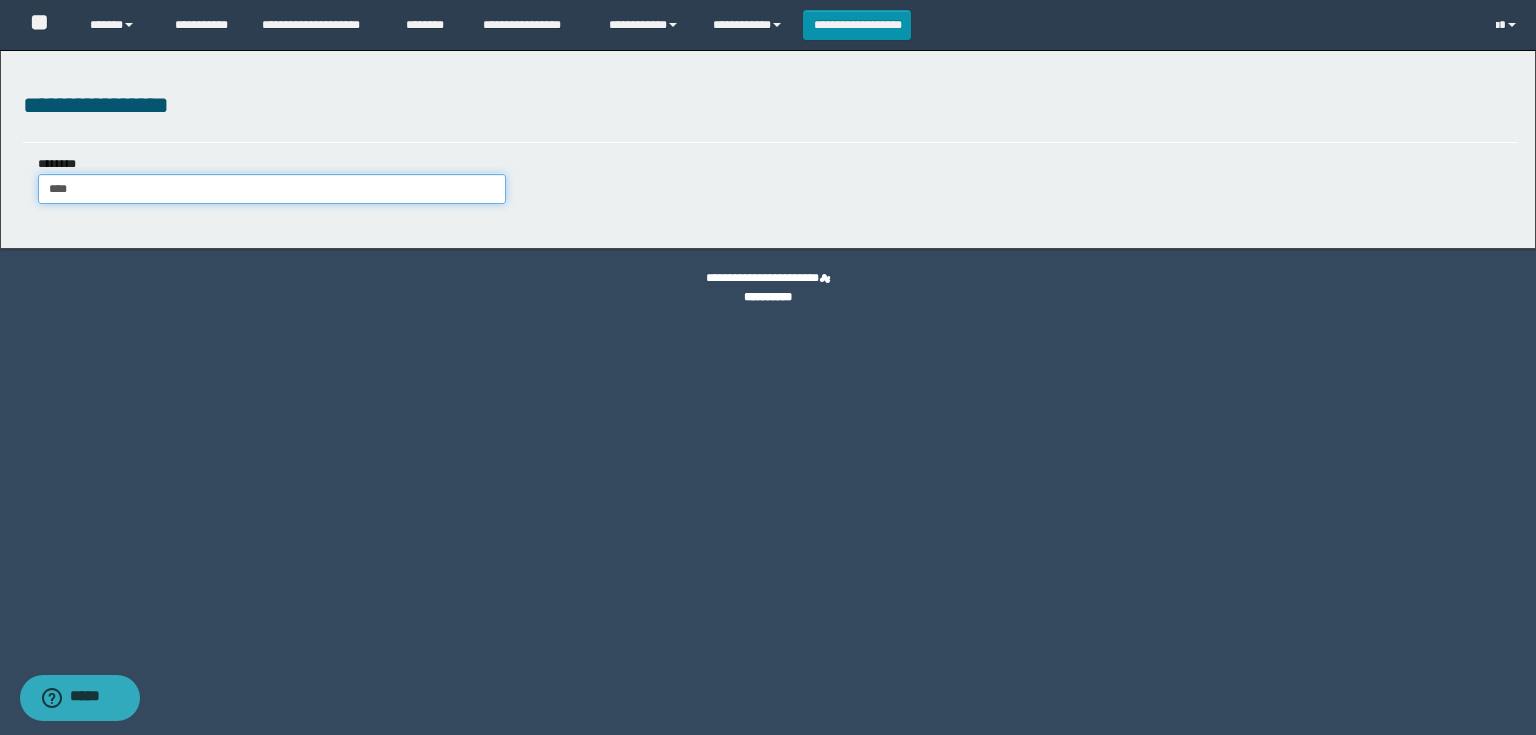 type on "*****" 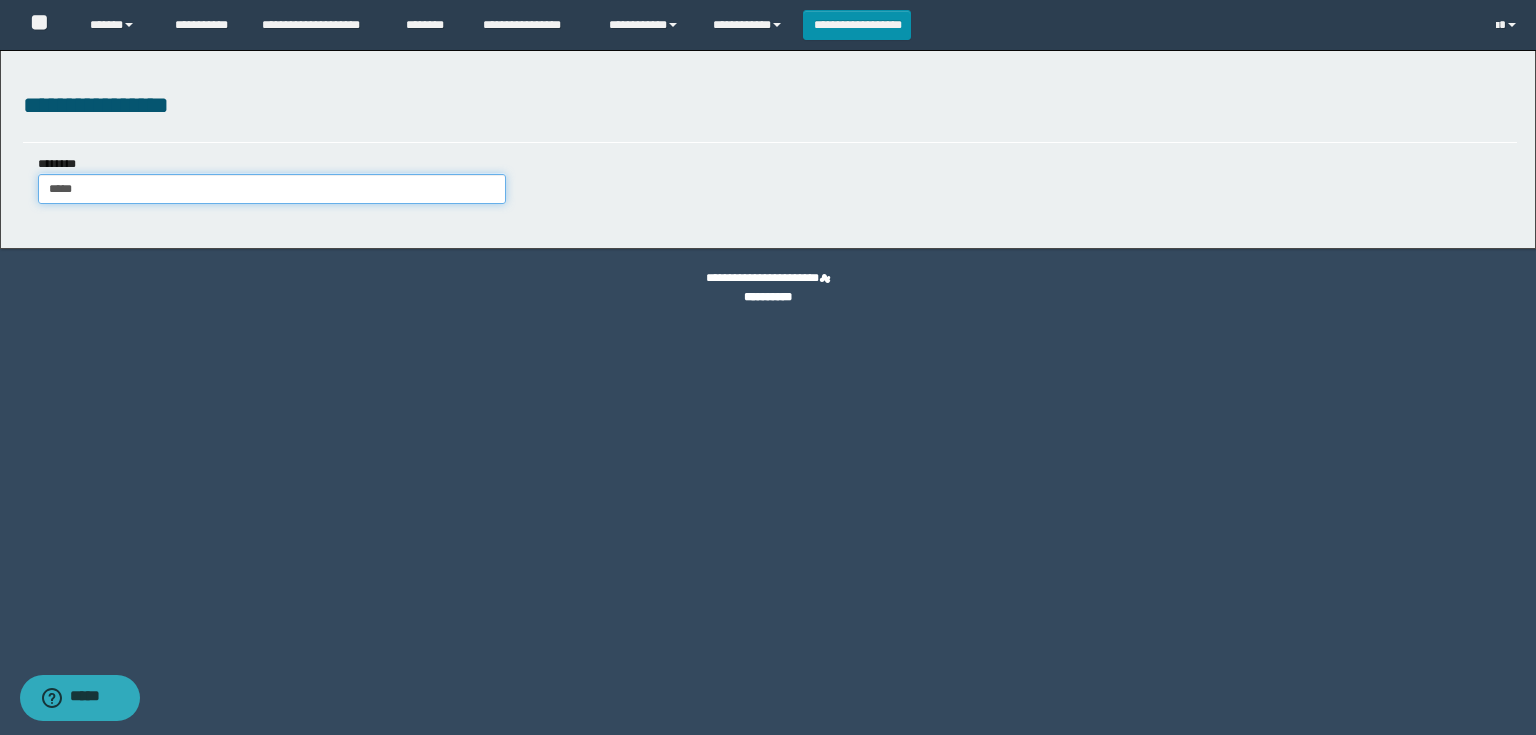 type on "*****" 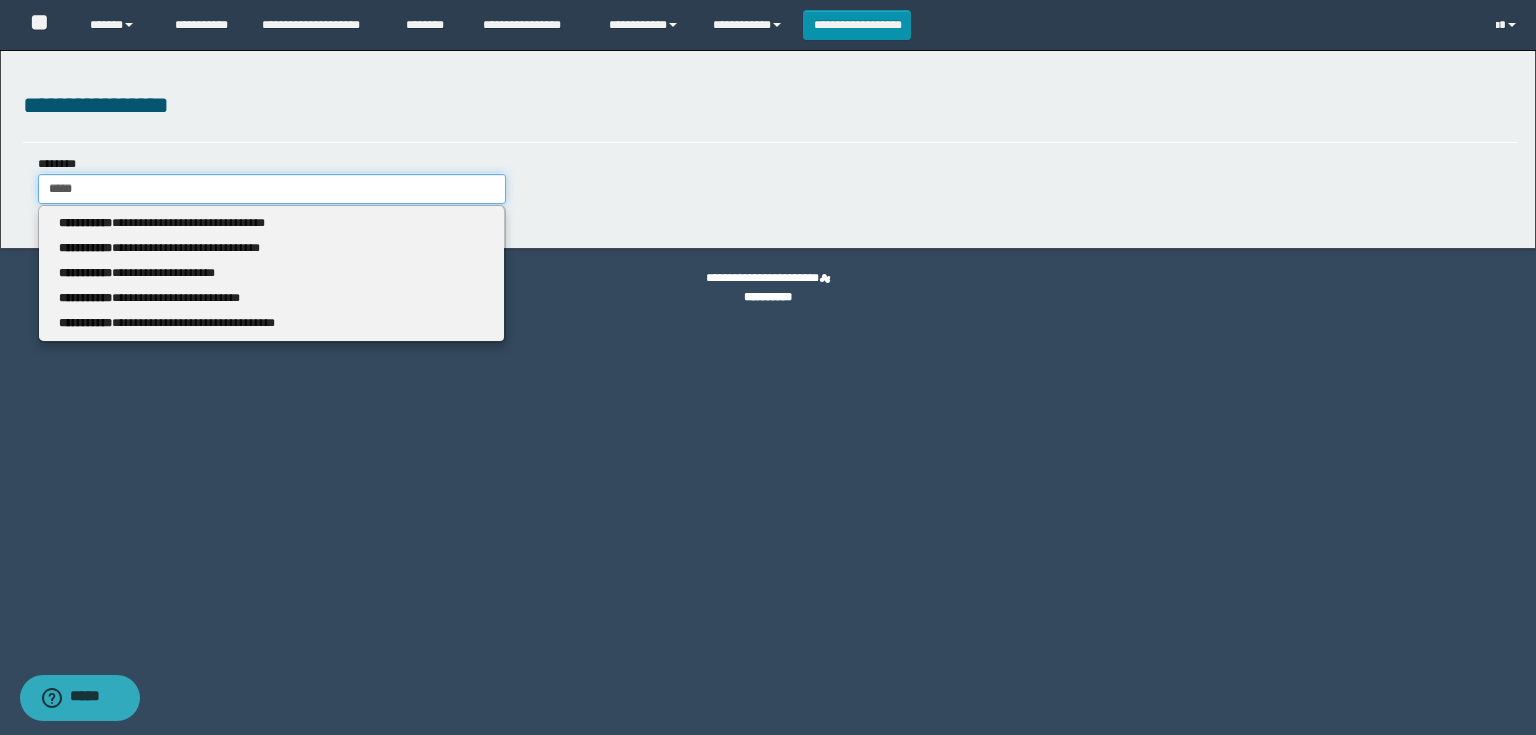 type 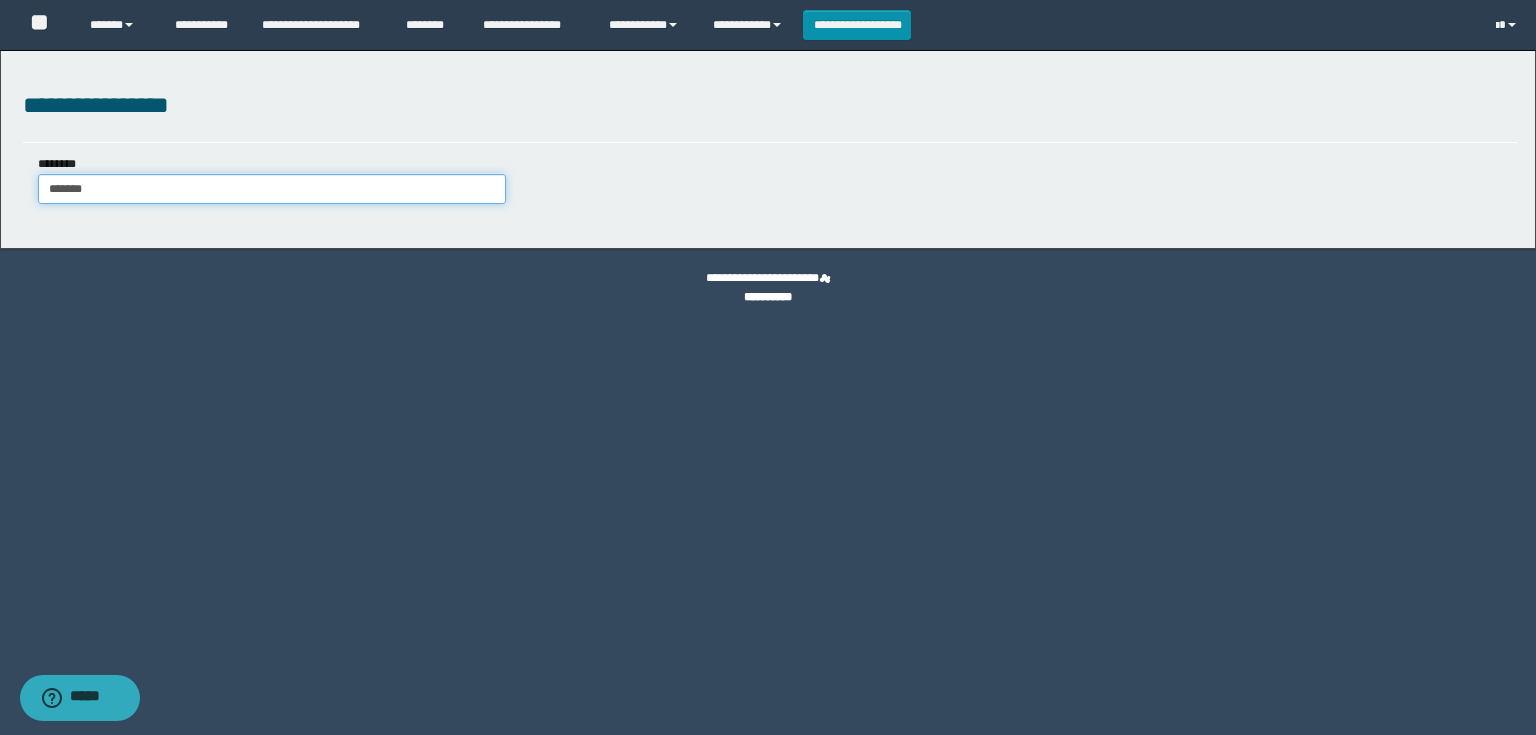 click on "*******" at bounding box center (272, 189) 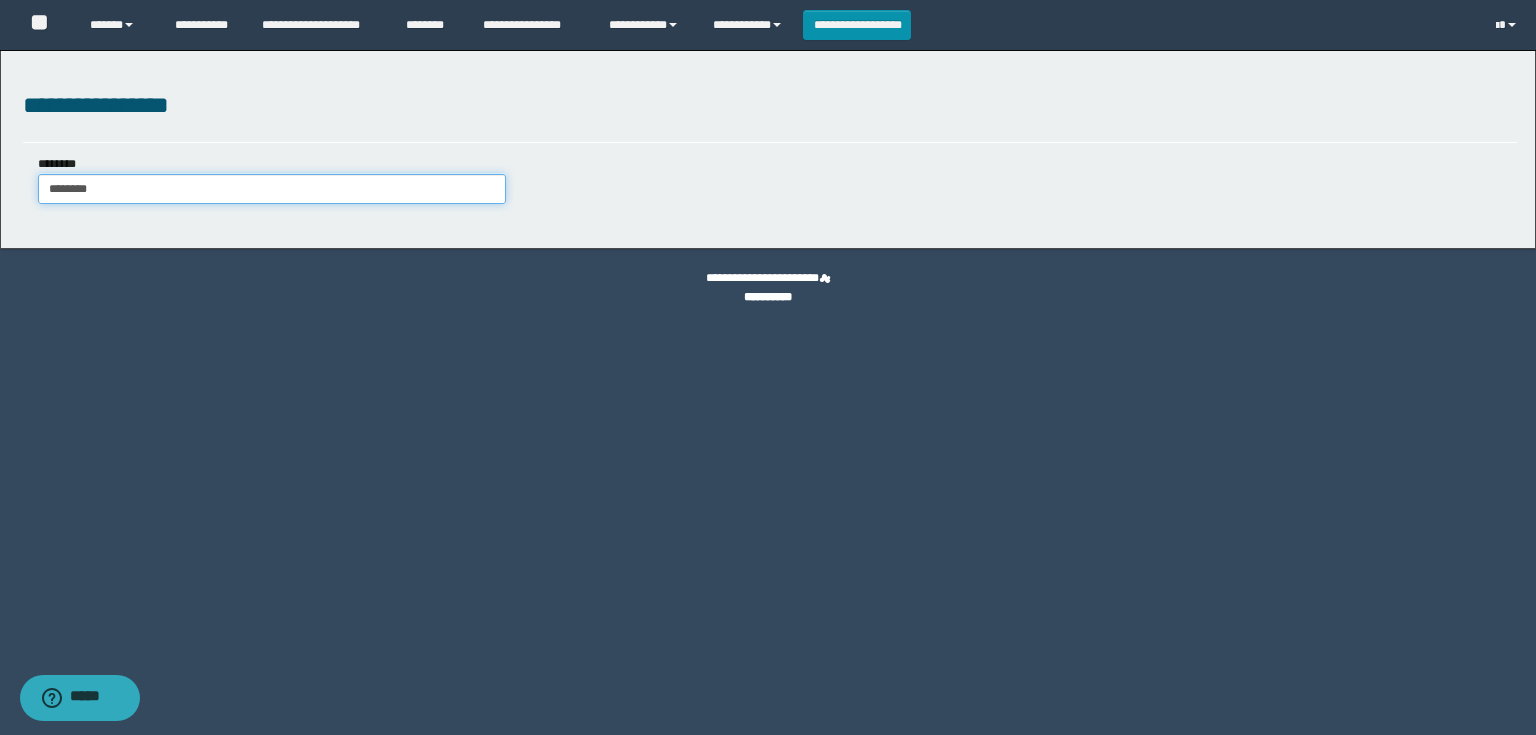 type on "********" 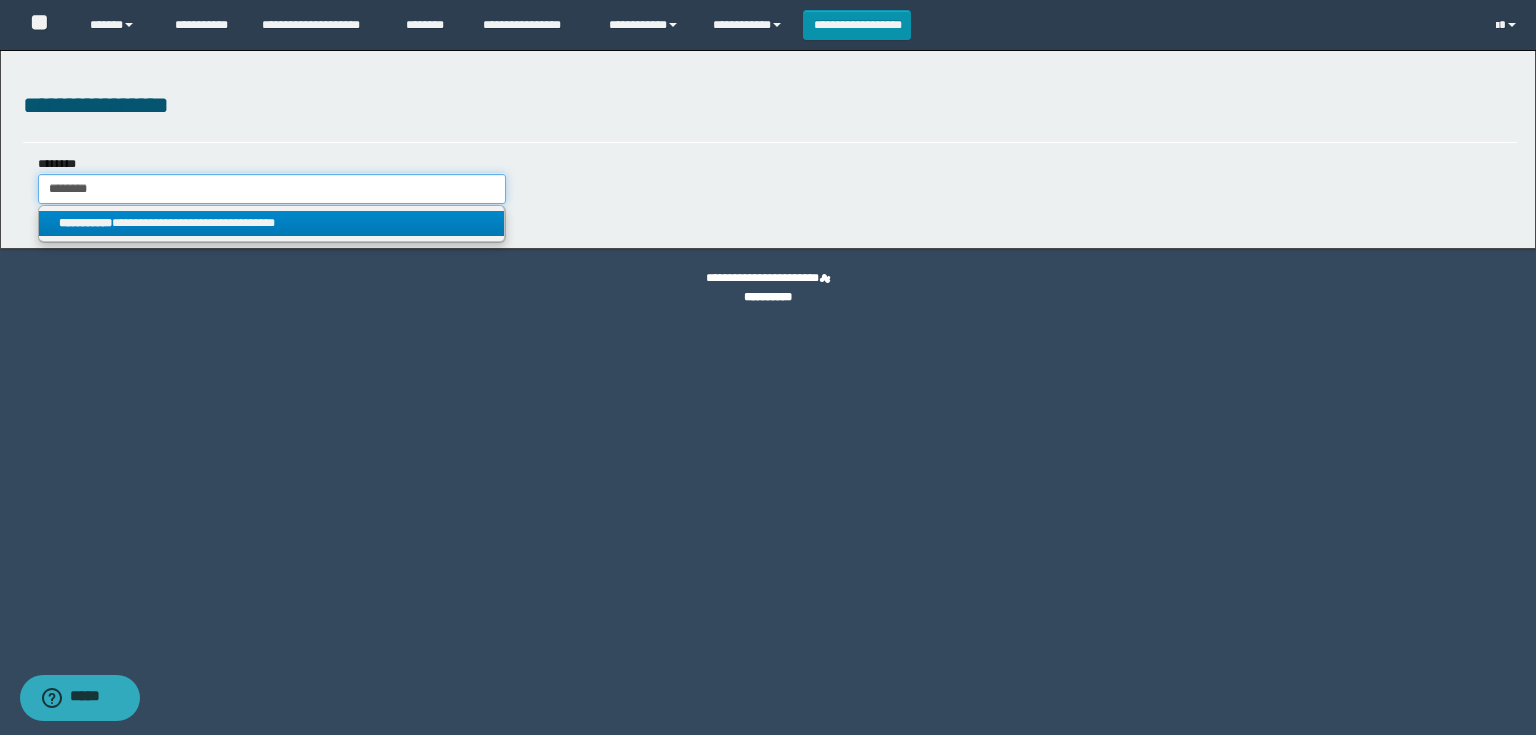 type on "********" 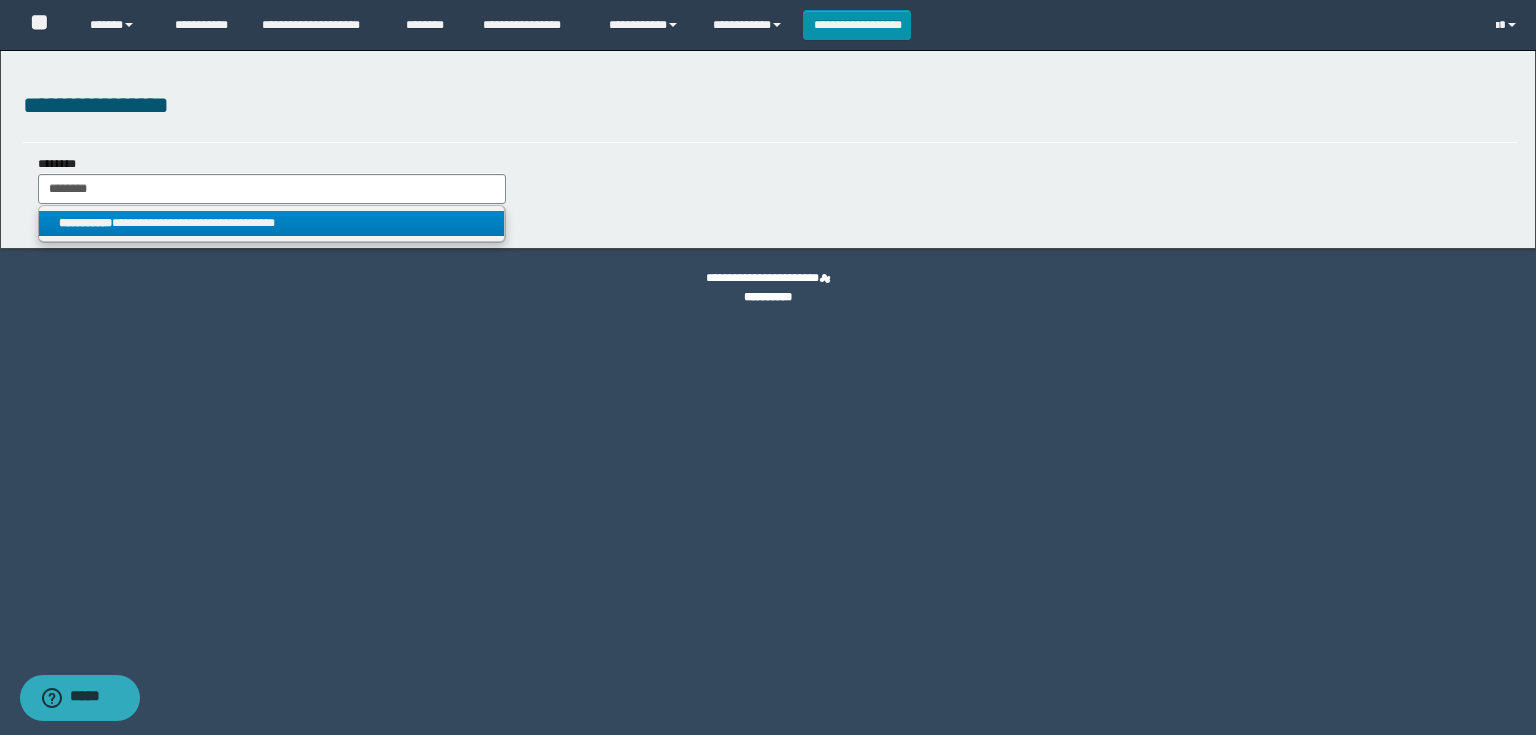 click on "**********" at bounding box center [272, 223] 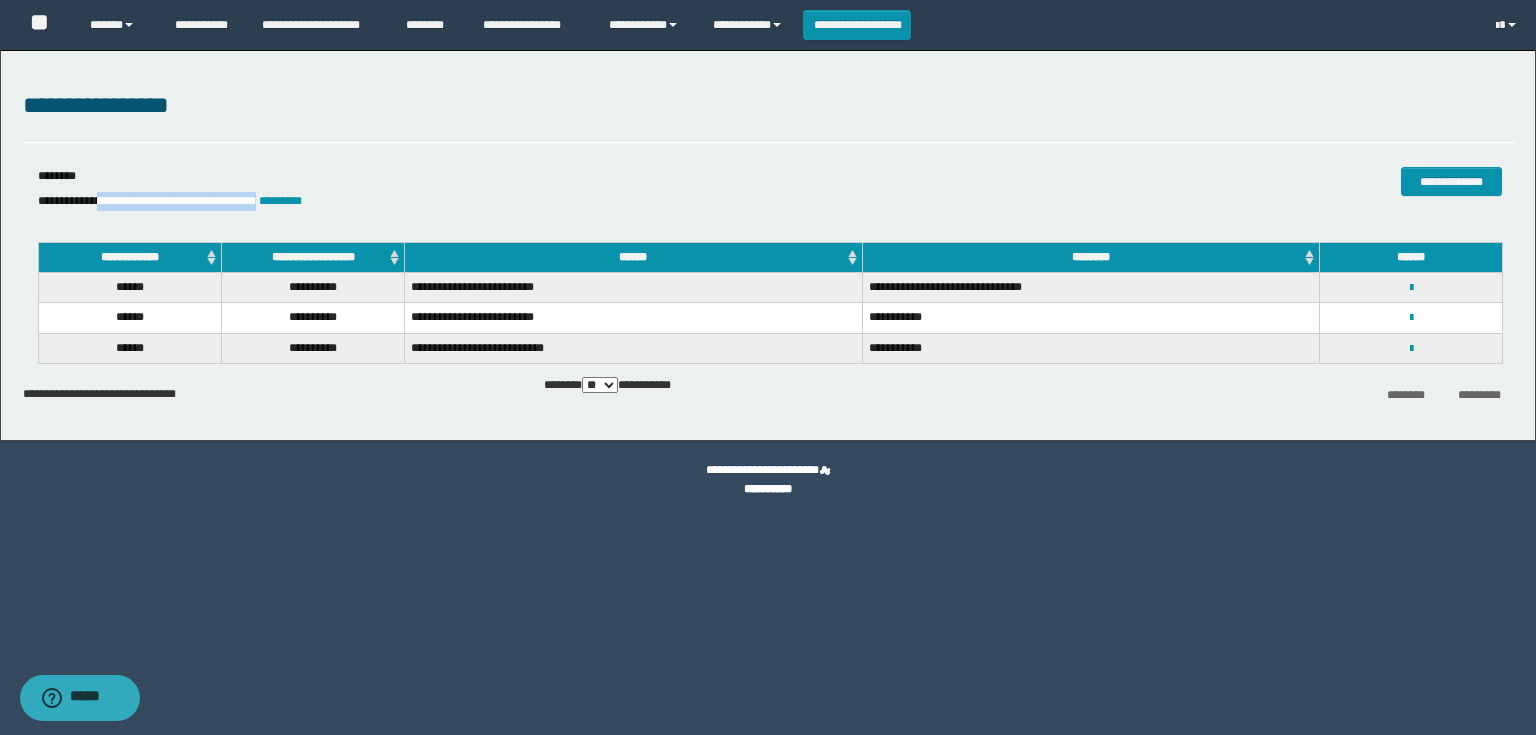 drag, startPoint x: 326, startPoint y: 199, endPoint x: 111, endPoint y: 209, distance: 215.23244 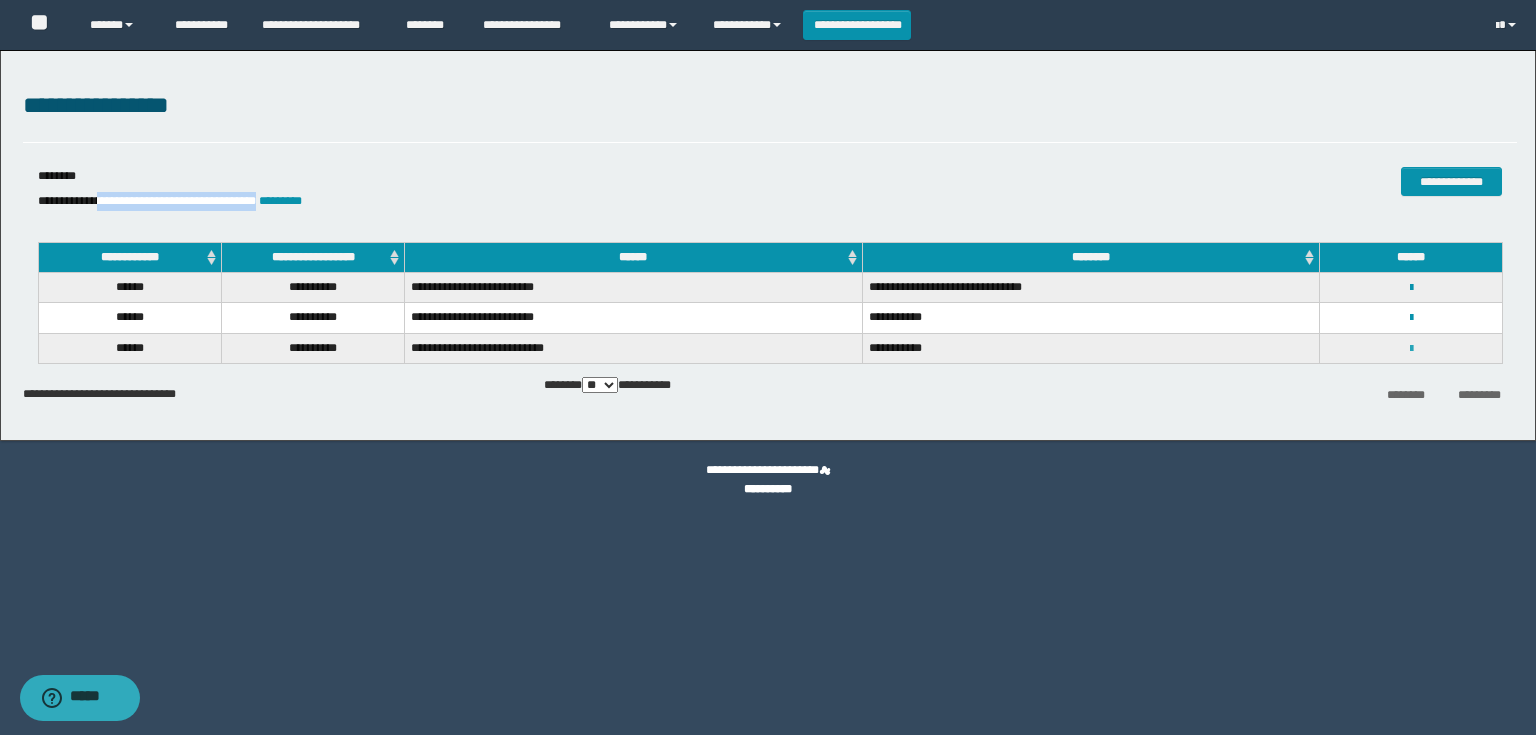 click at bounding box center [1411, 349] 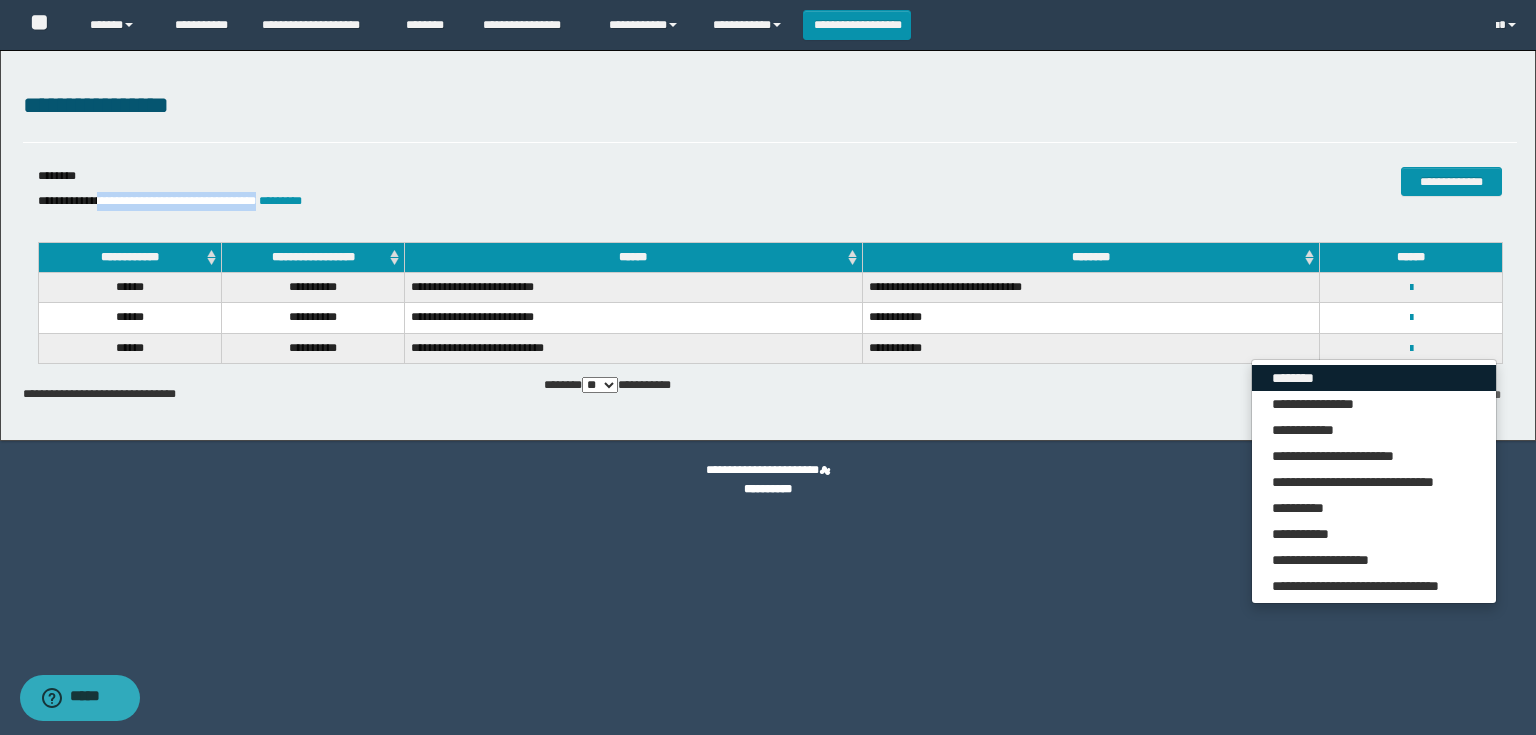 click on "********" at bounding box center (1374, 378) 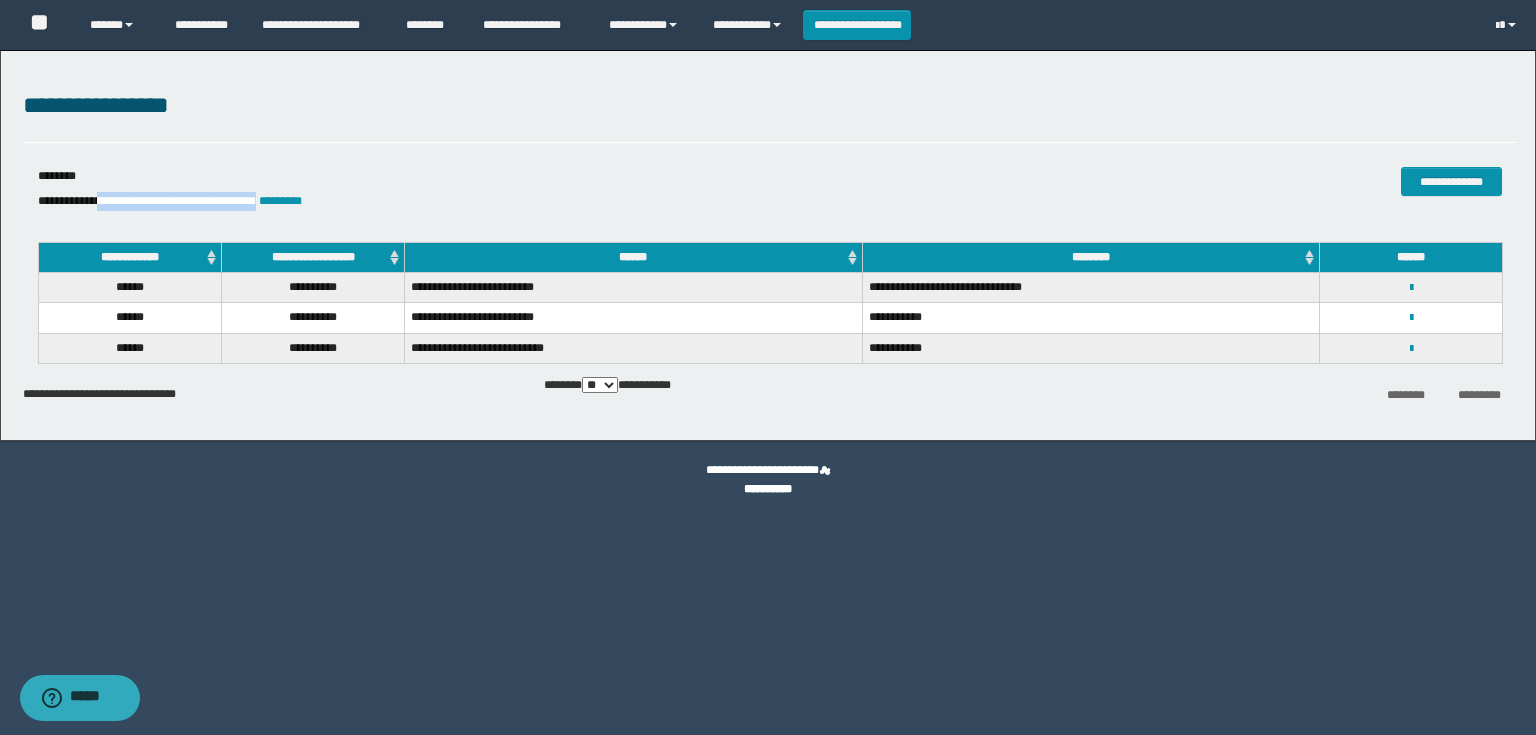 click on "********" at bounding box center [1406, 395] 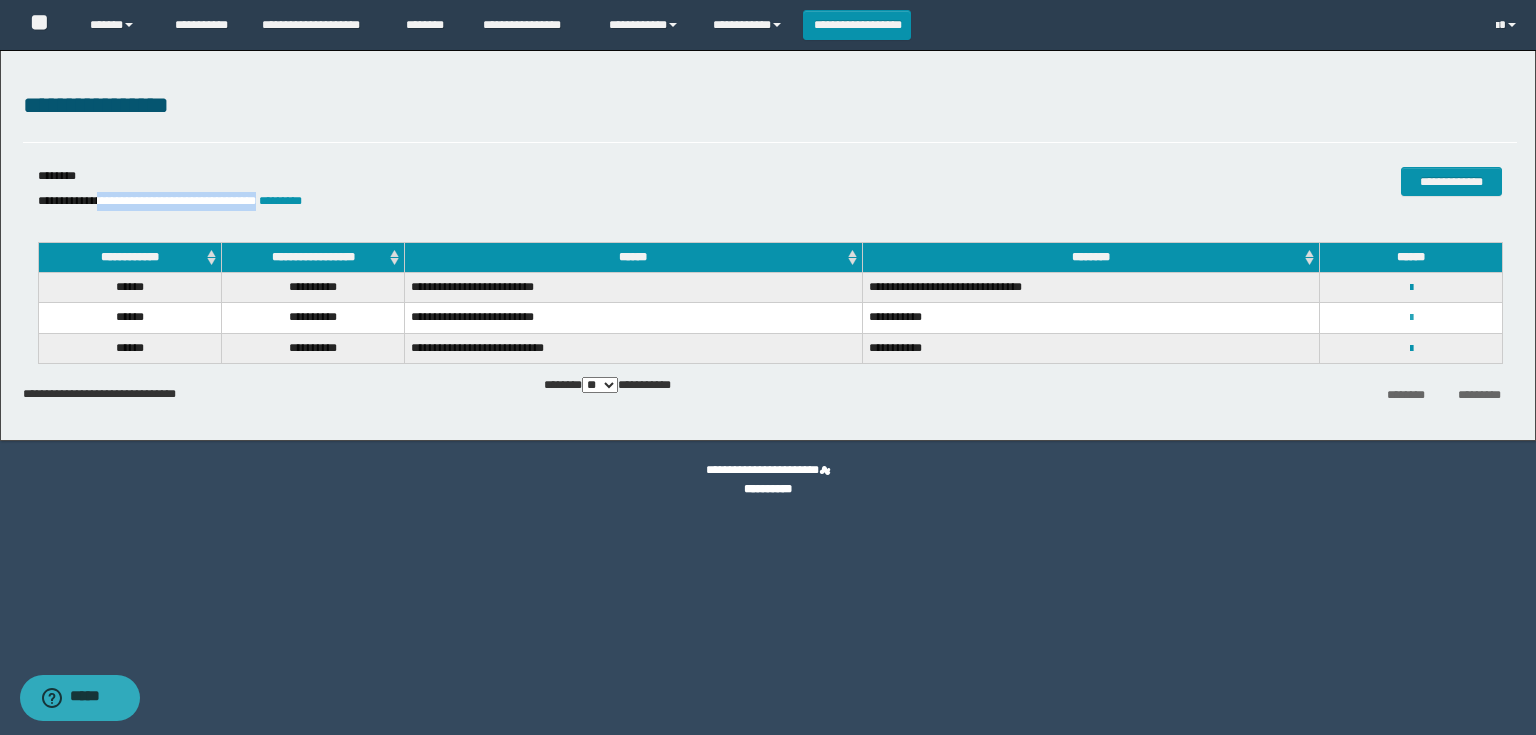 click at bounding box center [1411, 318] 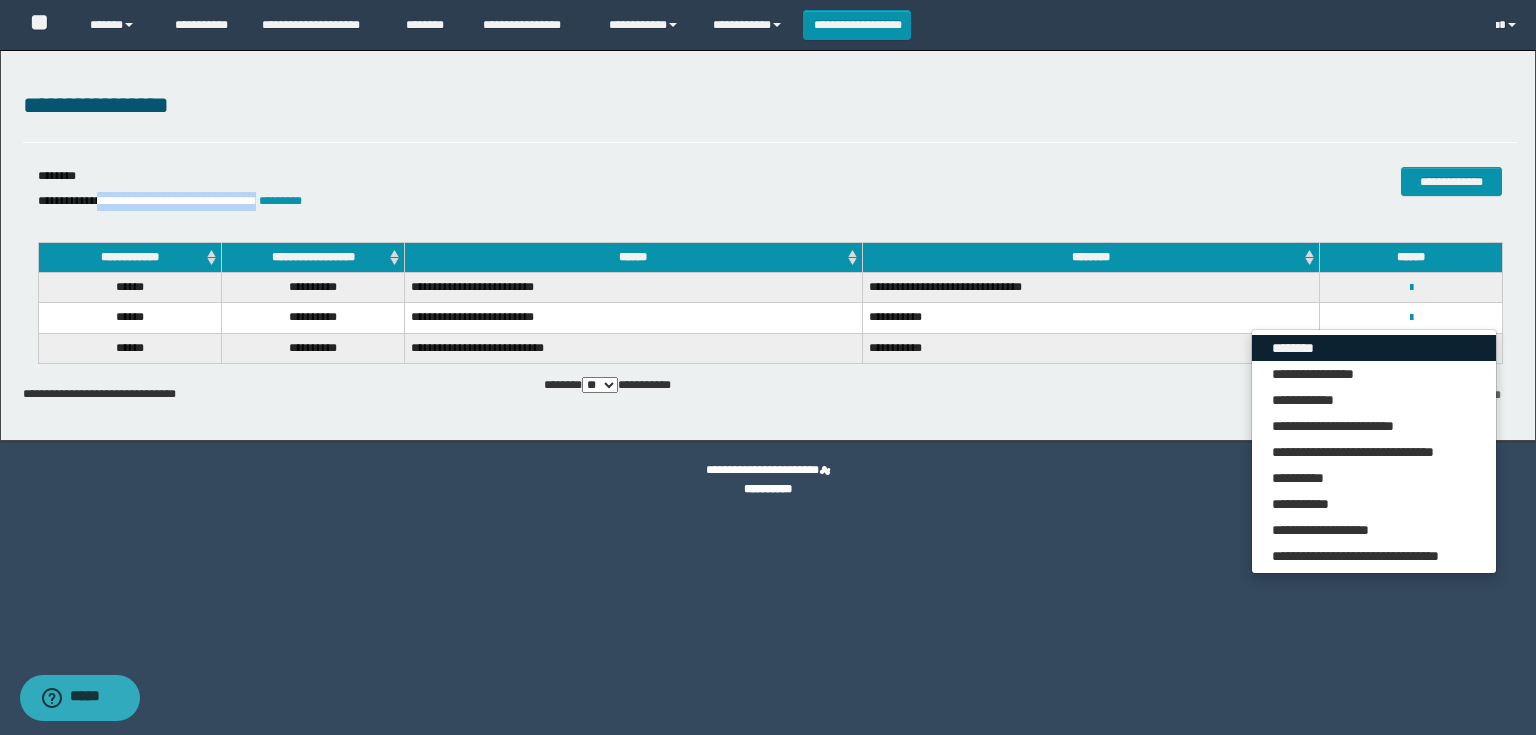 click on "********" at bounding box center (1374, 348) 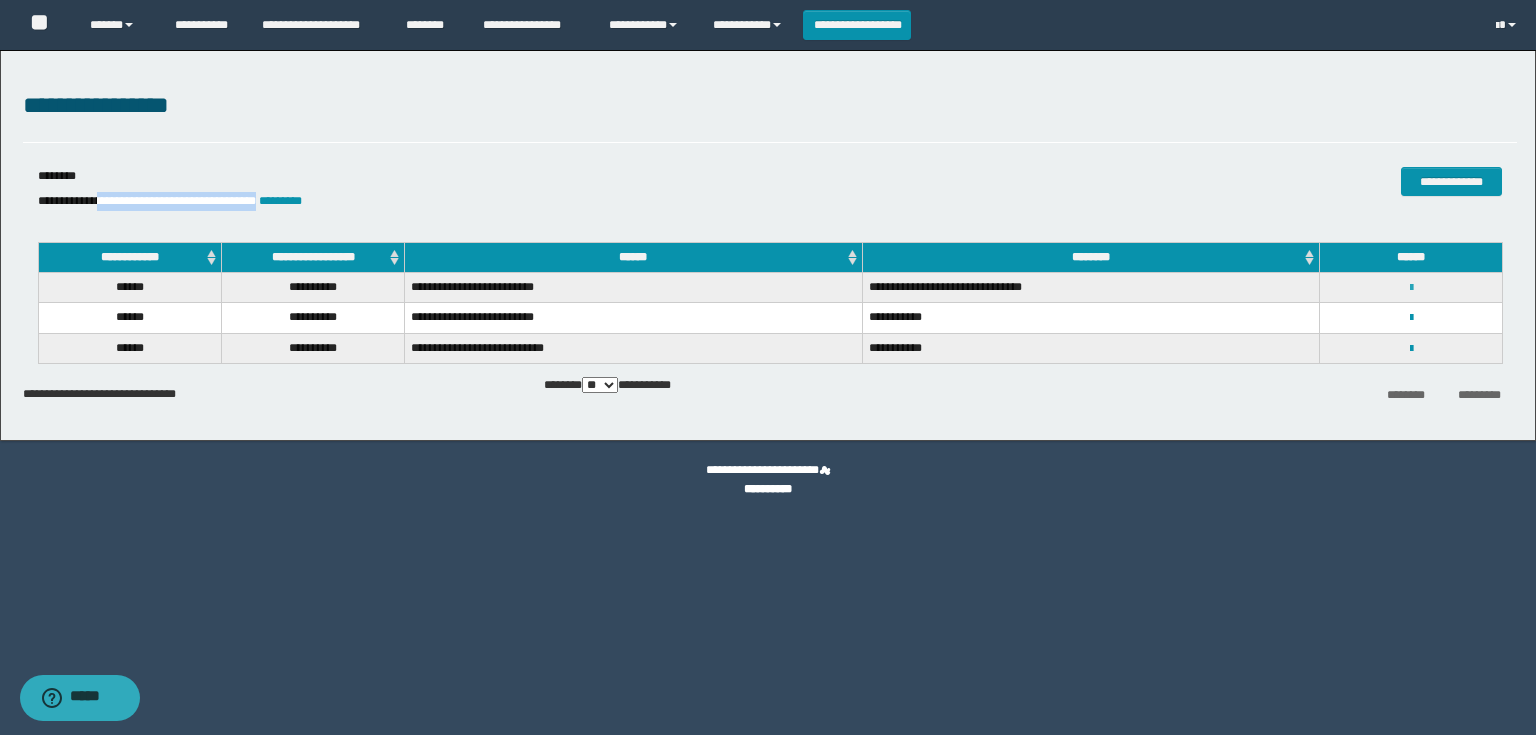 click at bounding box center [1411, 288] 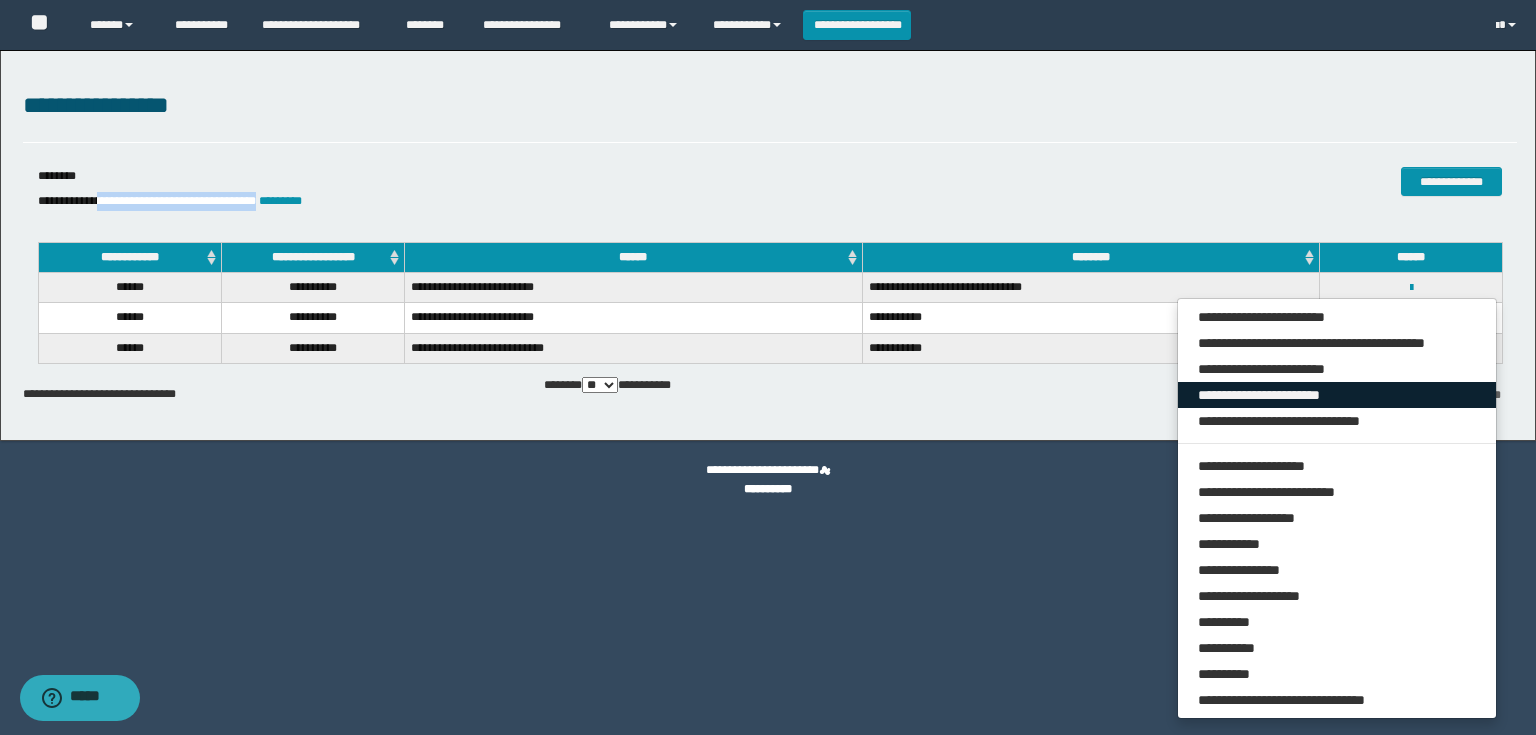 click on "**********" at bounding box center (1337, 395) 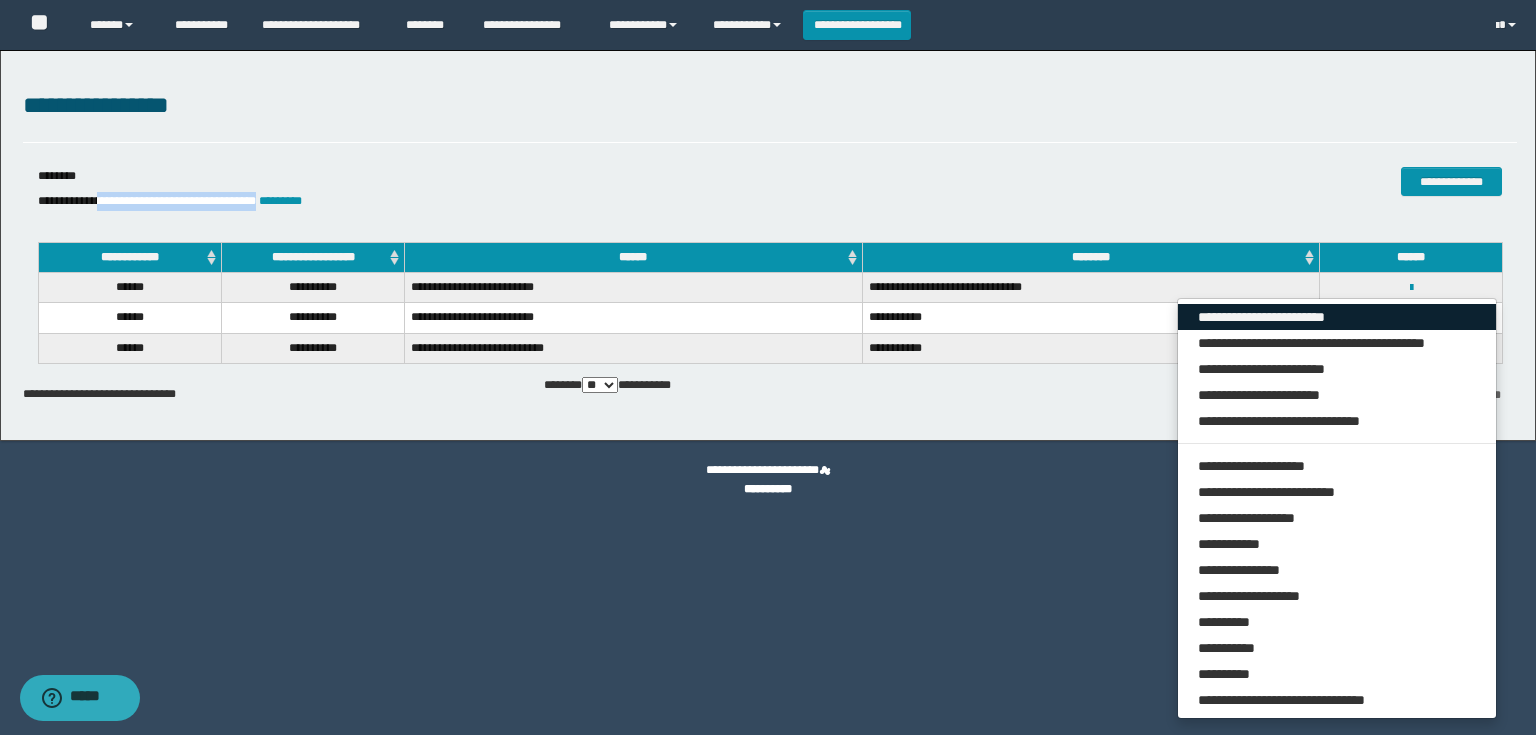 click on "**********" at bounding box center [1337, 317] 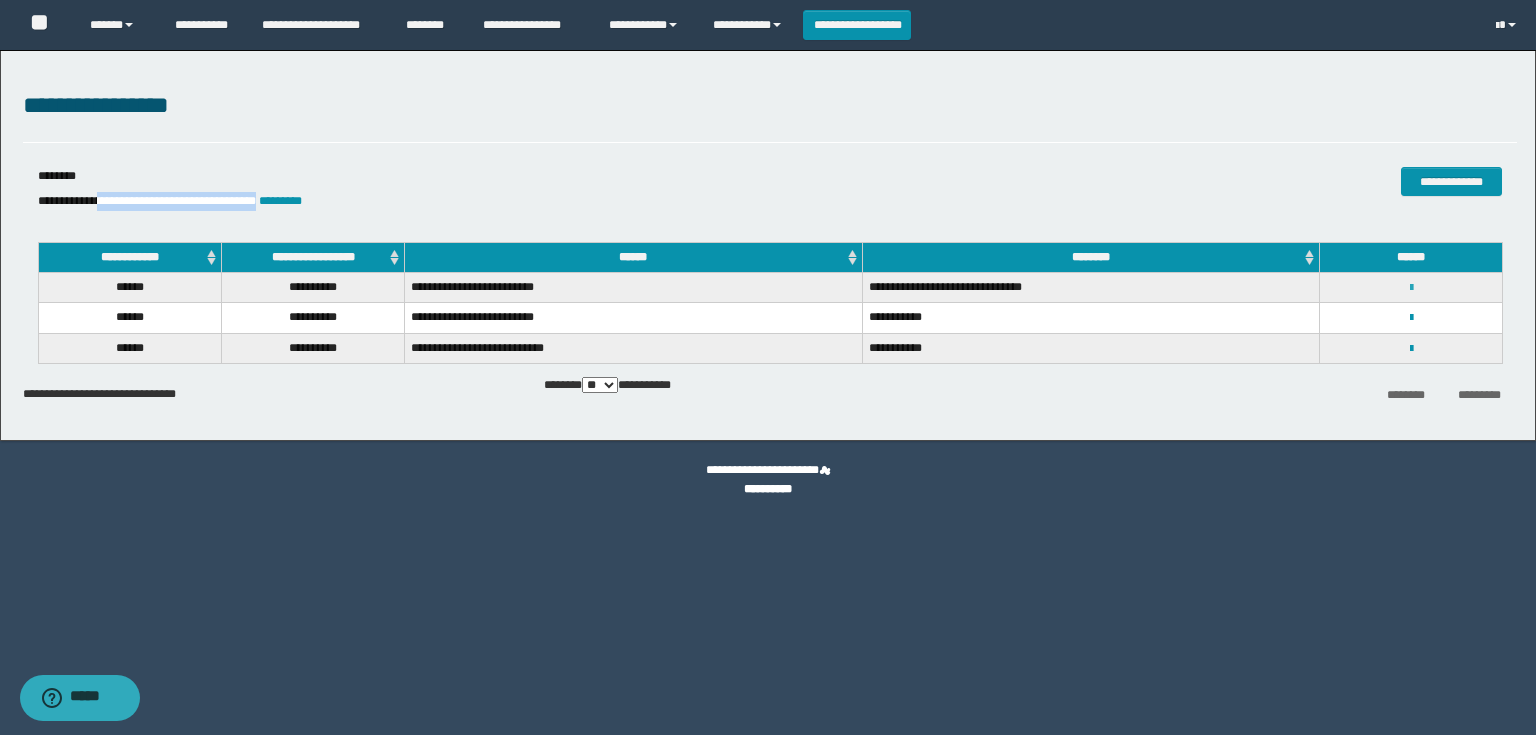 click at bounding box center [1411, 288] 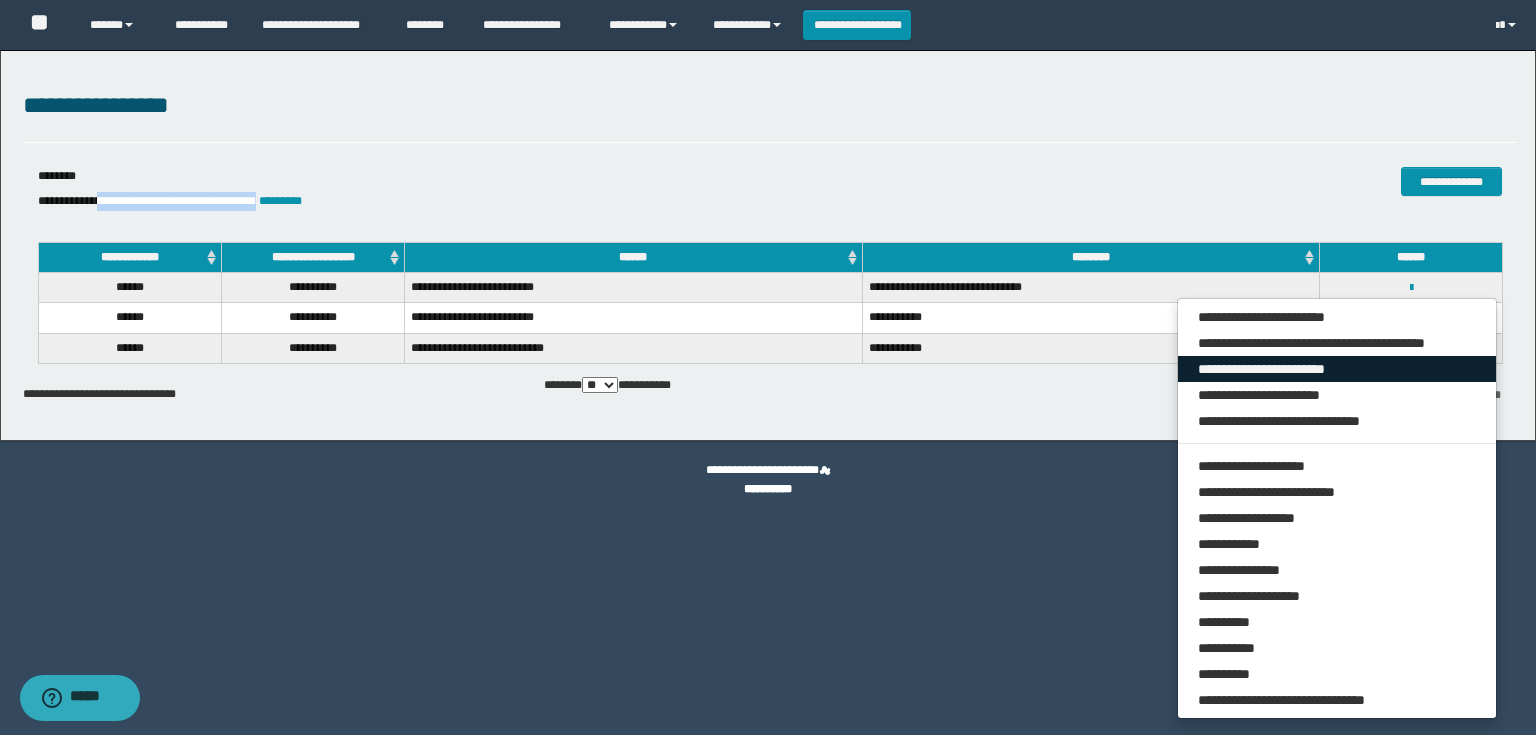 click on "**********" at bounding box center (1337, 369) 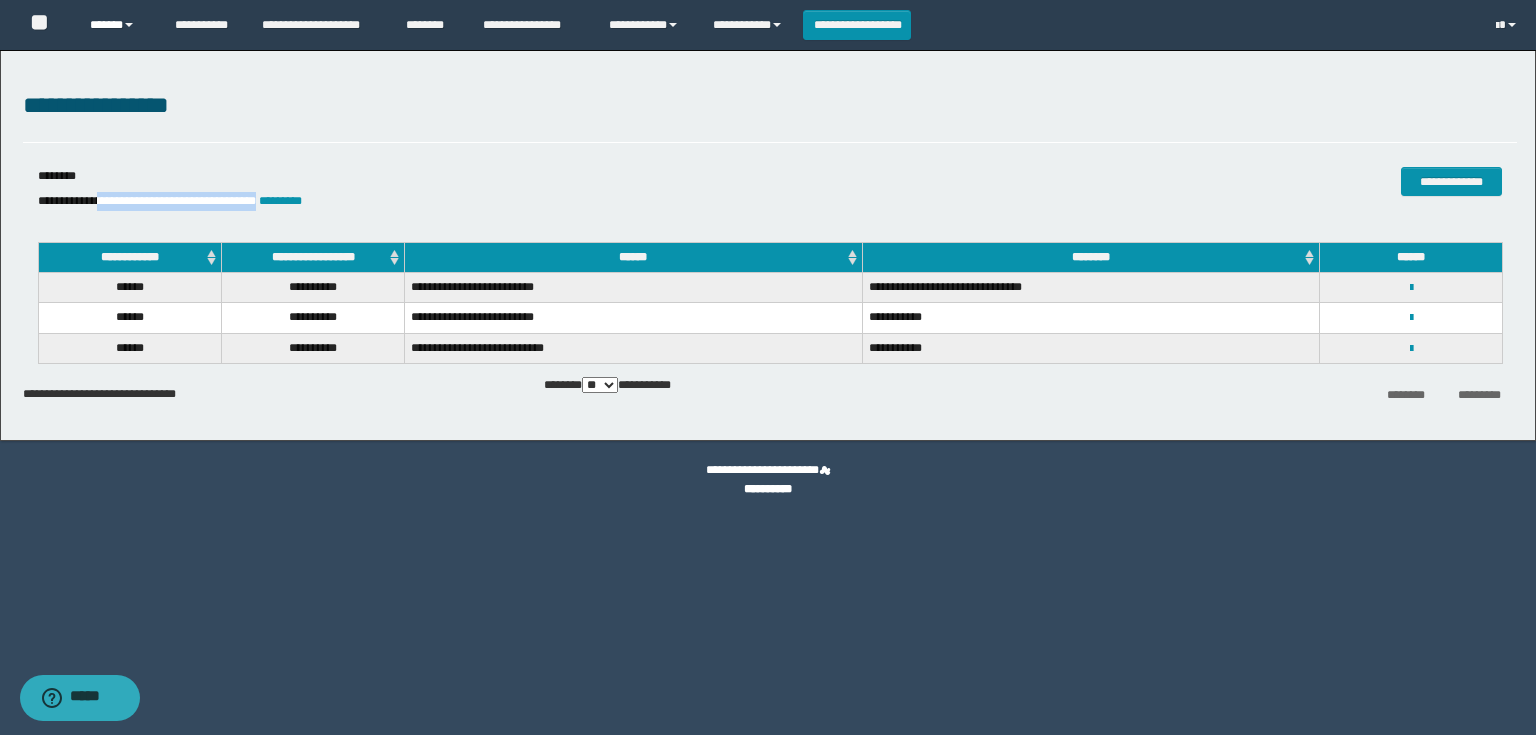 click on "******" at bounding box center [117, 25] 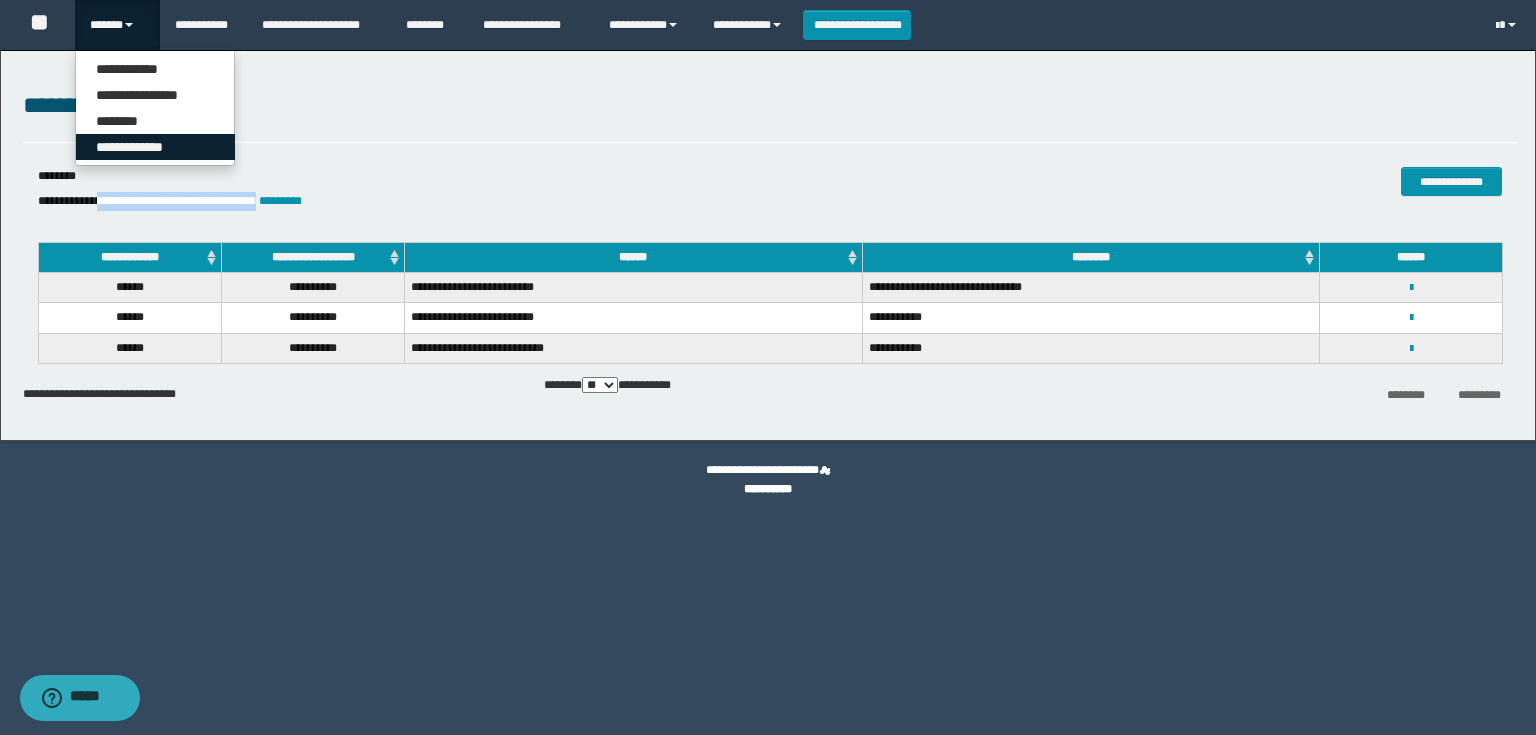 click on "**********" at bounding box center [155, 147] 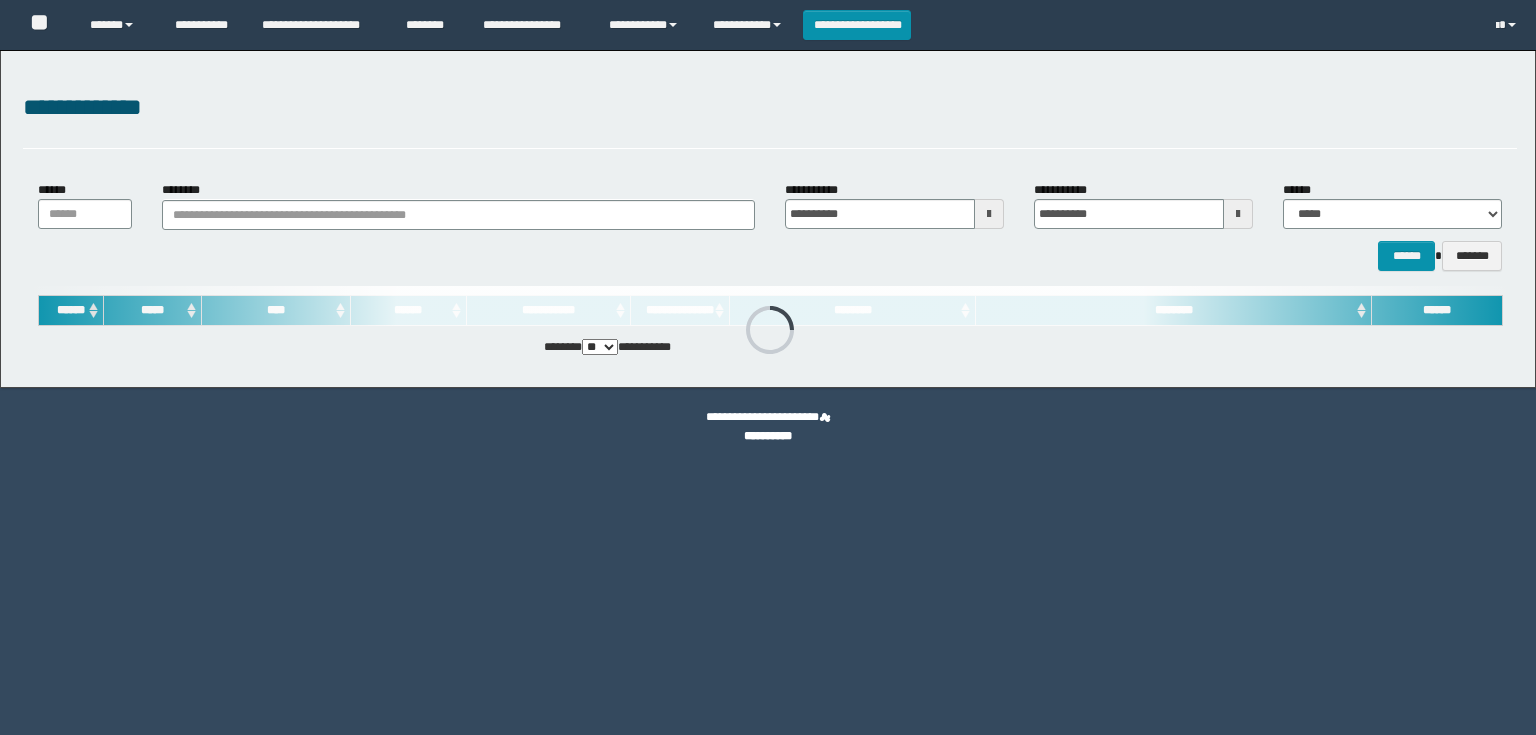 scroll, scrollTop: 0, scrollLeft: 0, axis: both 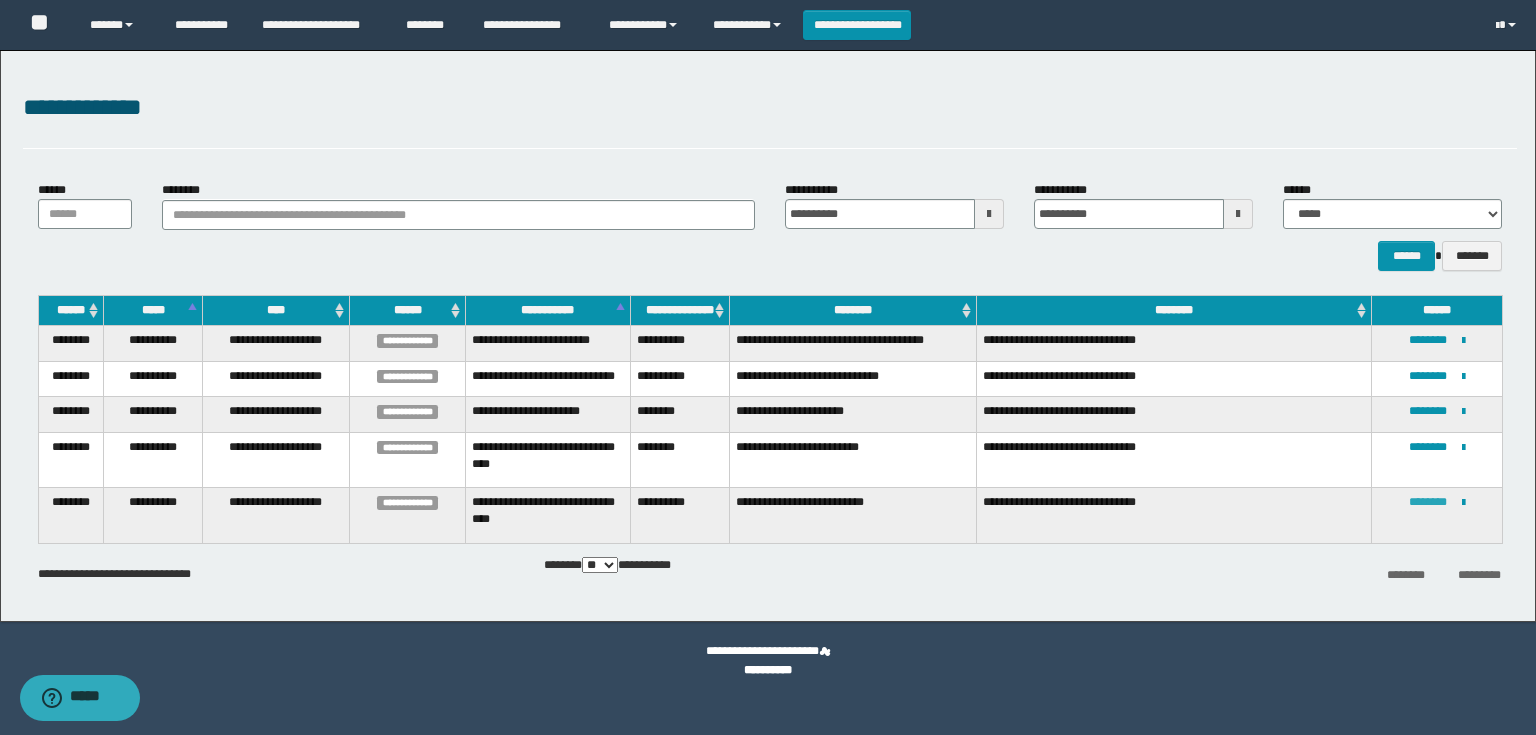 click on "********" at bounding box center [1428, 502] 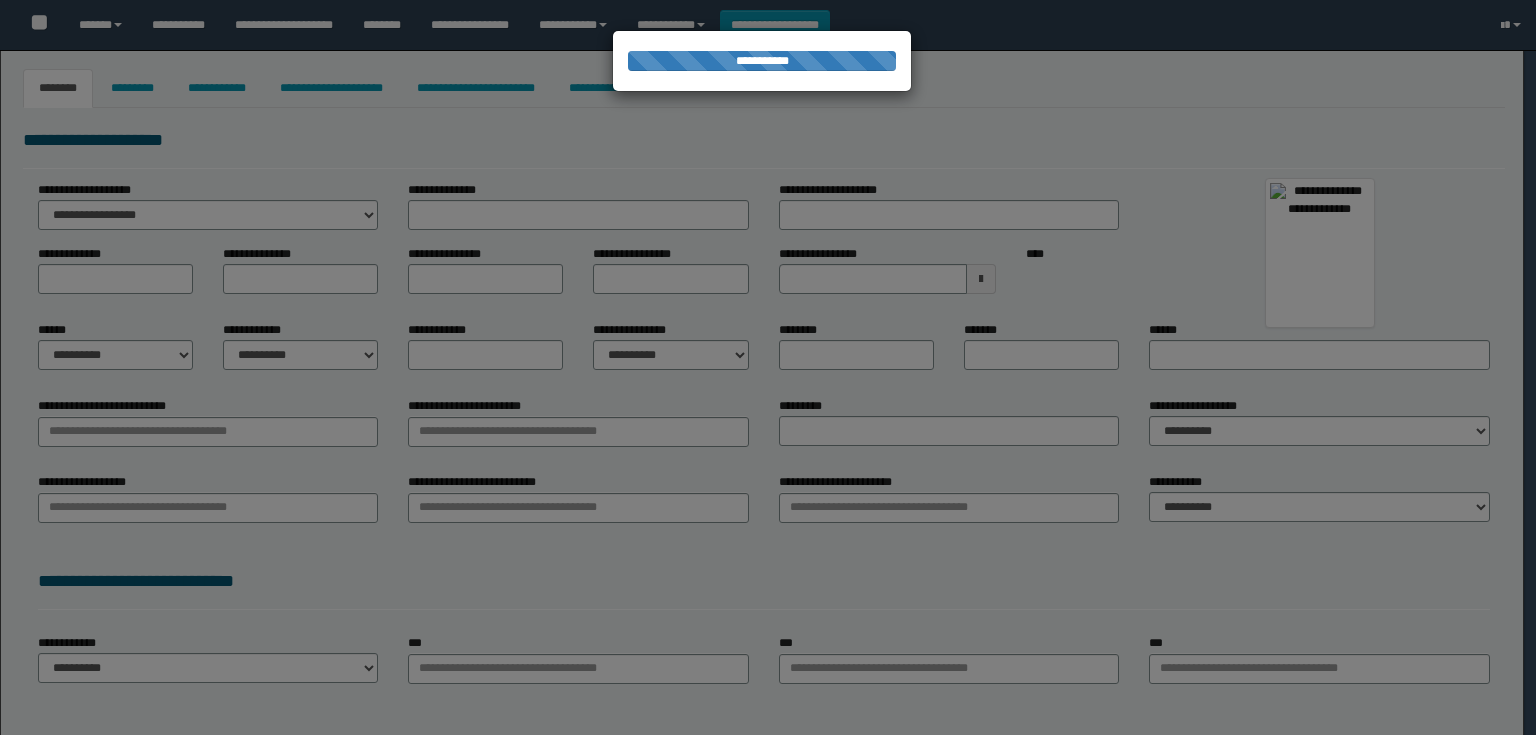 type on "********" 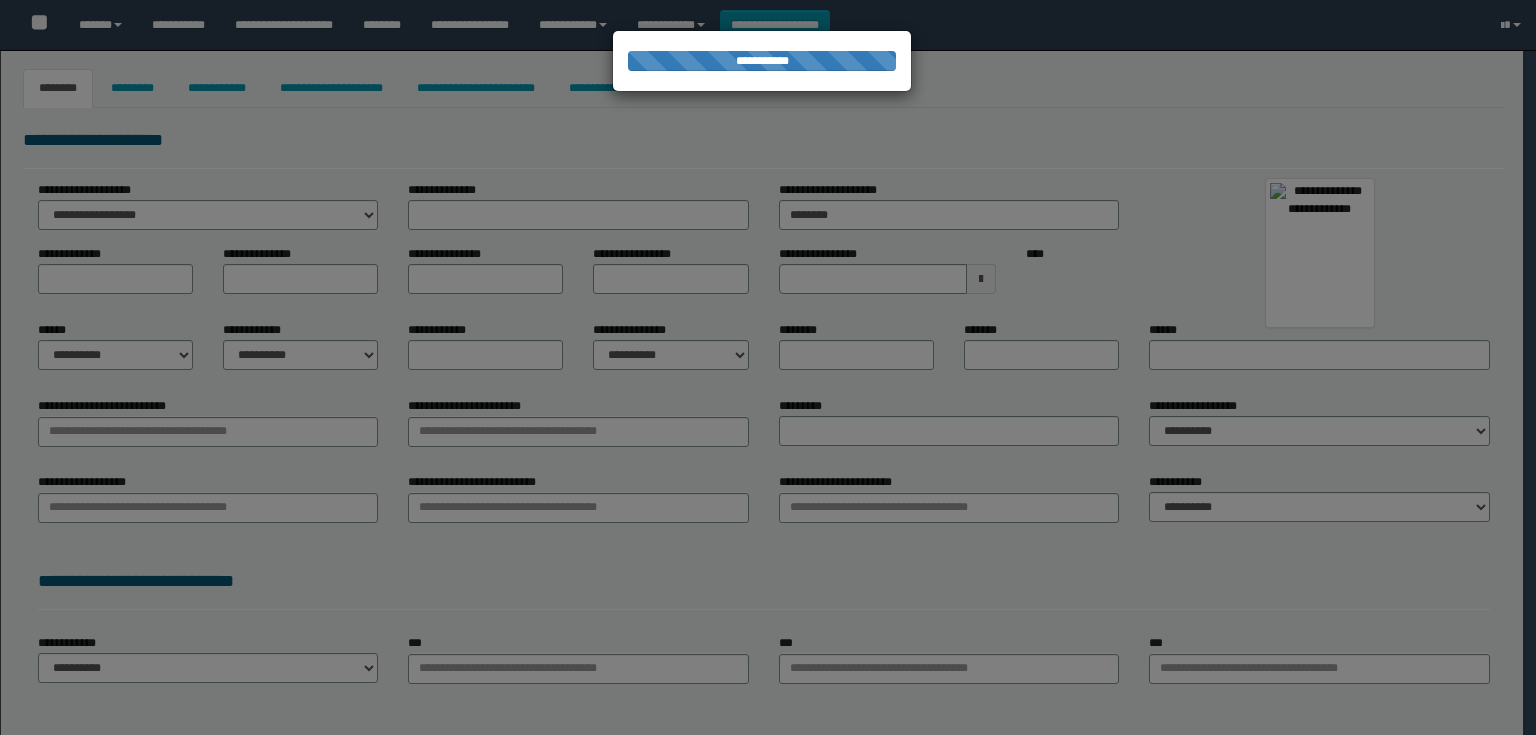 type on "*********" 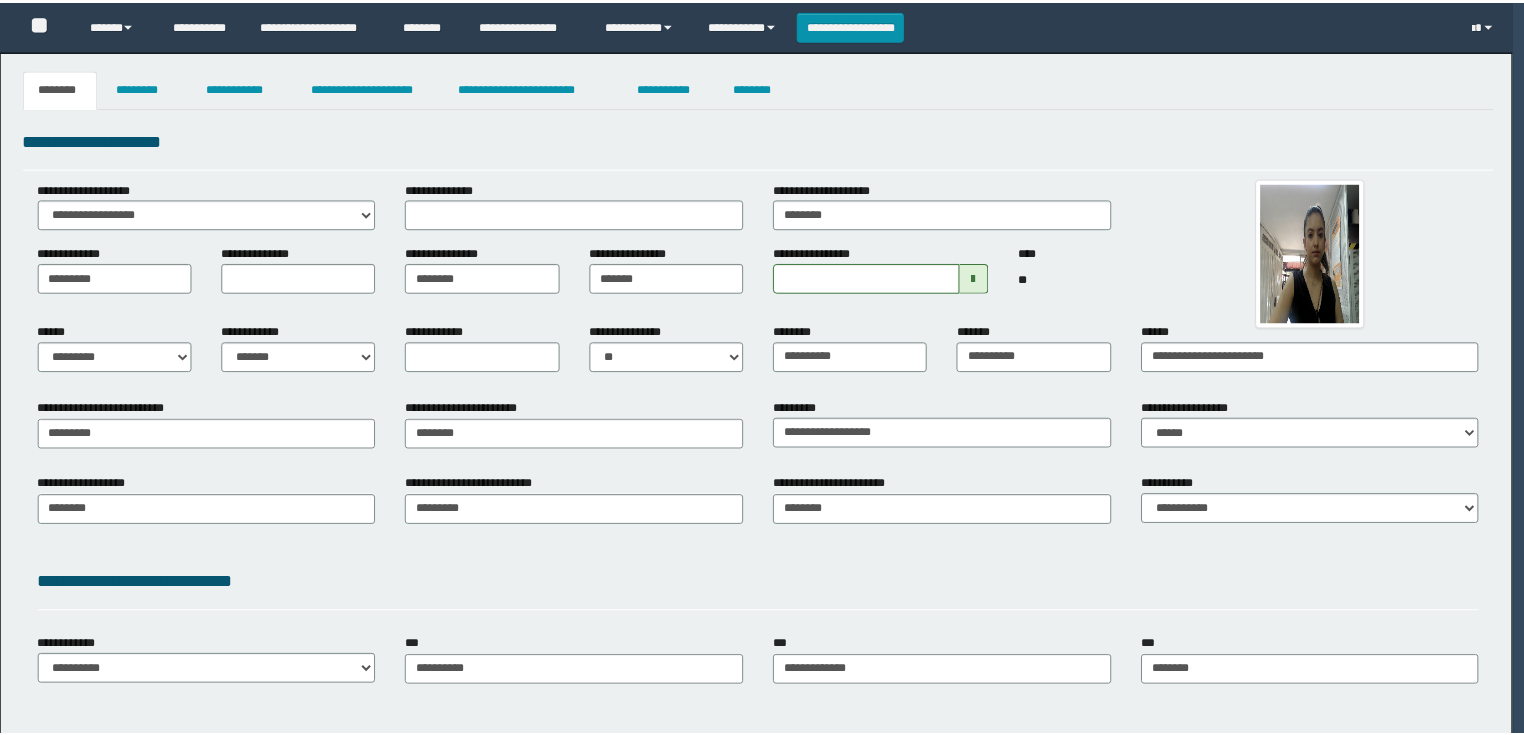 scroll, scrollTop: 0, scrollLeft: 0, axis: both 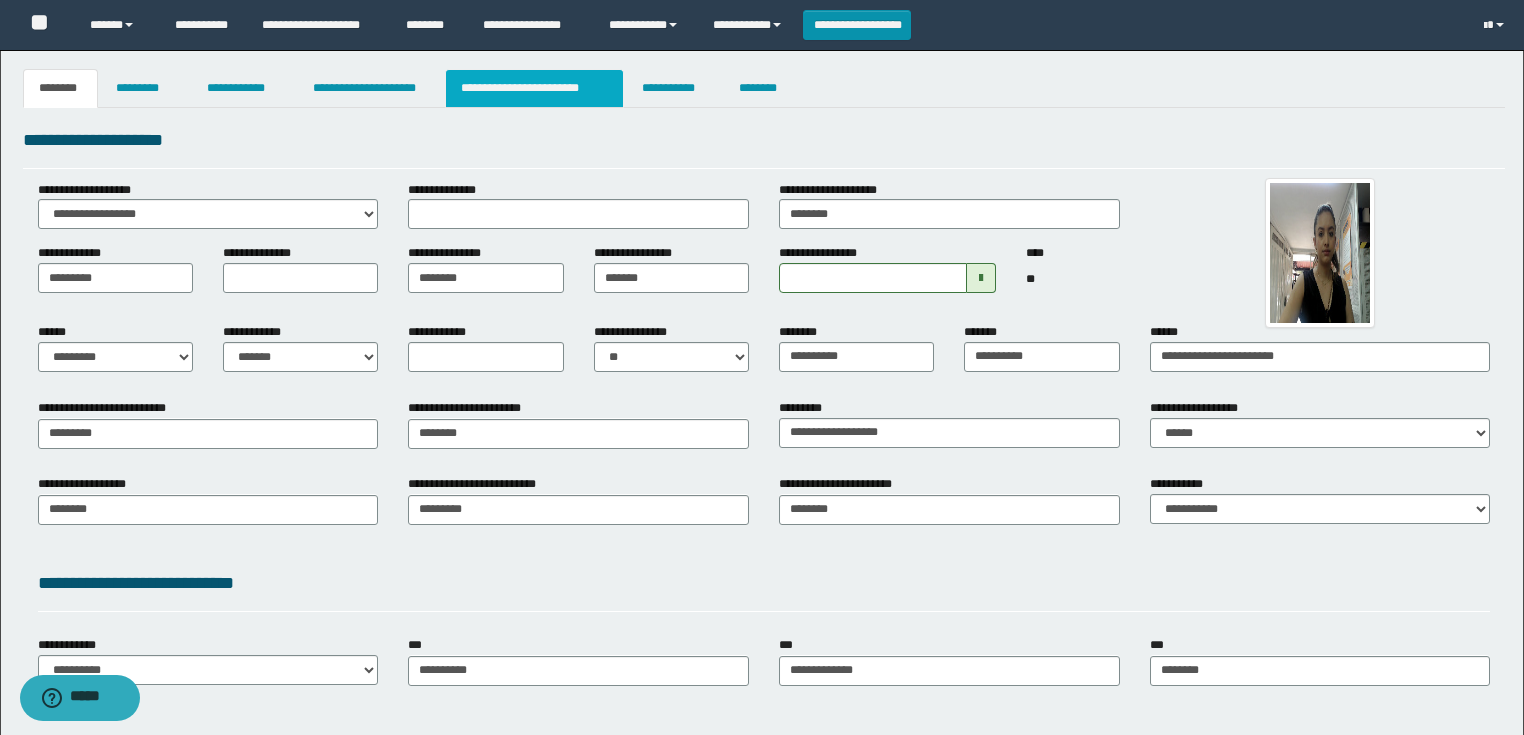 click on "**********" at bounding box center (534, 88) 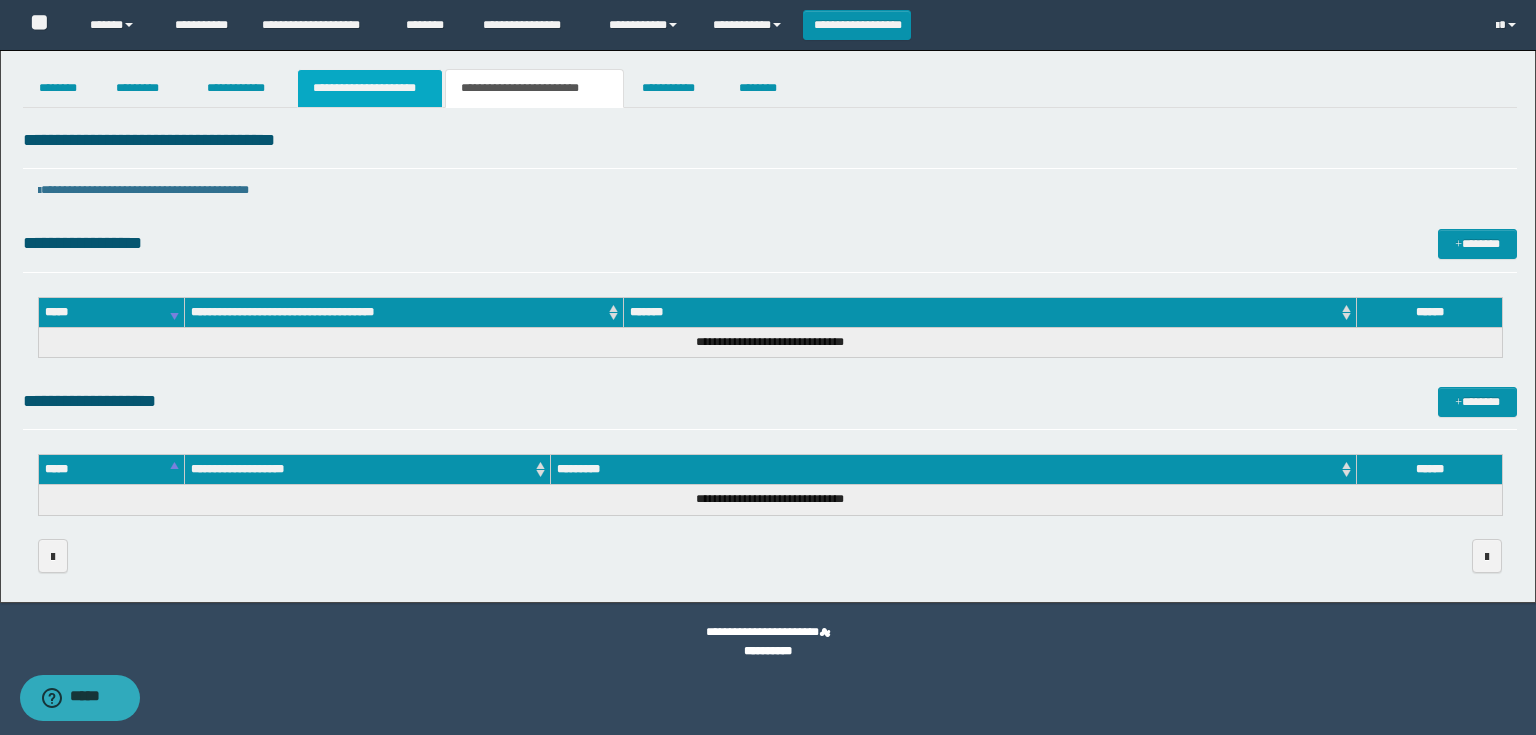 click on "**********" at bounding box center (370, 88) 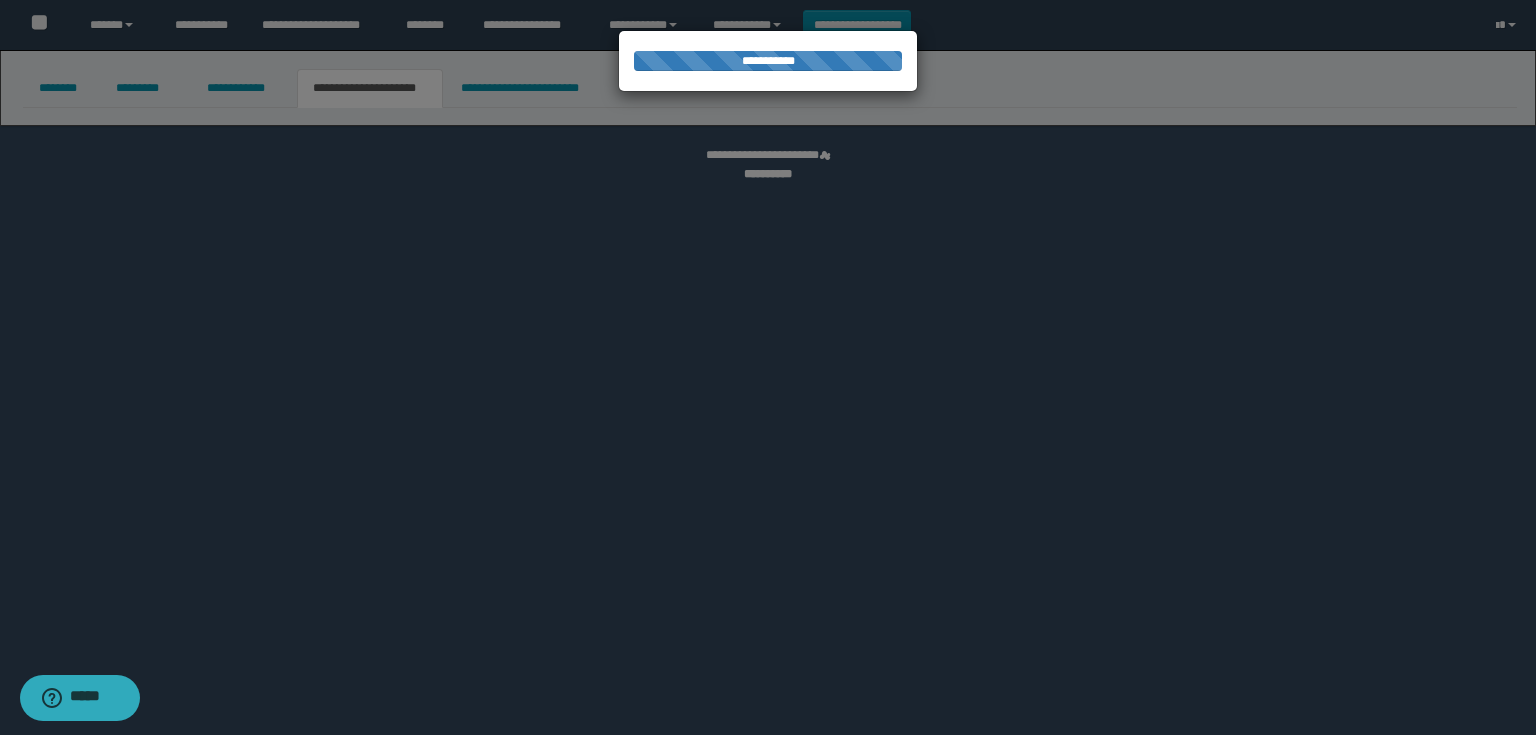 select on "*" 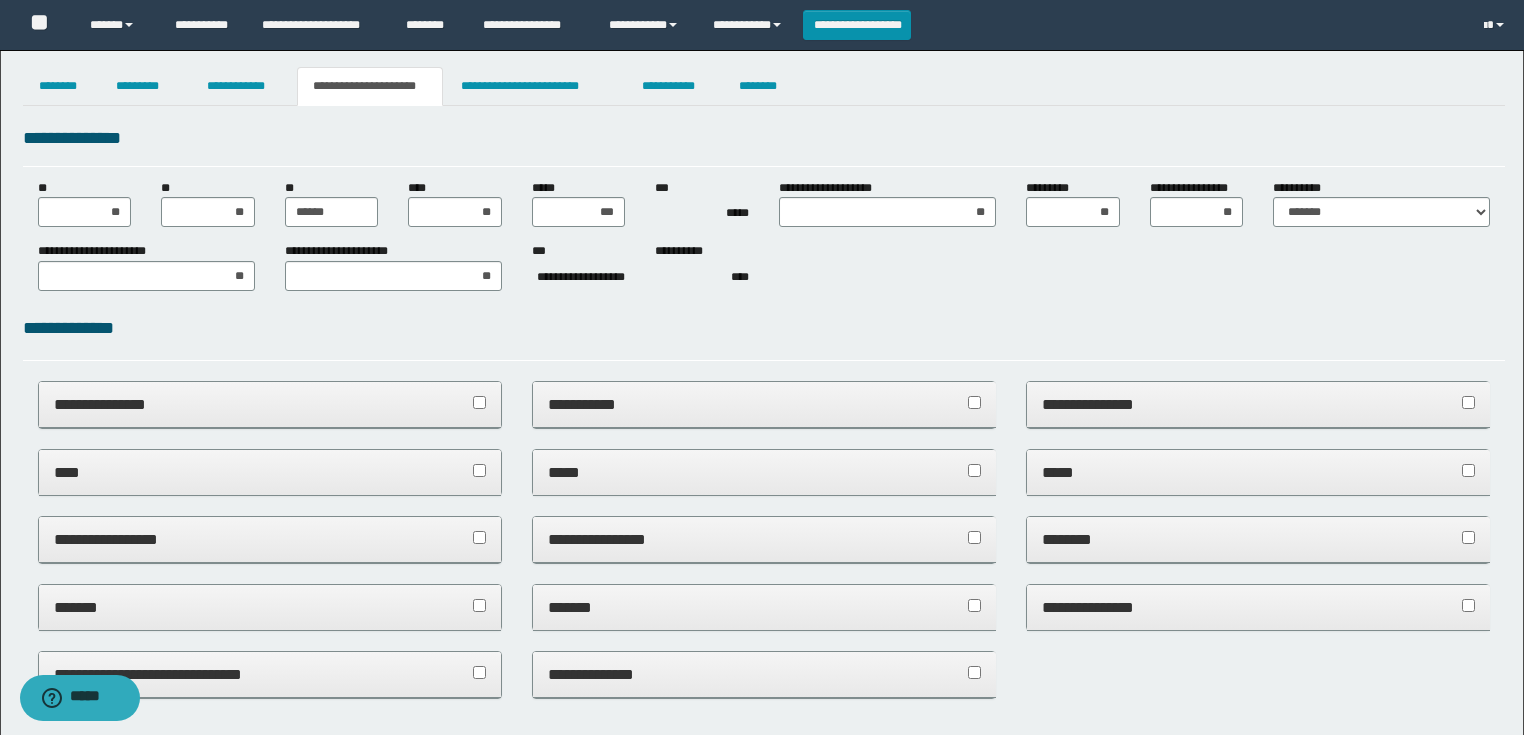 scroll, scrollTop: 0, scrollLeft: 0, axis: both 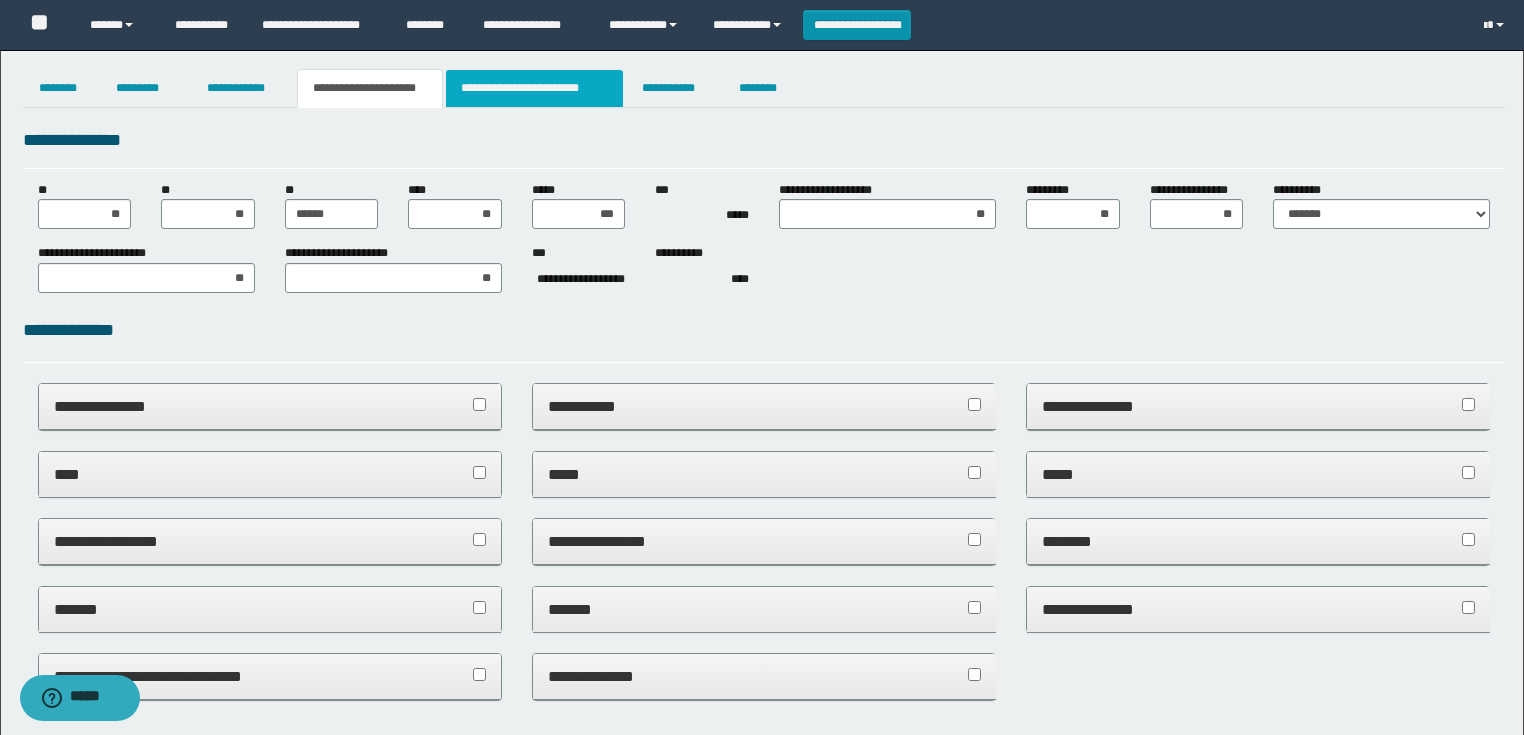 click on "**********" at bounding box center (534, 88) 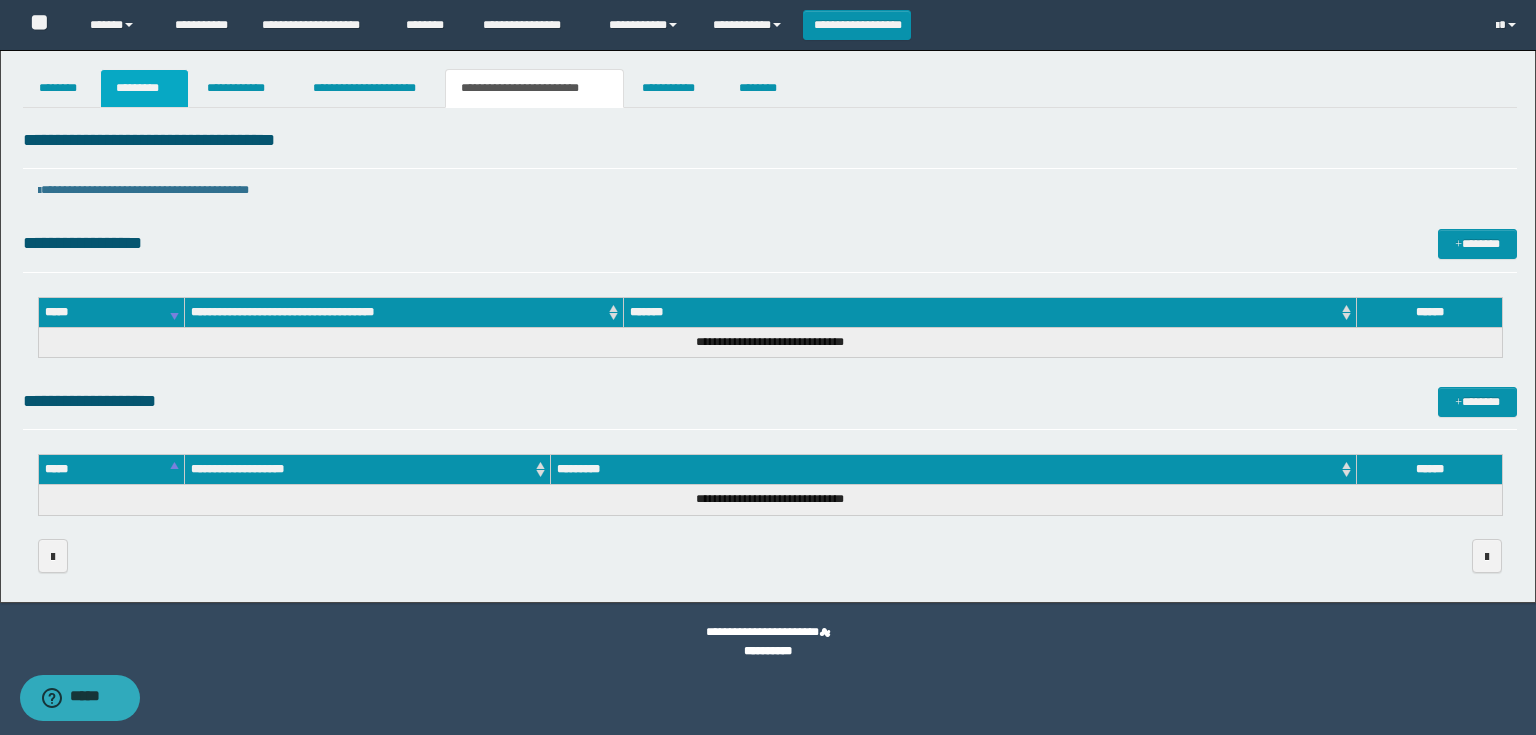 click on "*********" at bounding box center (144, 88) 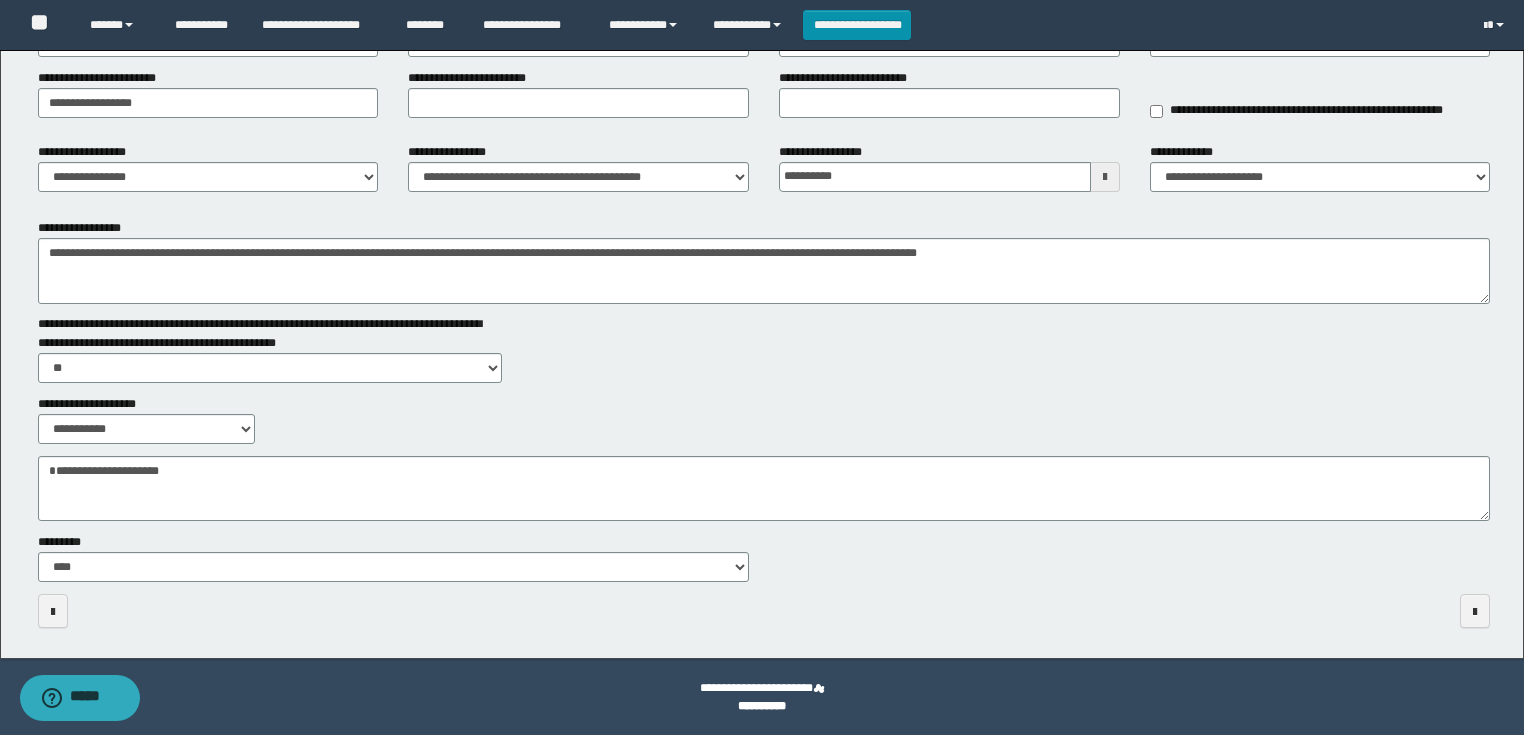 scroll, scrollTop: 172, scrollLeft: 0, axis: vertical 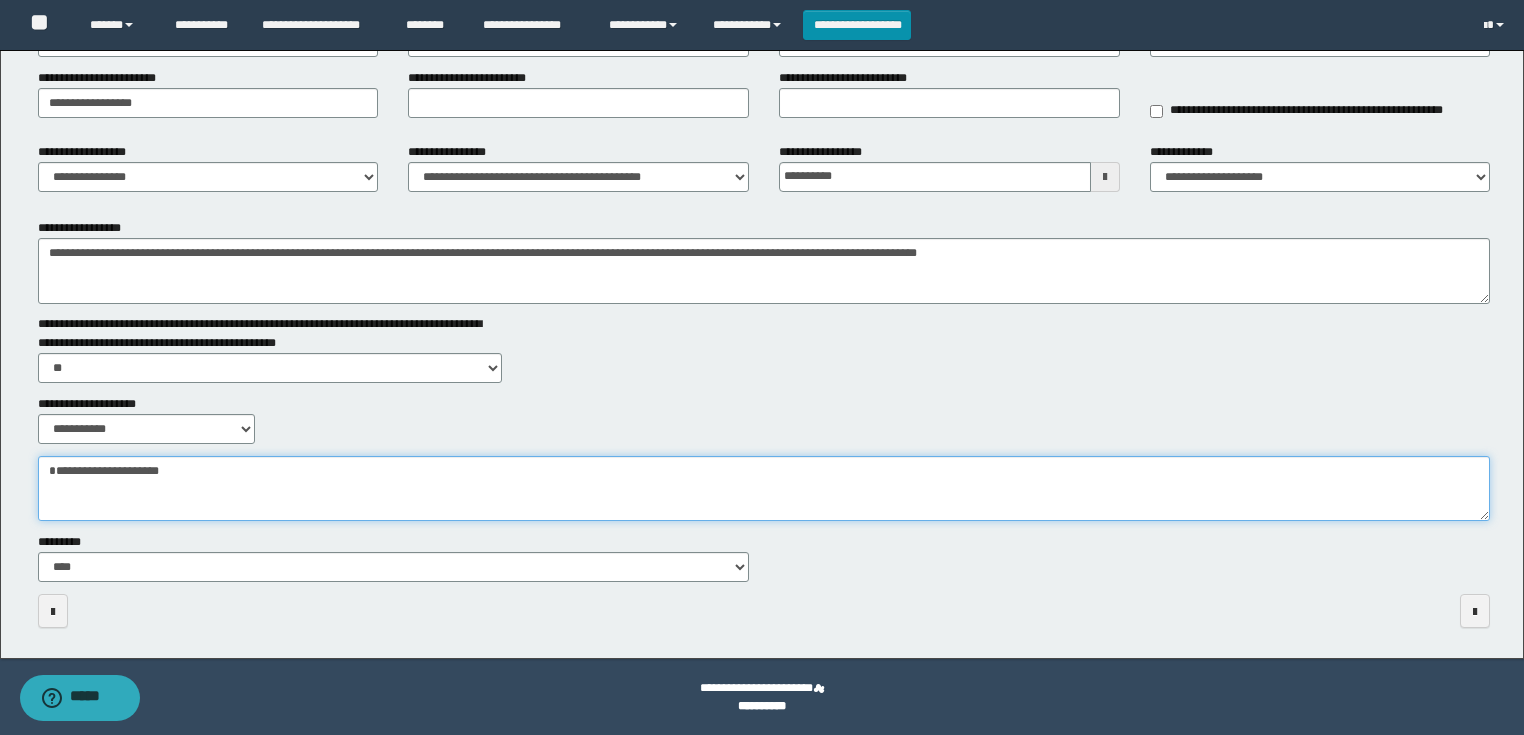 click on "**********" at bounding box center (764, 489) 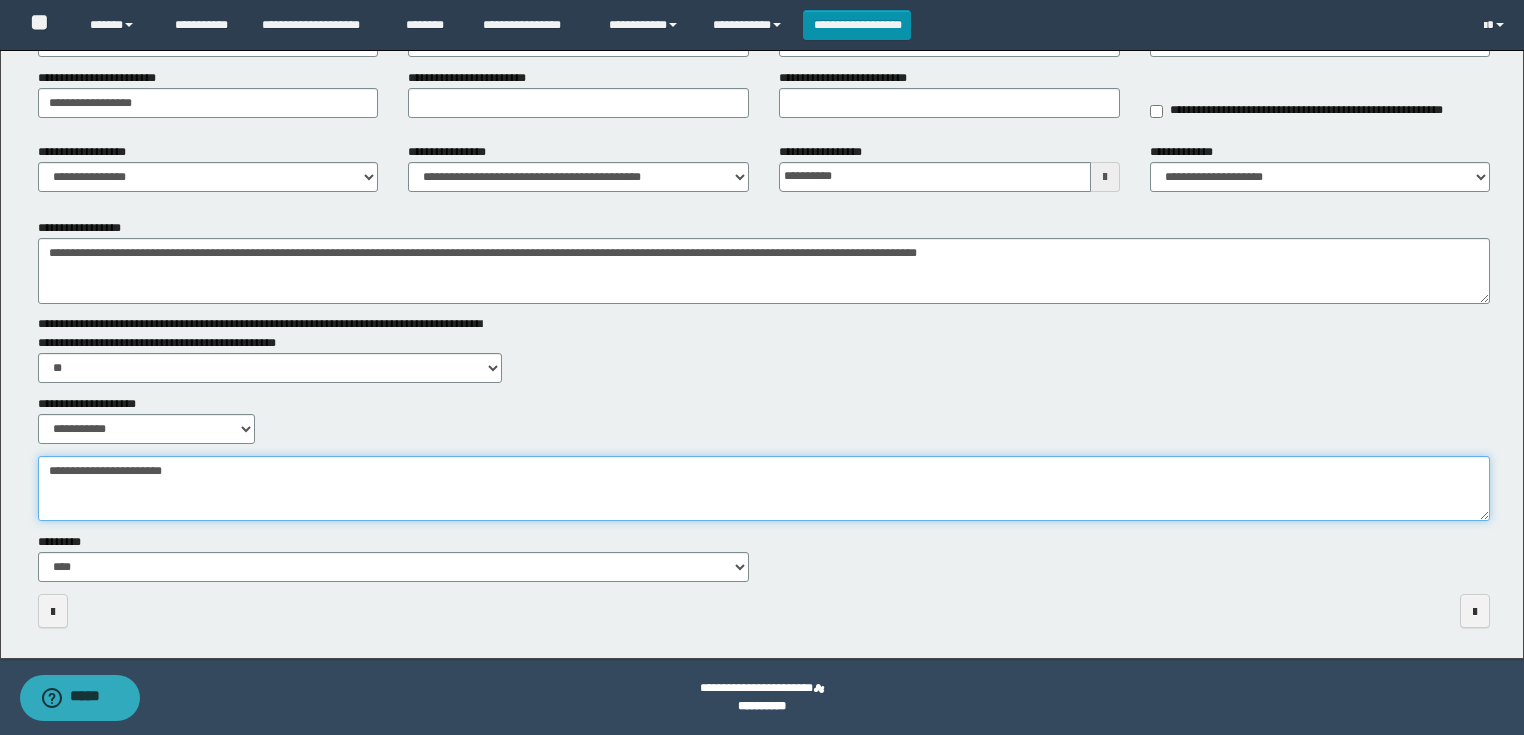 scroll, scrollTop: 0, scrollLeft: 0, axis: both 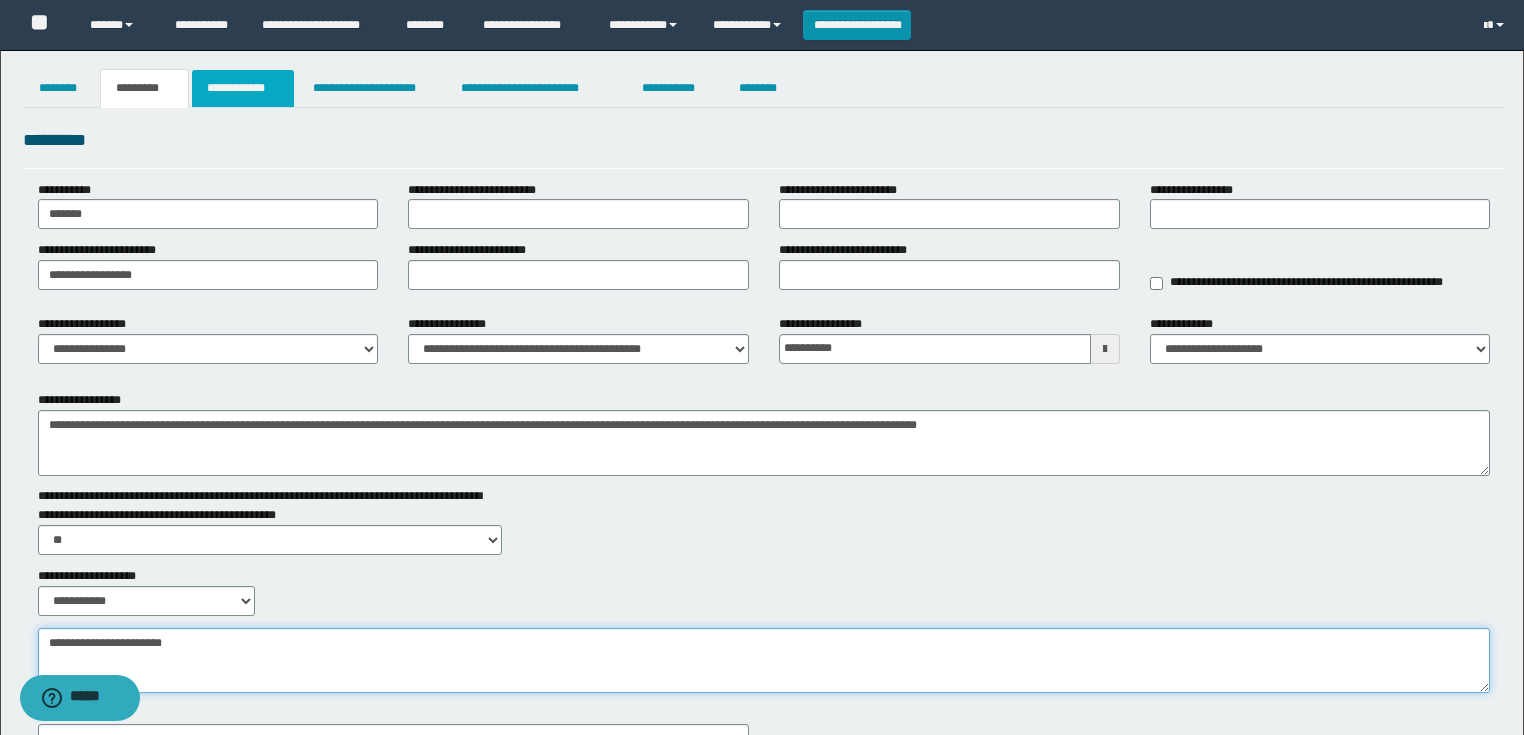 type on "**********" 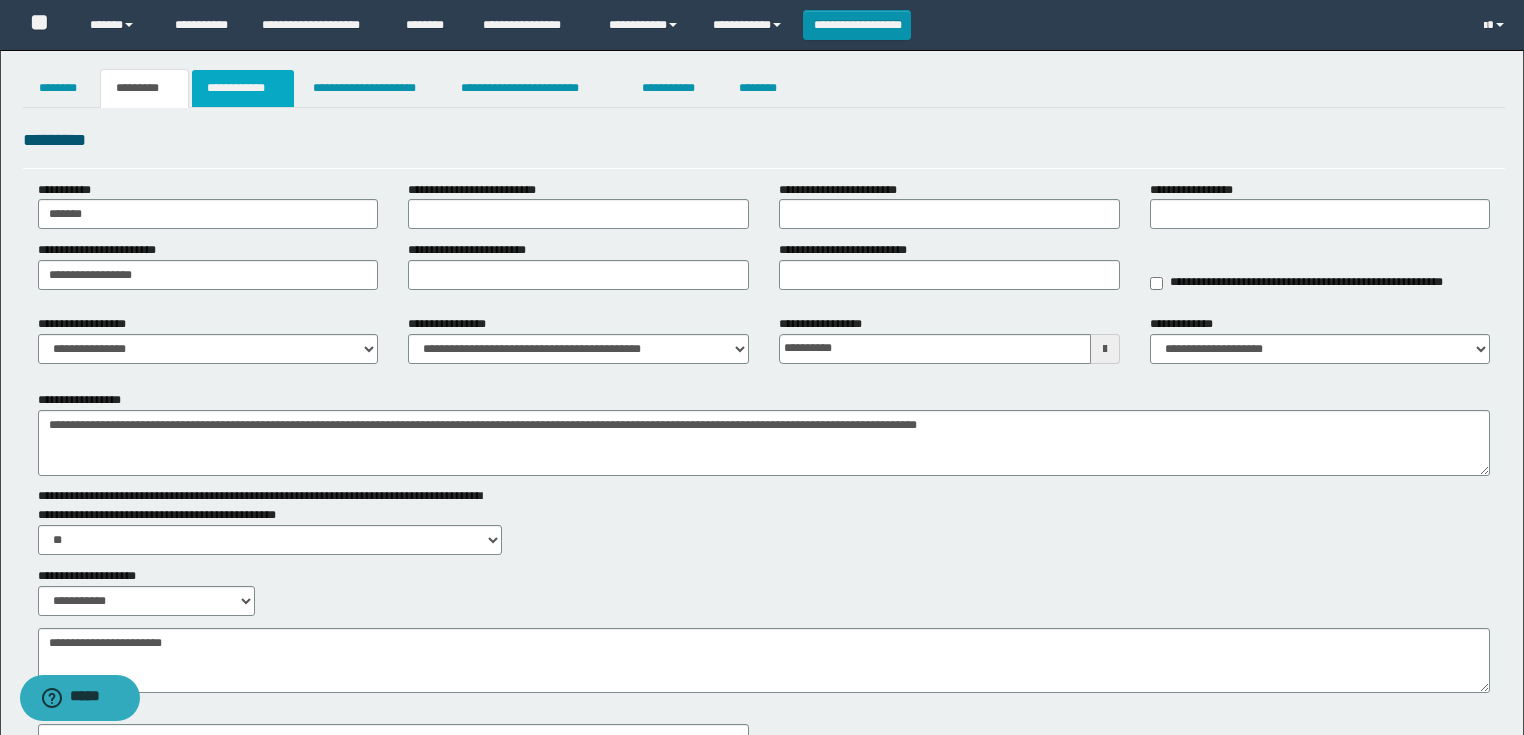 click on "**********" at bounding box center (243, 88) 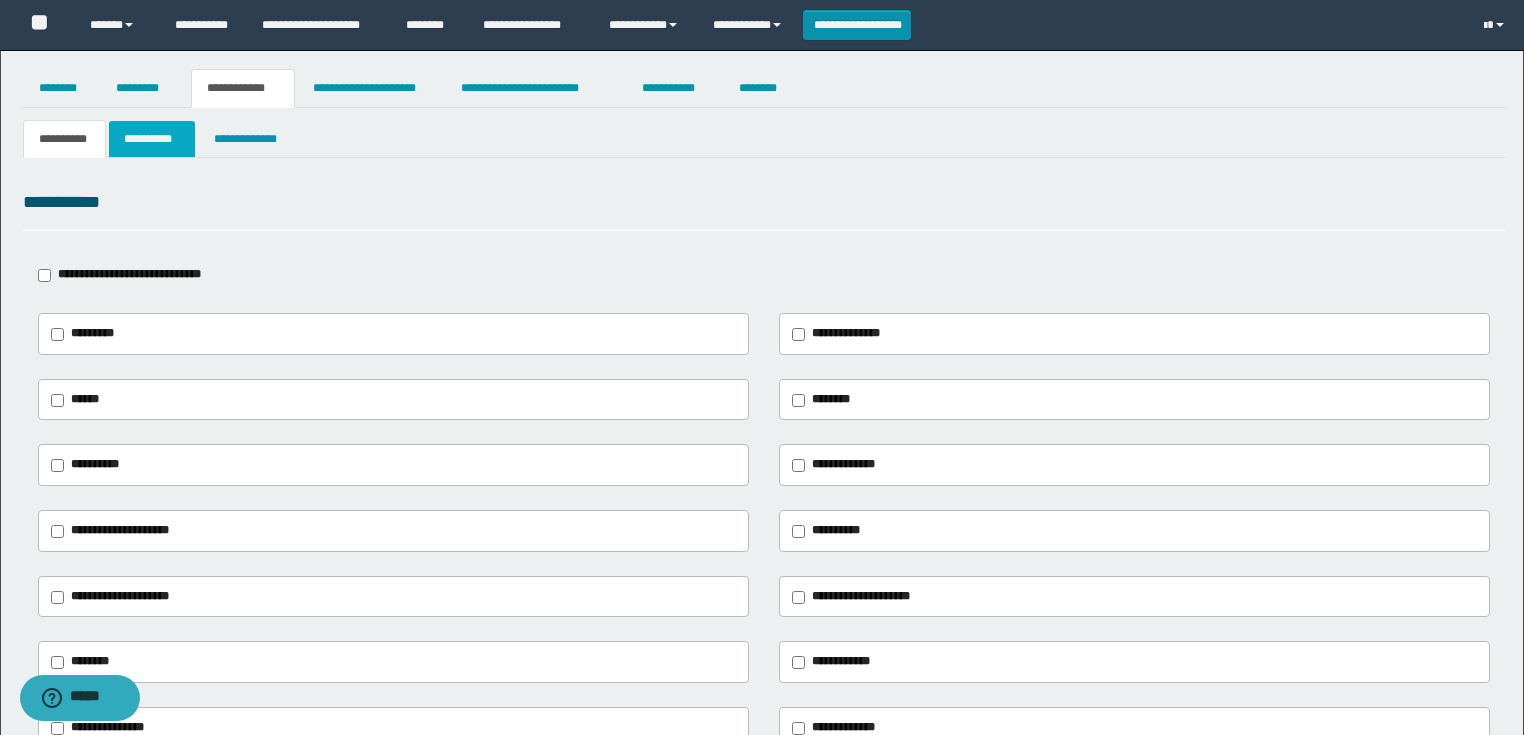 click on "**********" at bounding box center [152, 139] 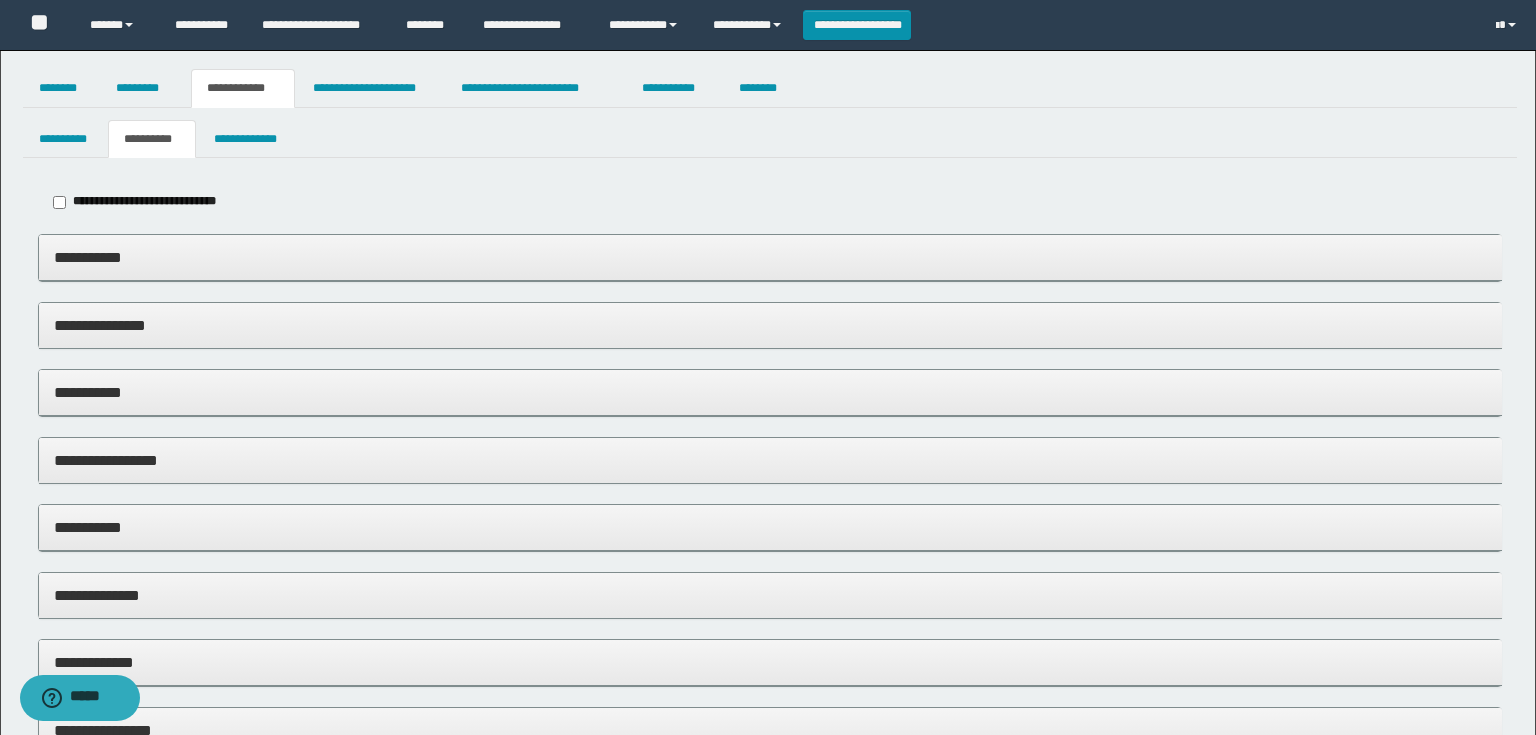 type on "**********" 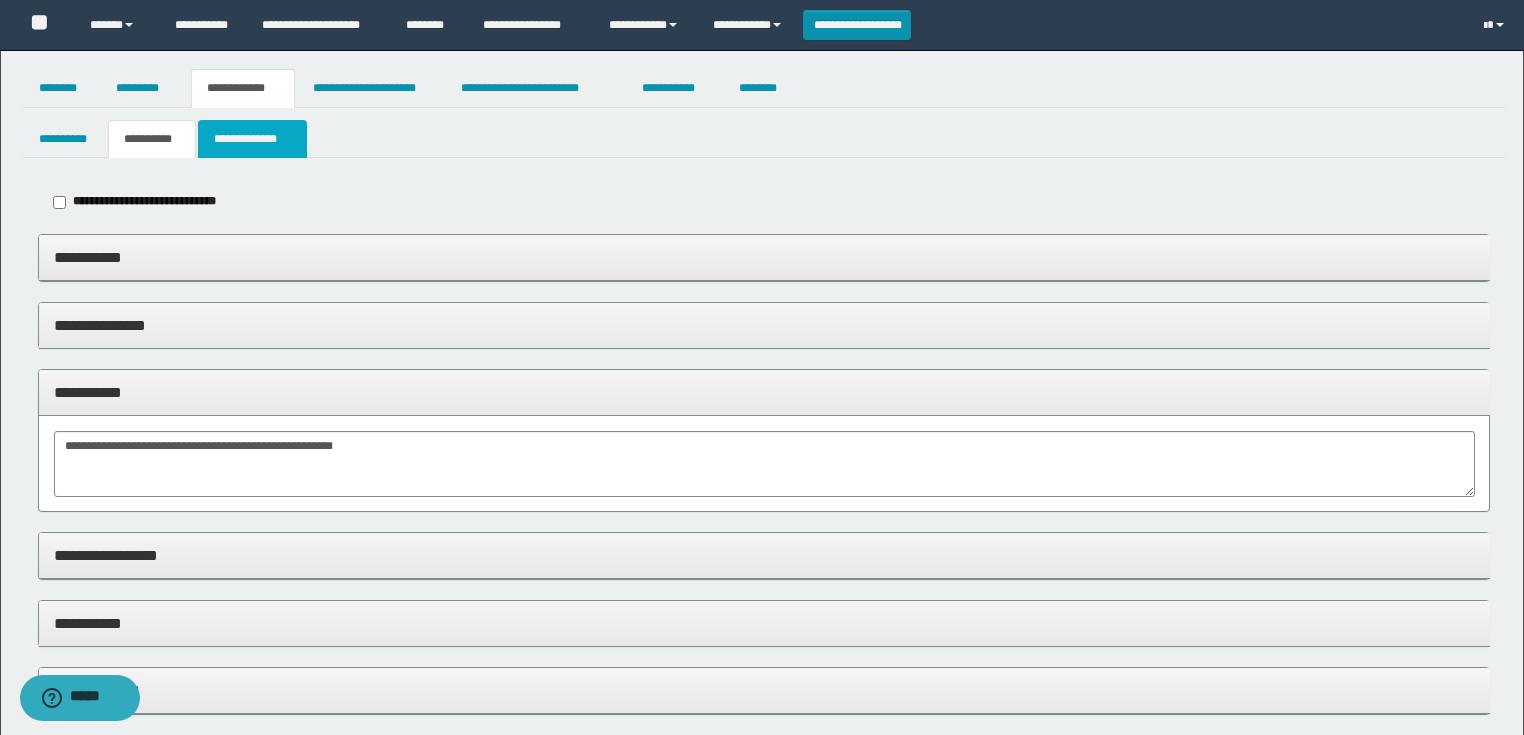 click on "**********" at bounding box center [252, 139] 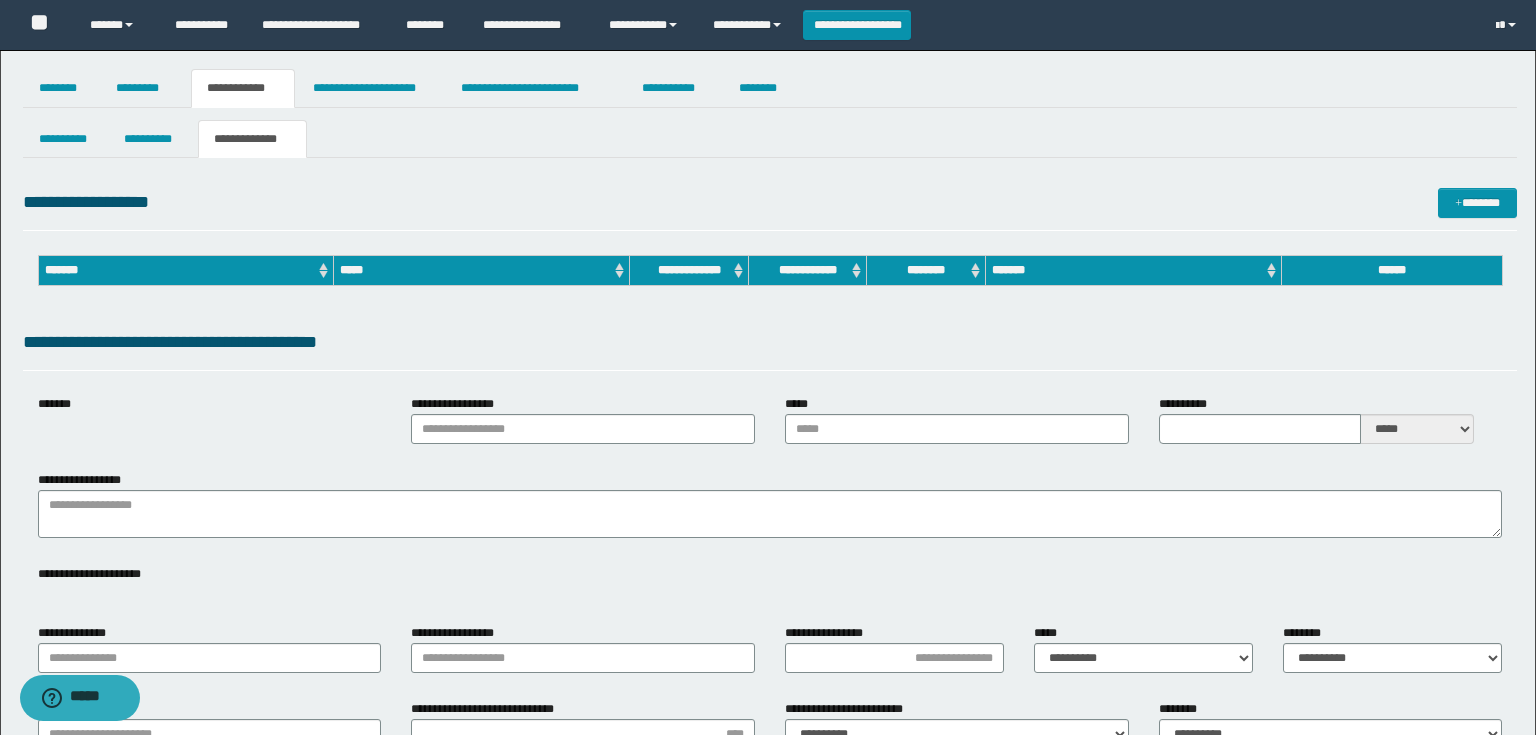 type on "**********" 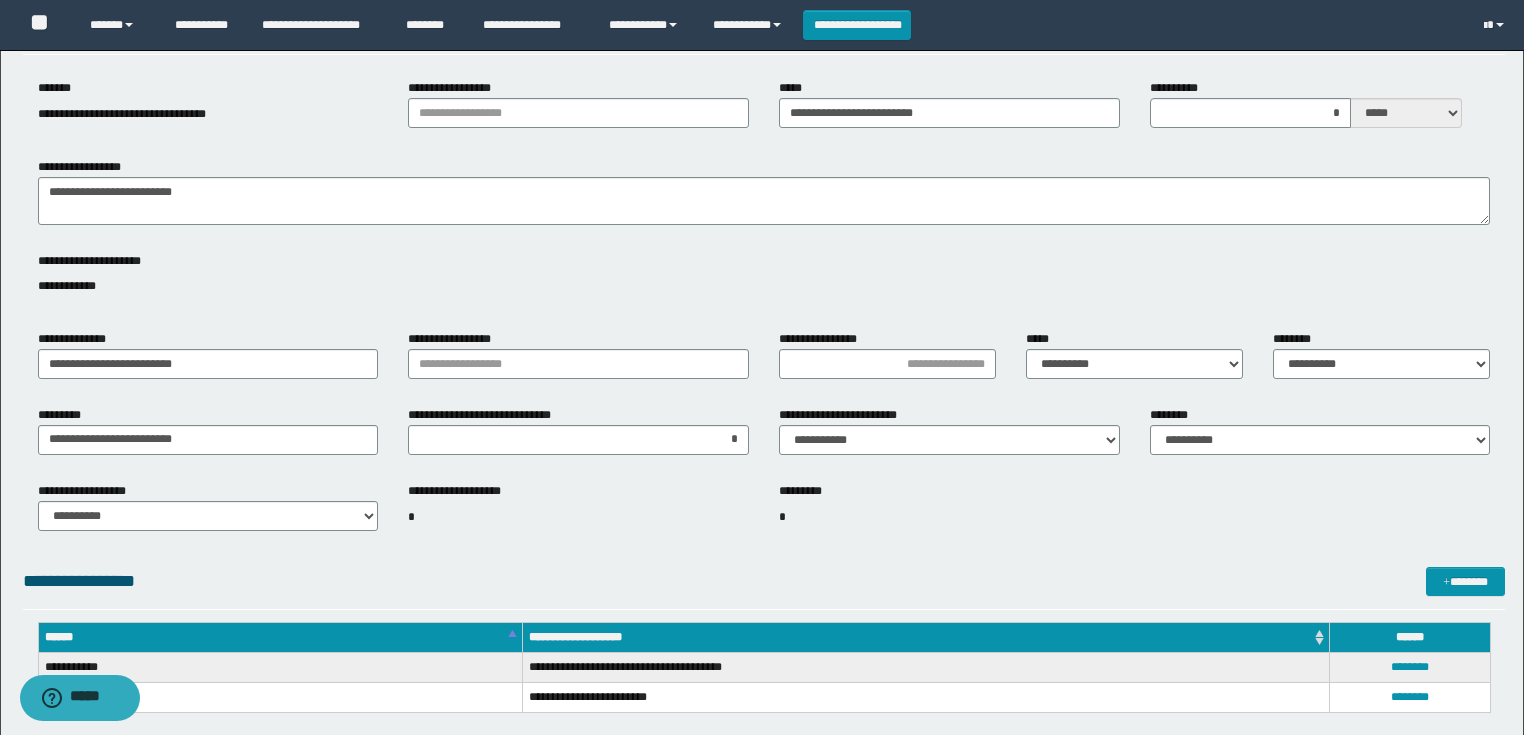 scroll, scrollTop: 0, scrollLeft: 0, axis: both 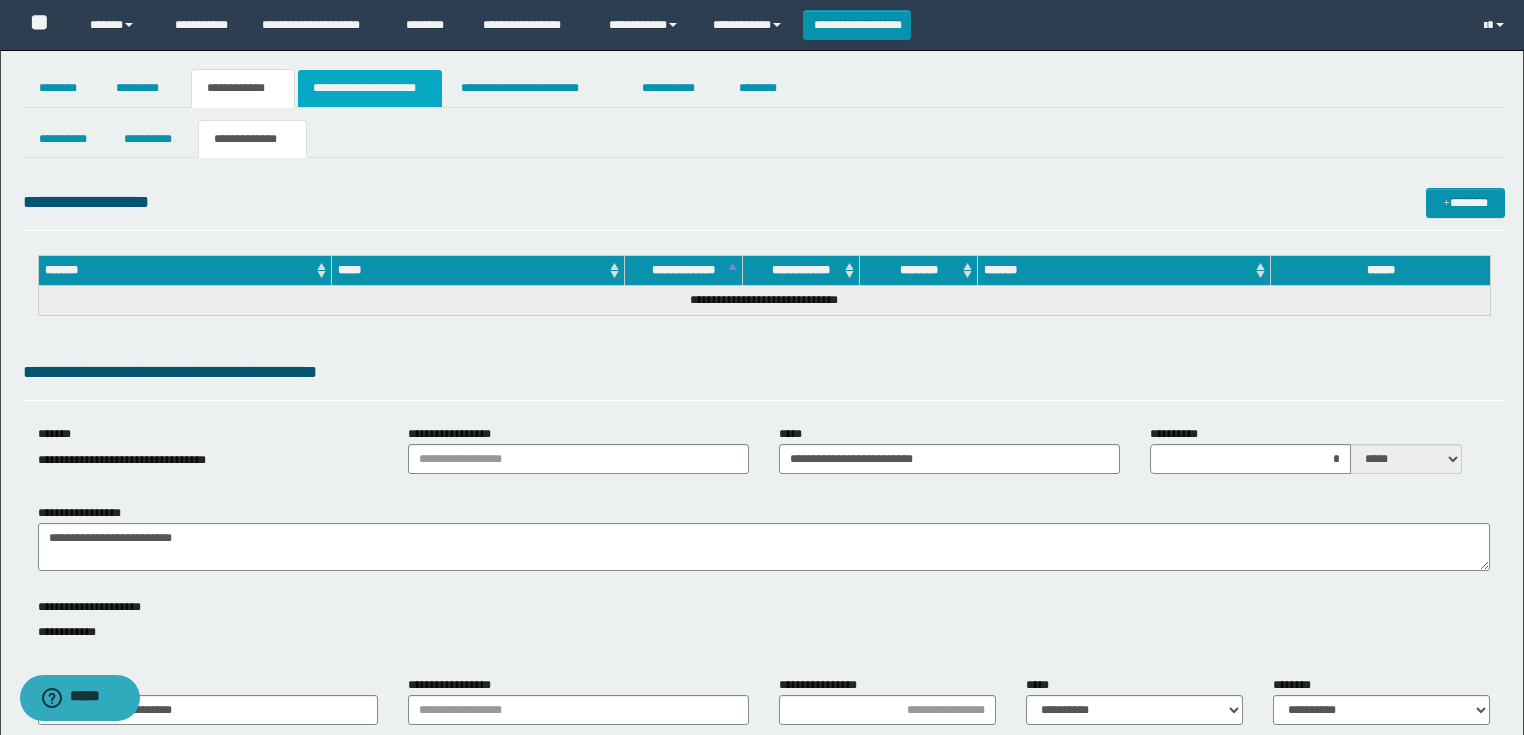 click on "**********" at bounding box center [370, 88] 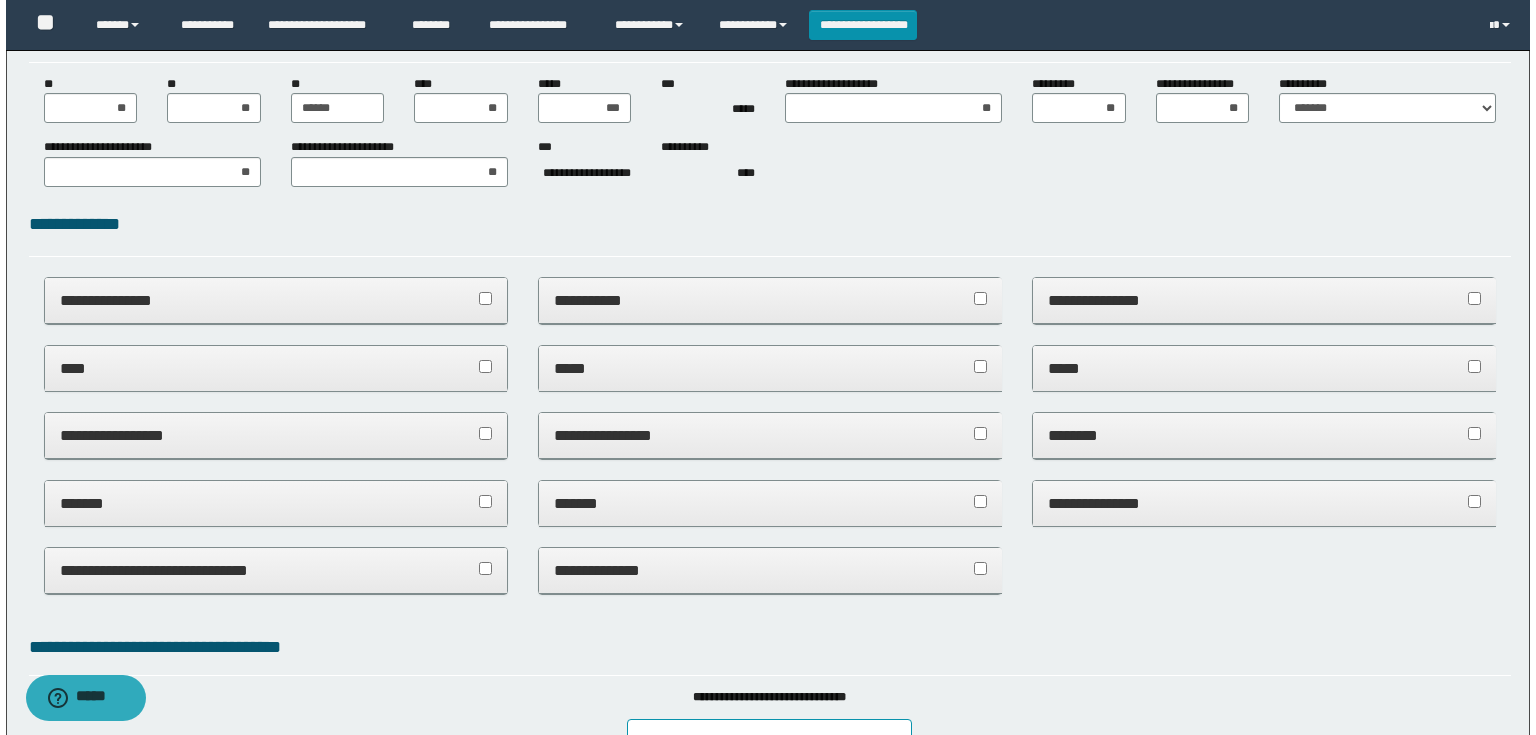 scroll, scrollTop: 0, scrollLeft: 0, axis: both 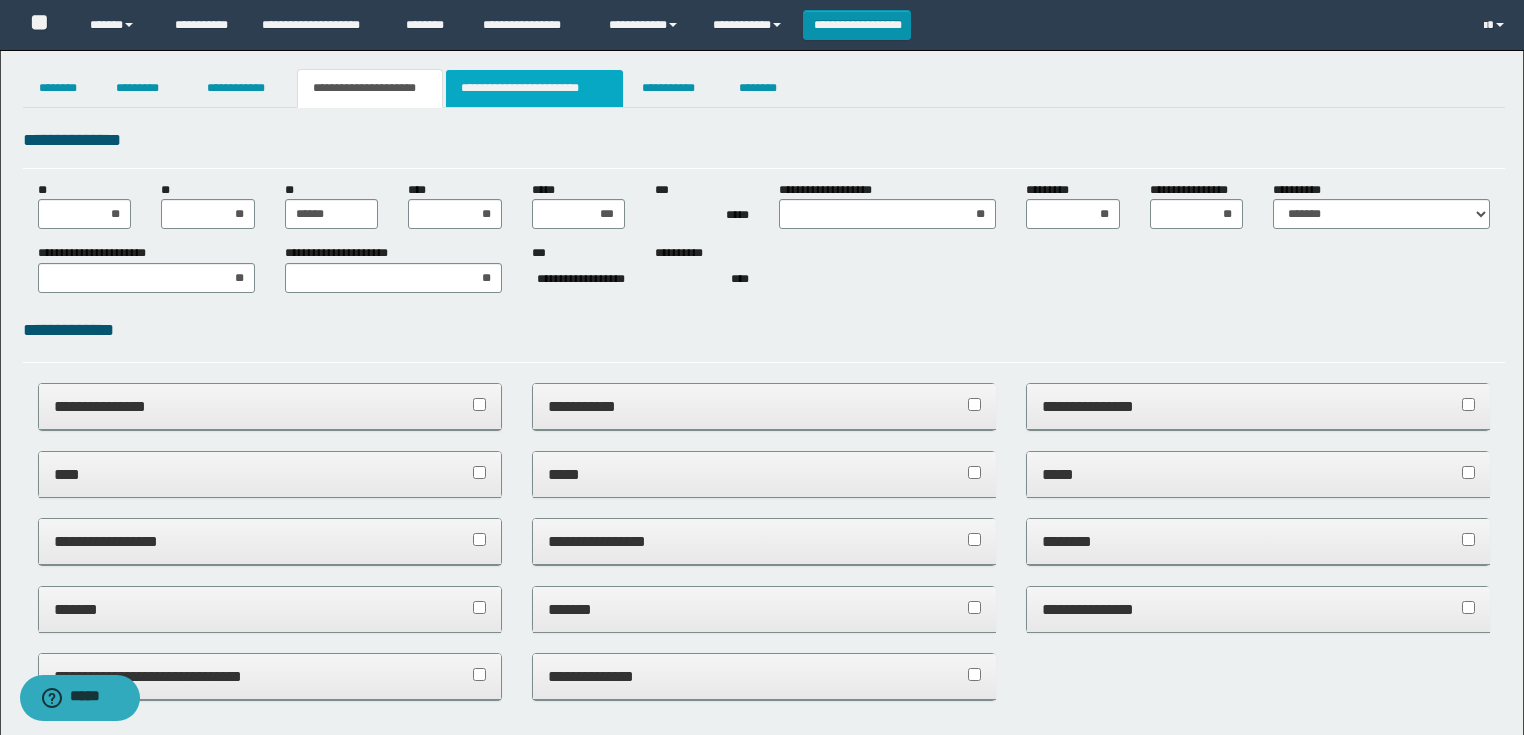 click on "**********" at bounding box center [534, 88] 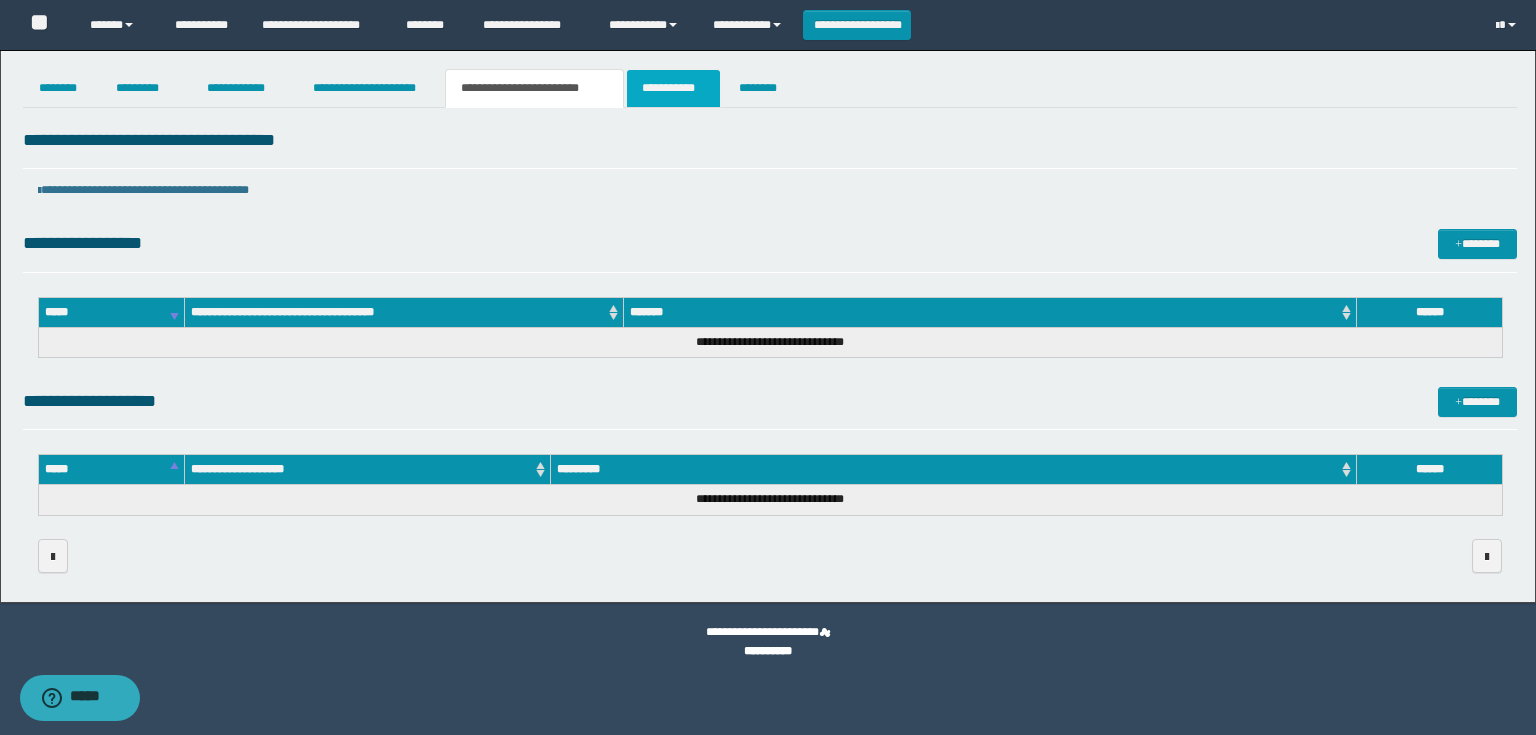 click on "**********" at bounding box center [673, 88] 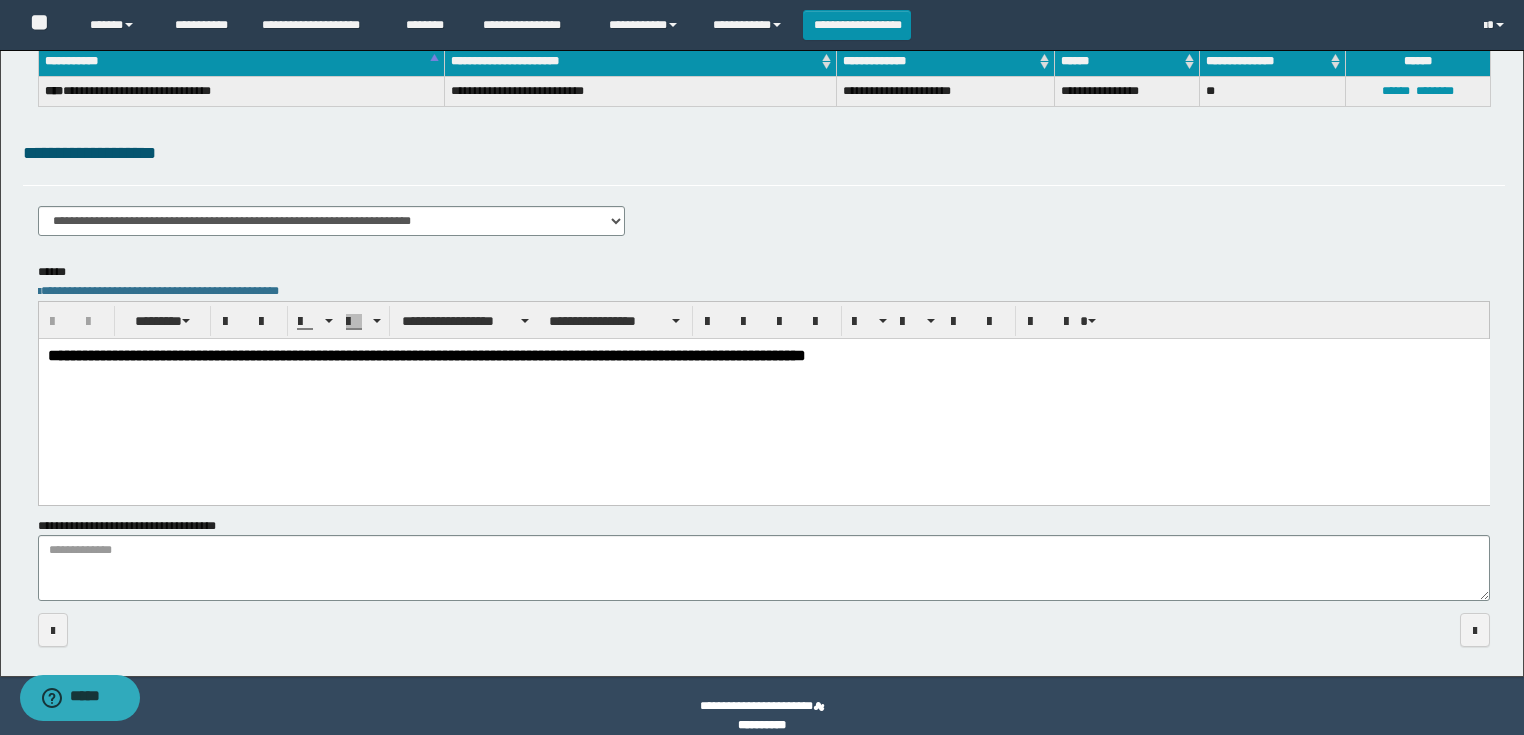 scroll, scrollTop: 160, scrollLeft: 0, axis: vertical 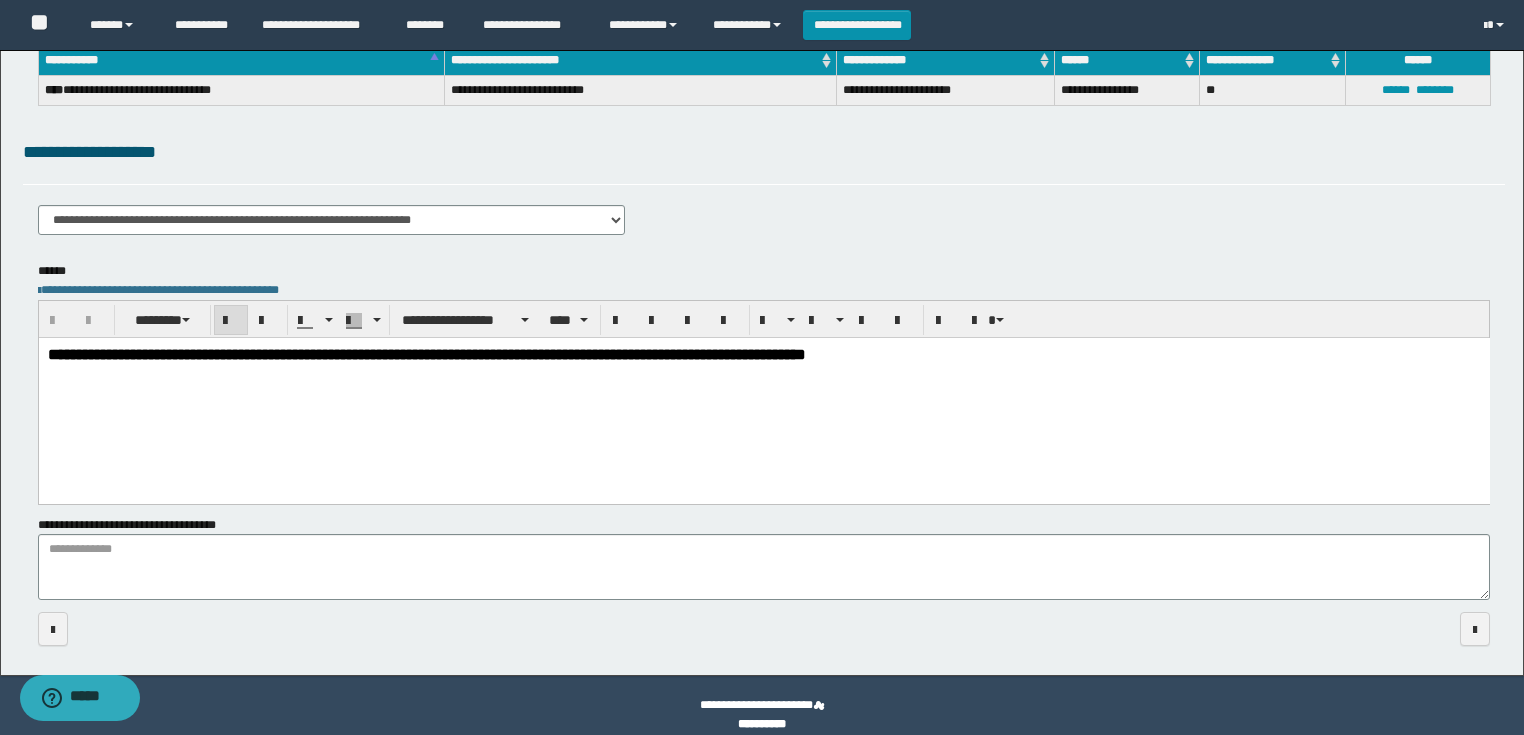 click on "**********" at bounding box center (763, 353) 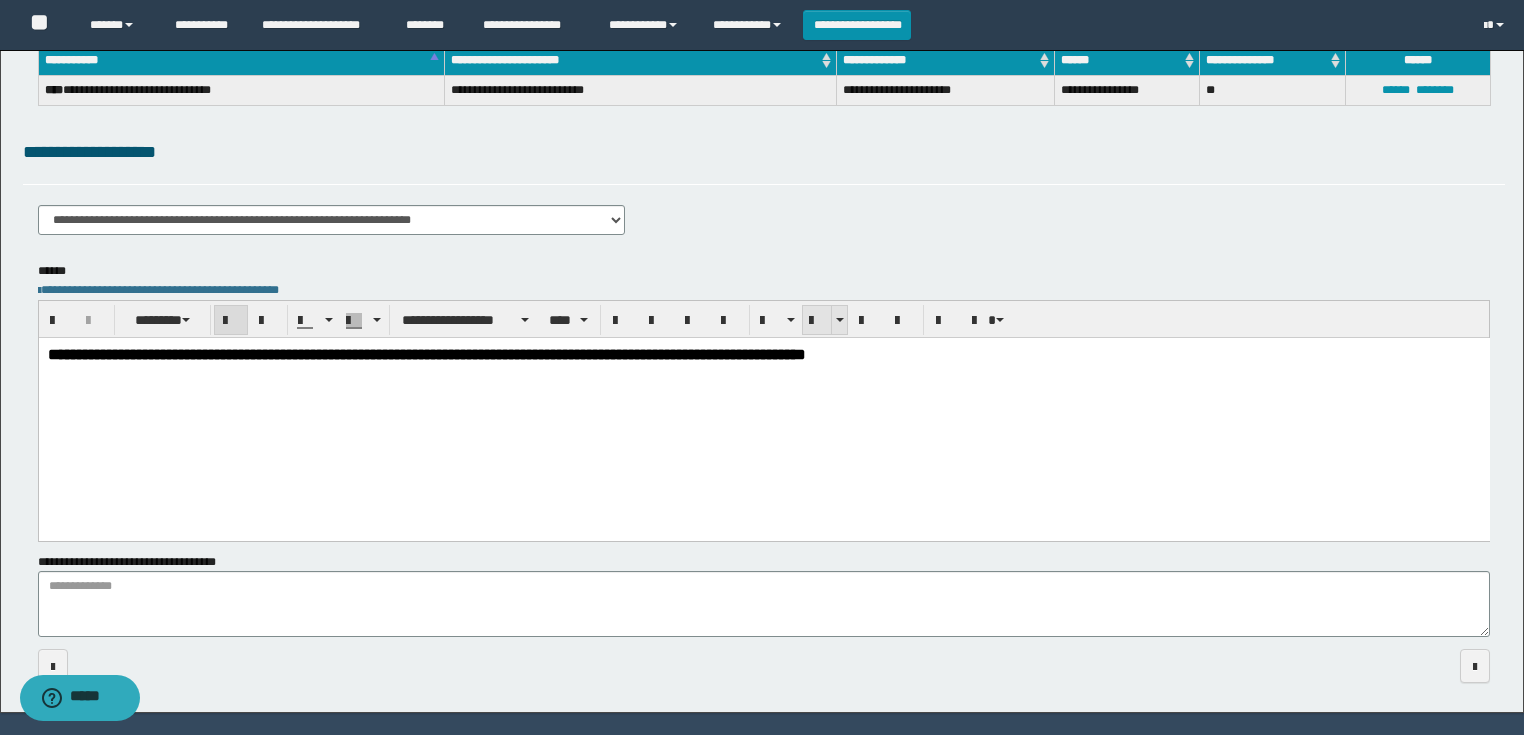 click at bounding box center [817, 320] 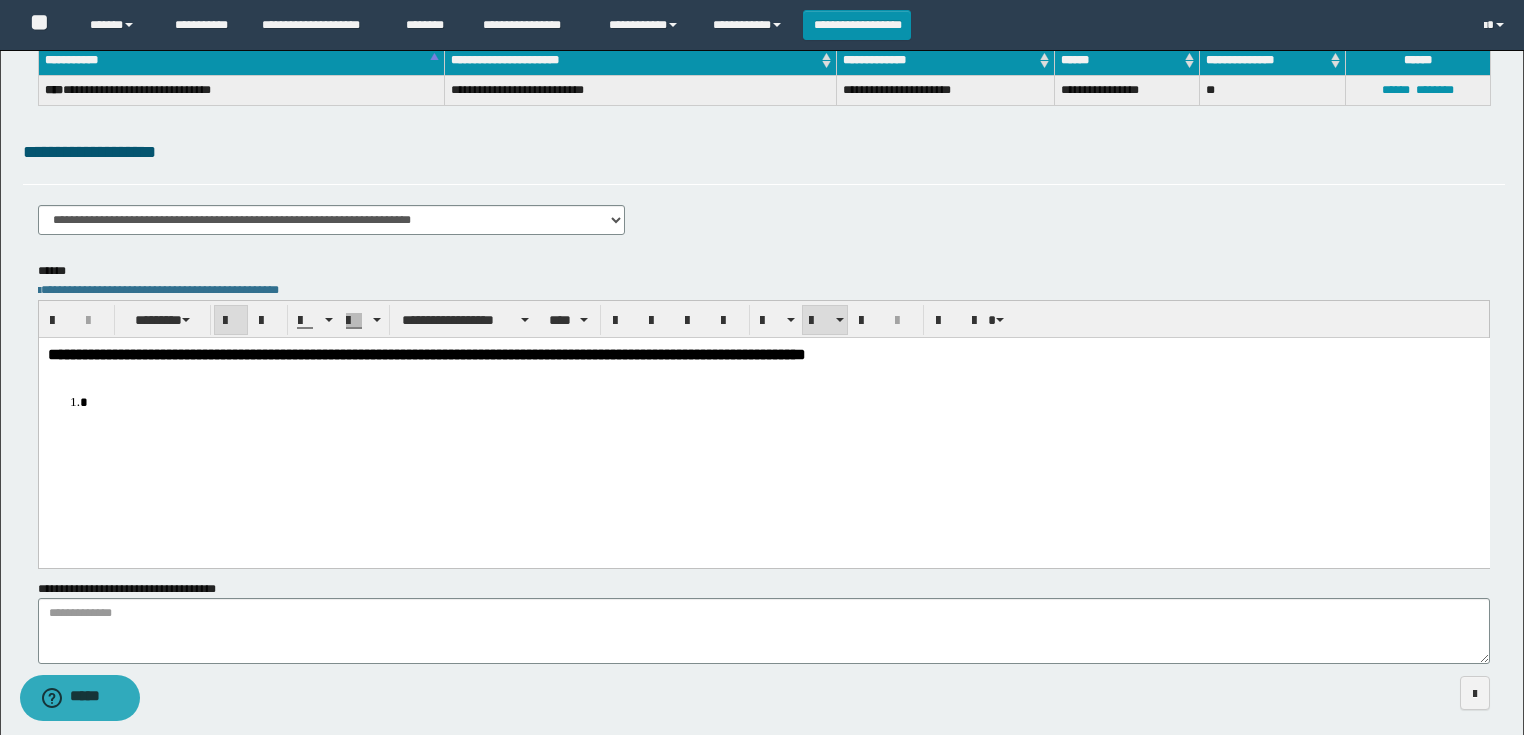 type 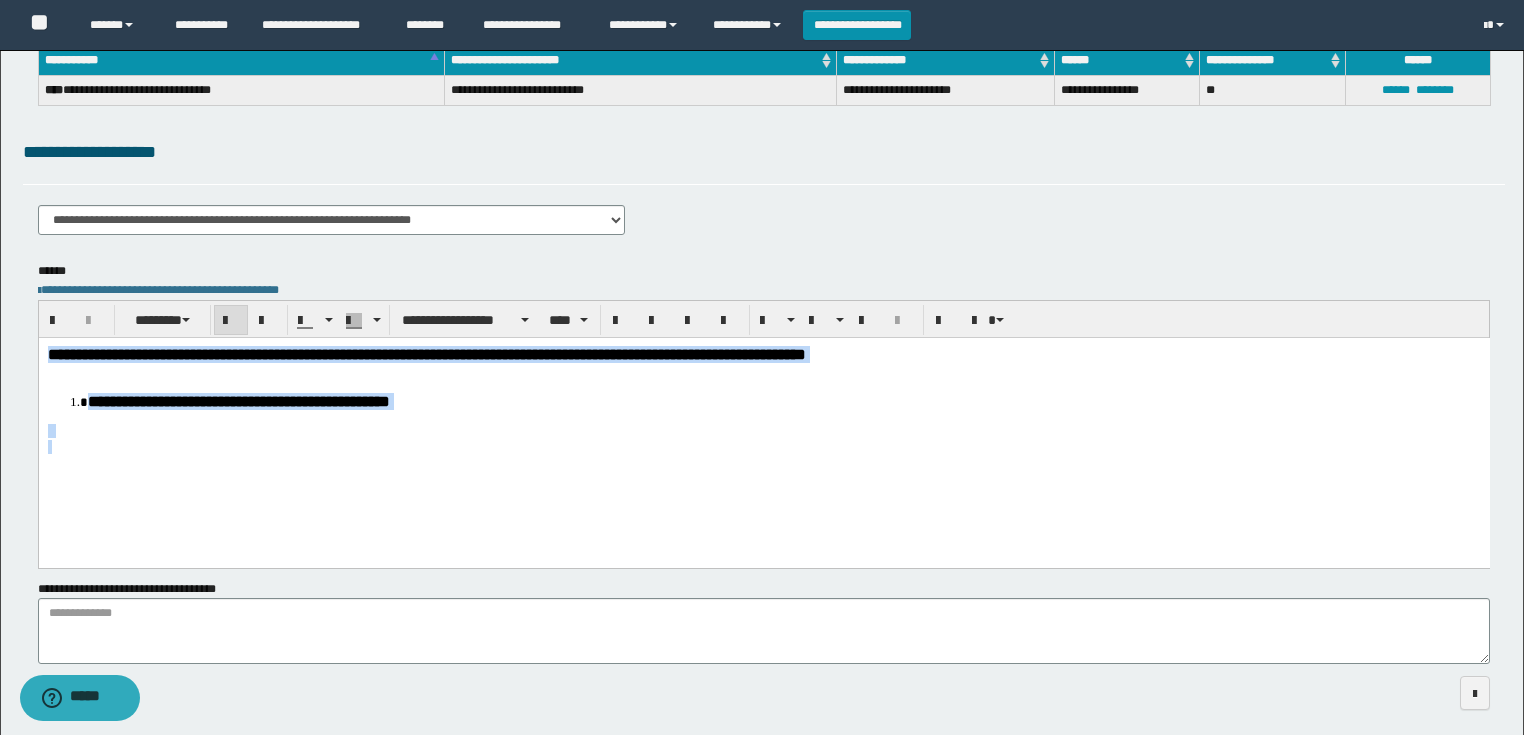 drag, startPoint x: 616, startPoint y: 478, endPoint x: 69, endPoint y: 661, distance: 576.7998 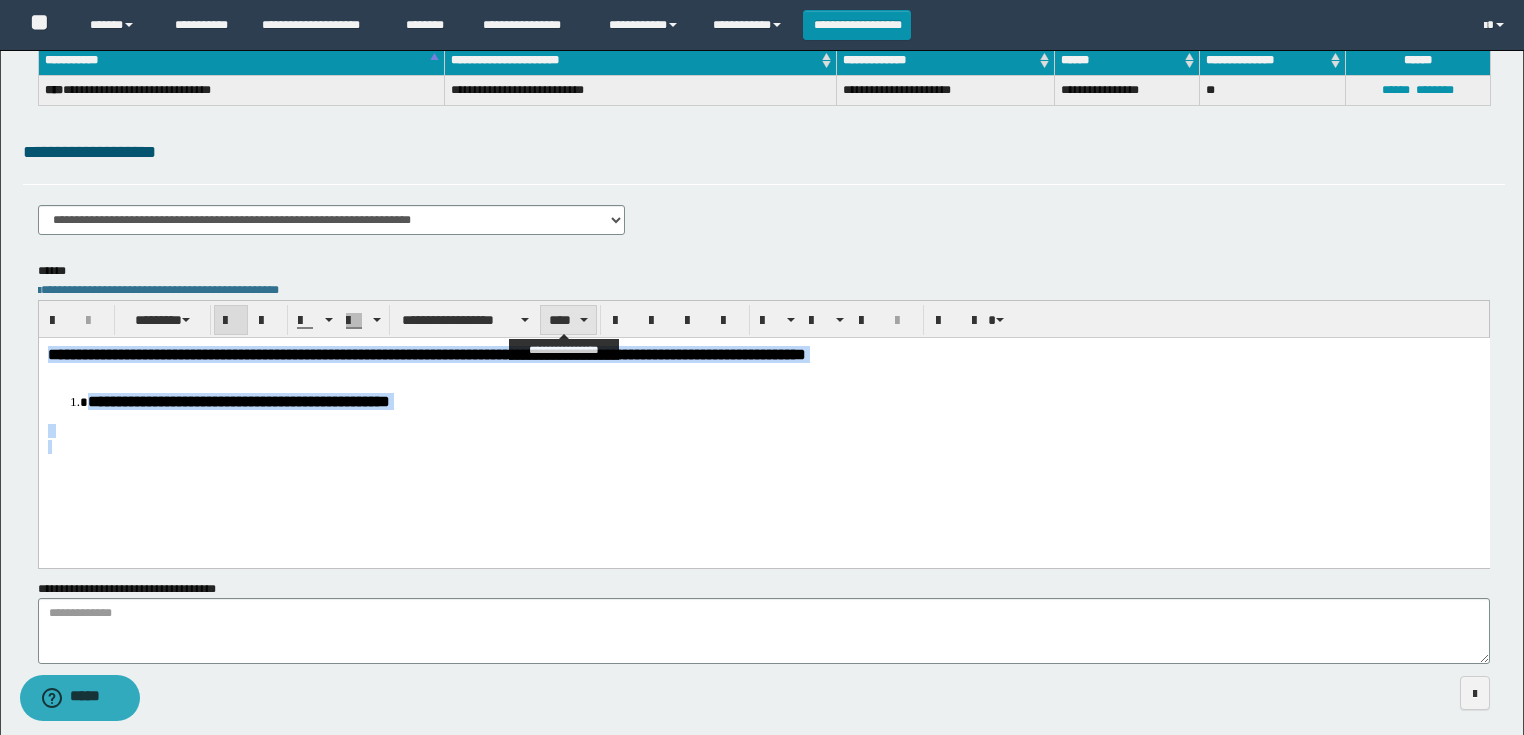 click on "****" at bounding box center [568, 320] 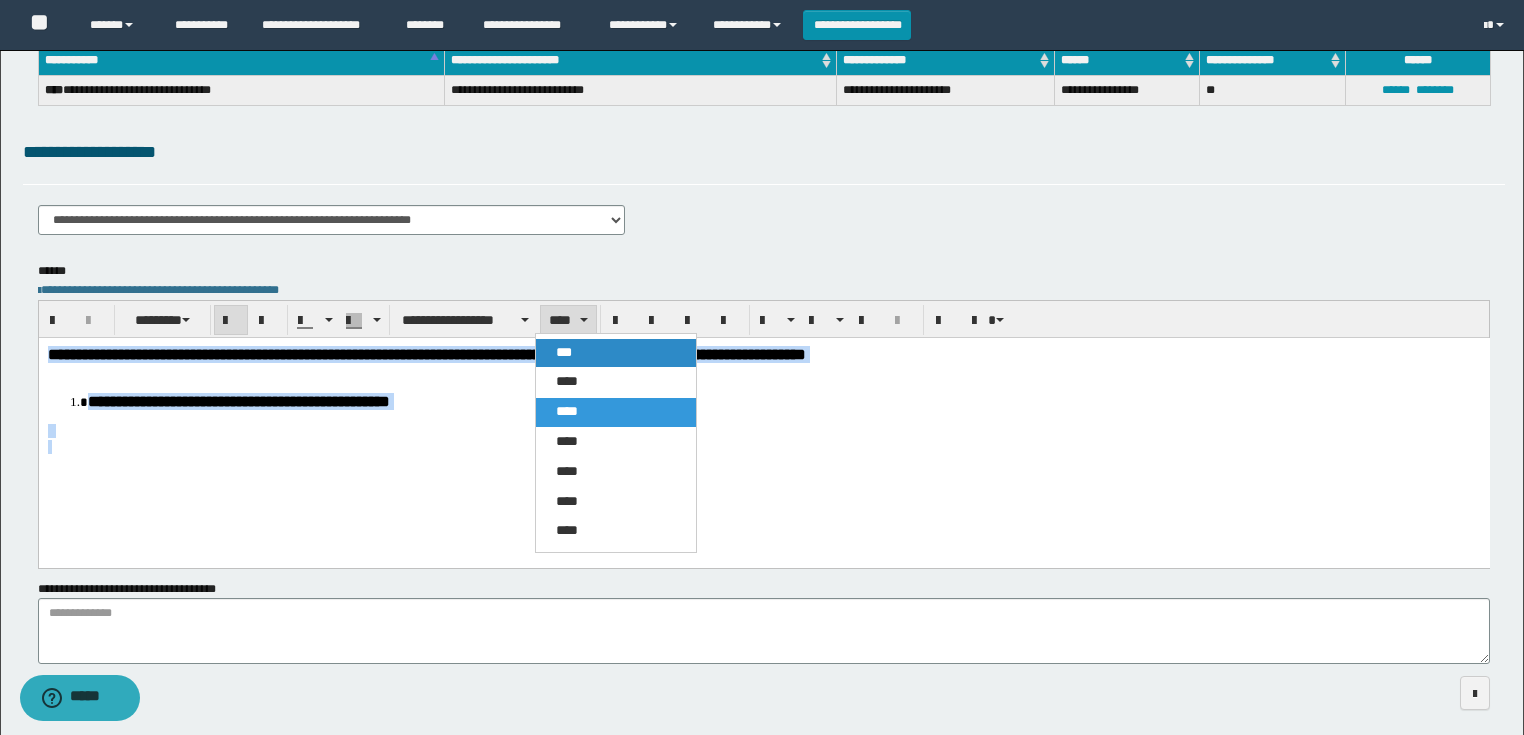 click on "***" at bounding box center (616, 353) 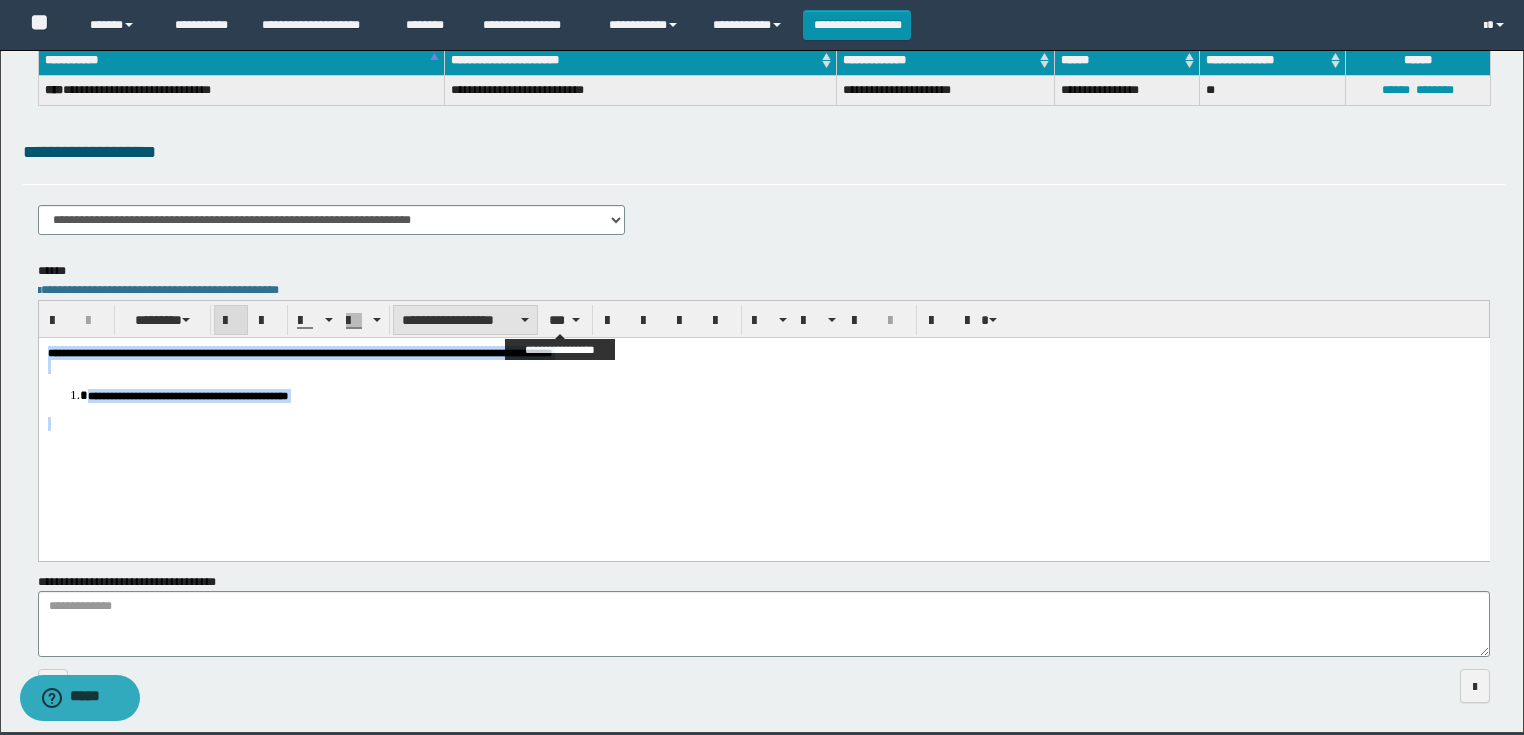 click at bounding box center (525, 320) 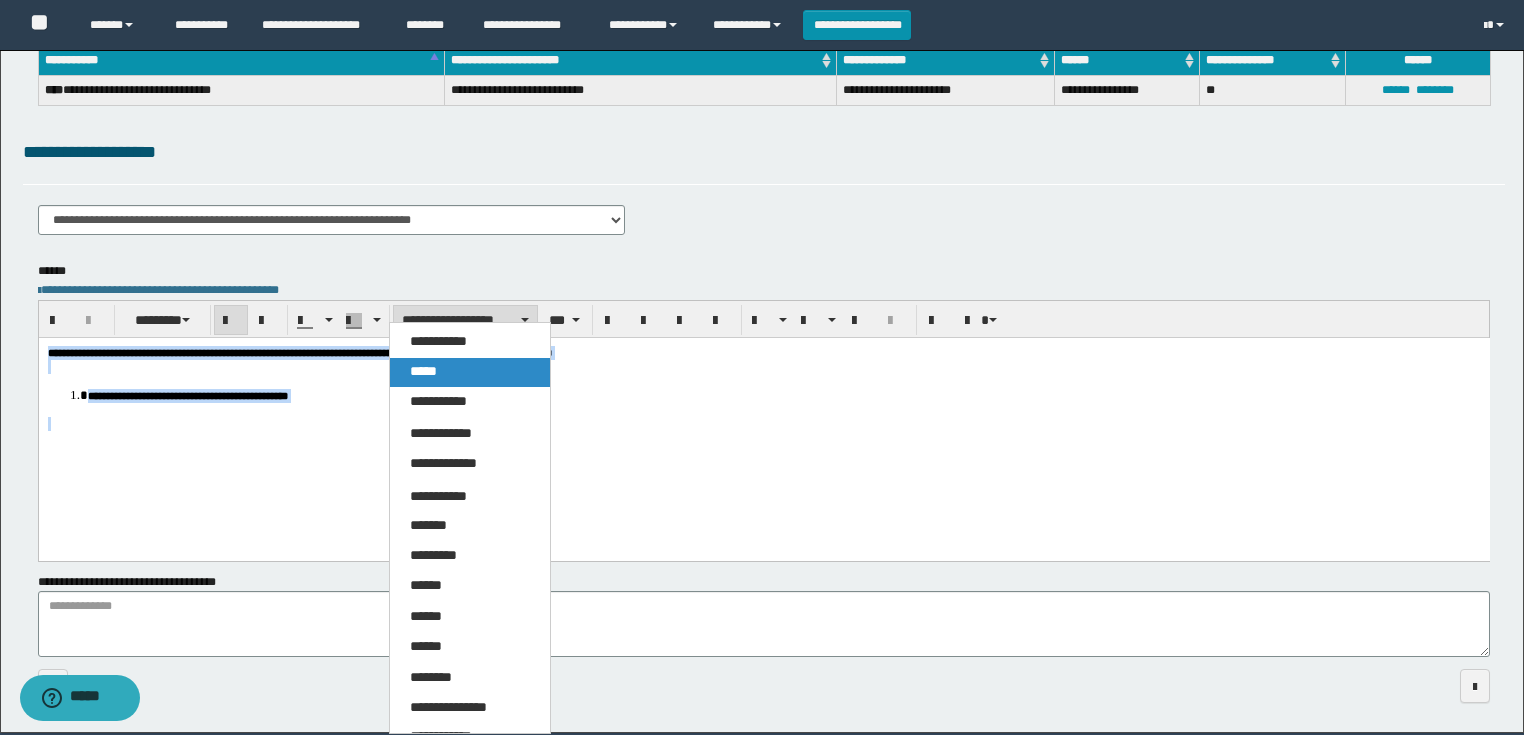 click on "*****" at bounding box center [470, 372] 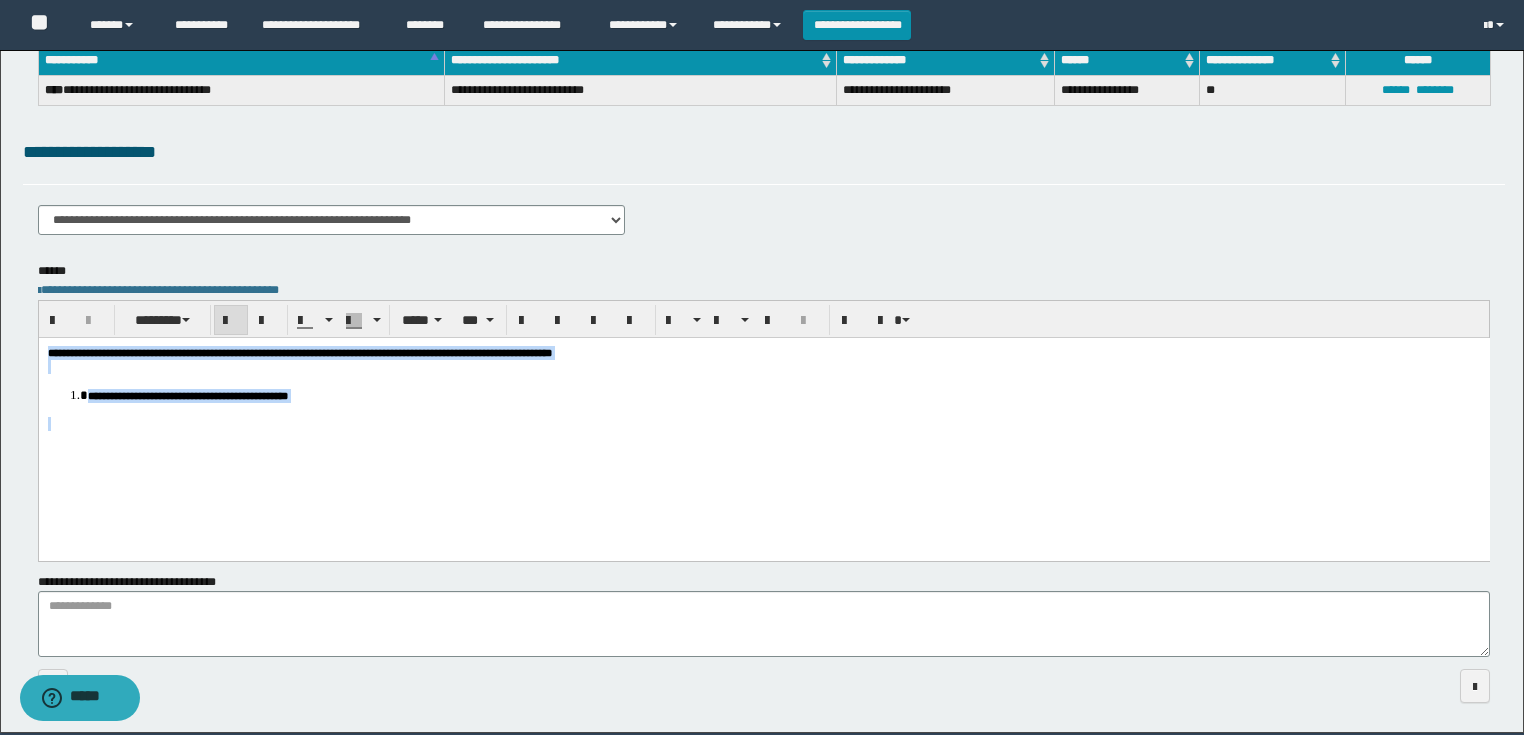 click on "**********" at bounding box center [763, 421] 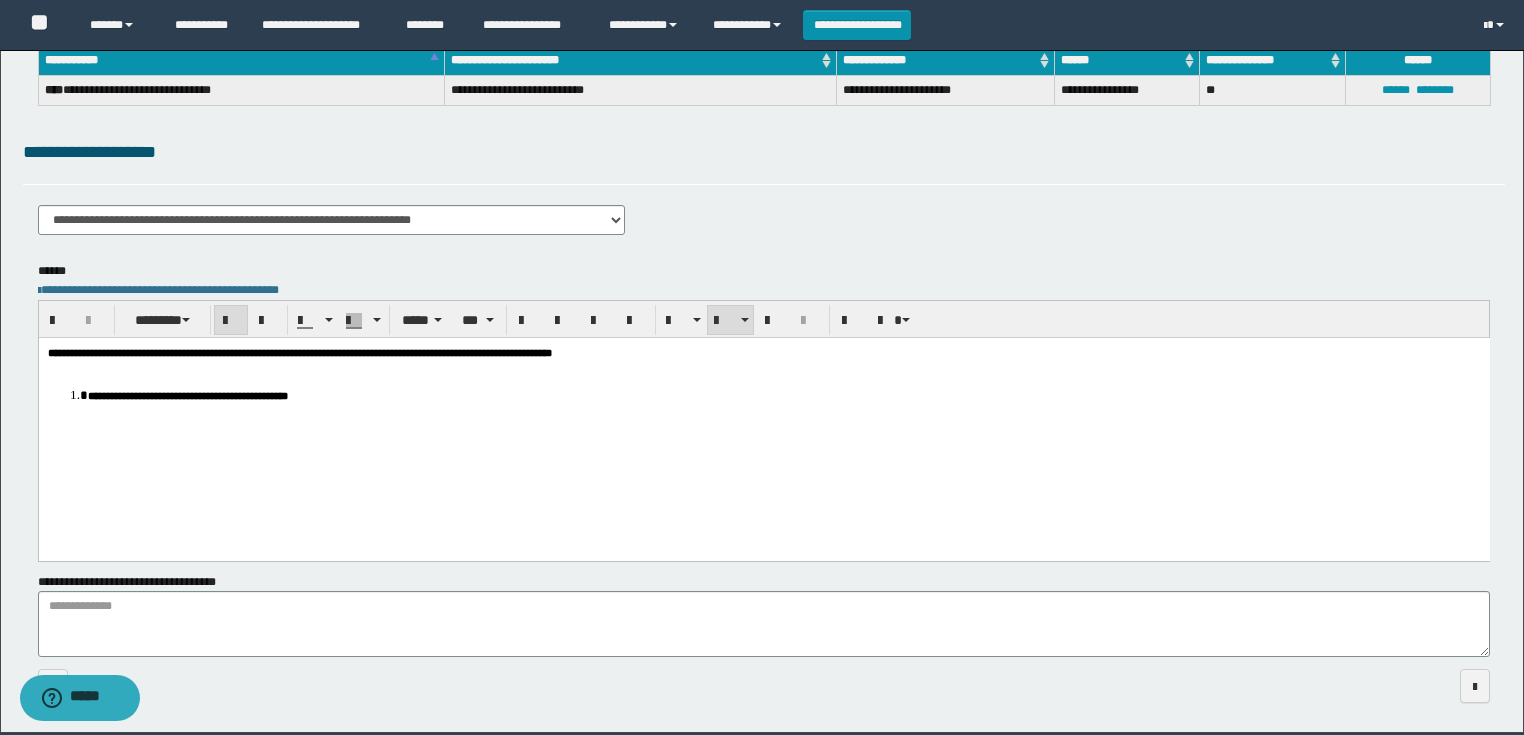 click on "**********" at bounding box center (763, 421) 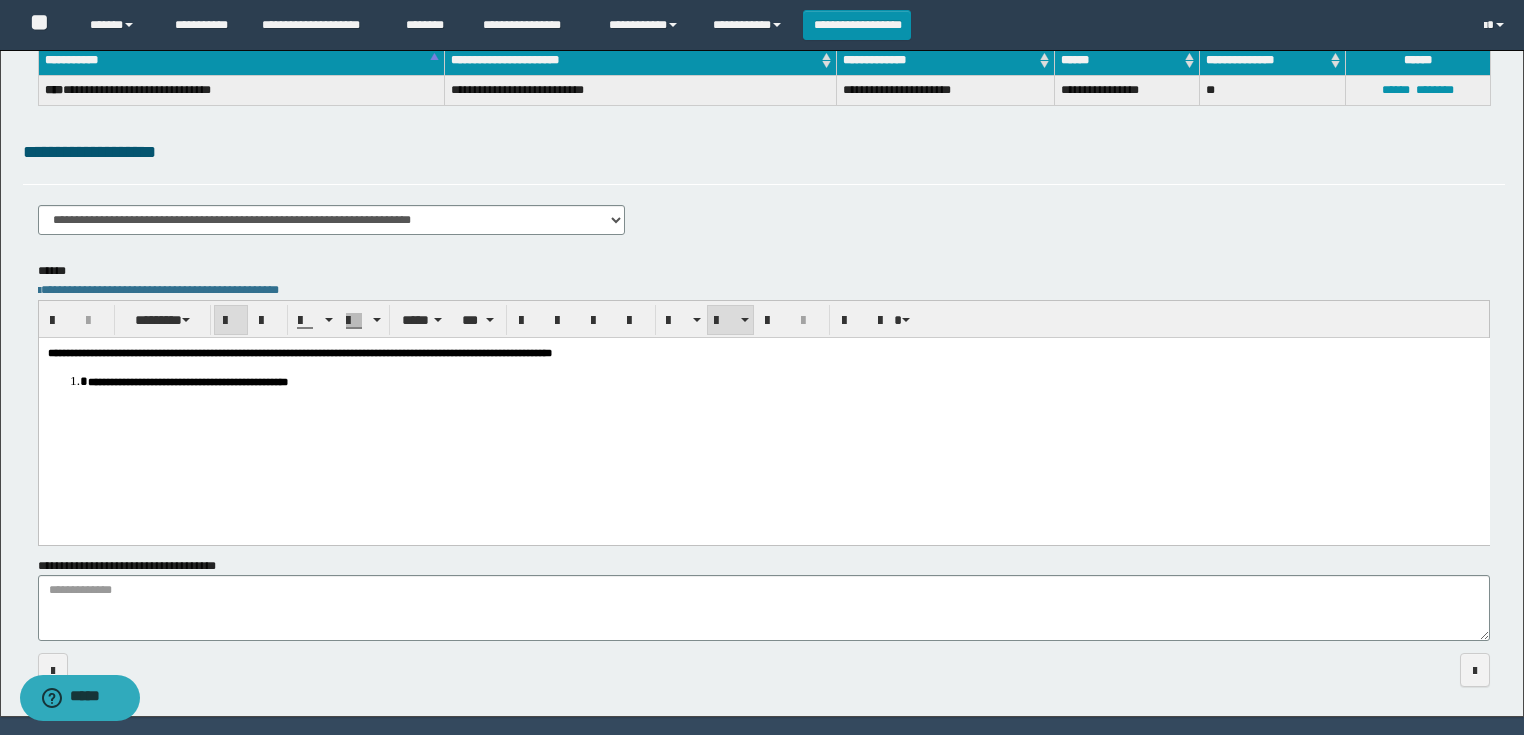 click on "**********" at bounding box center (783, 380) 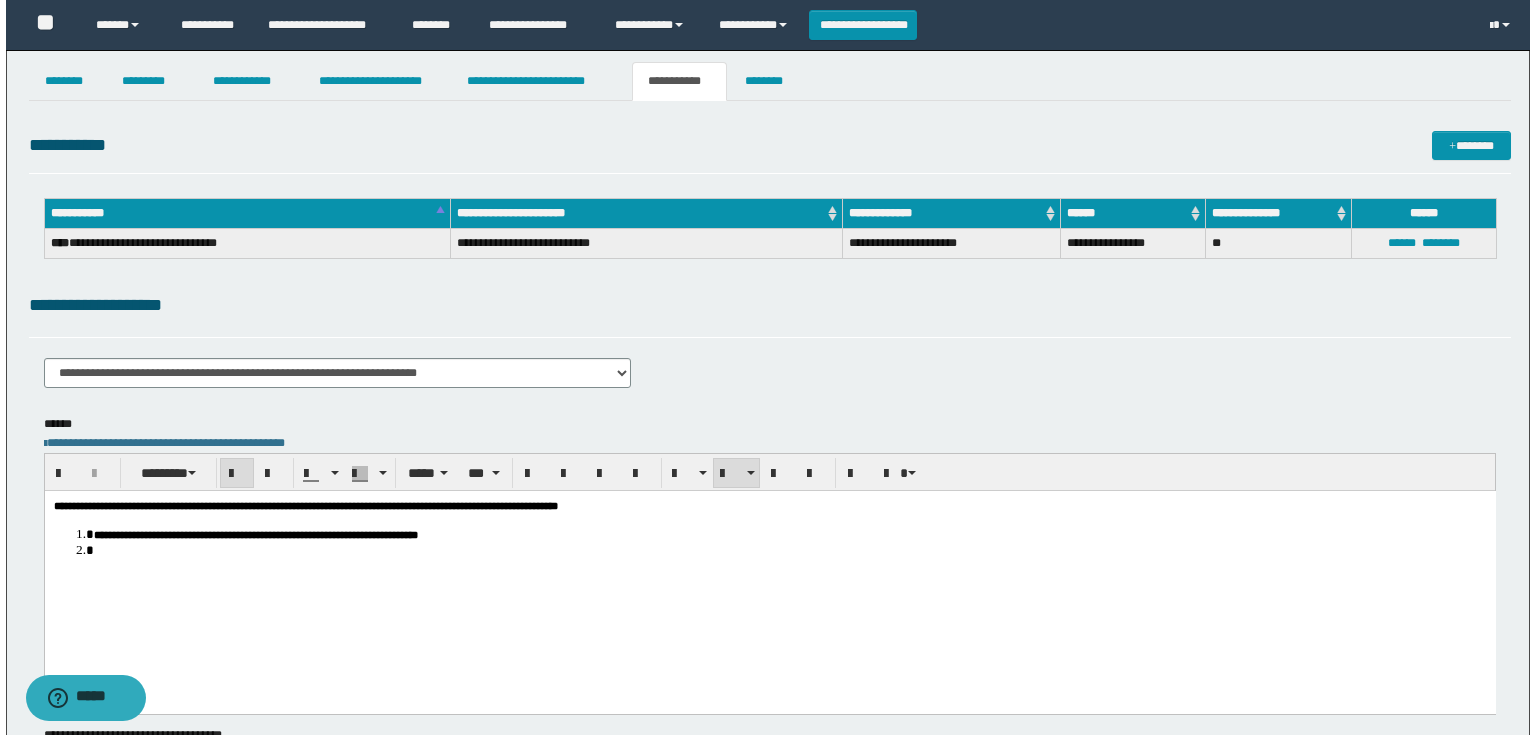 scroll, scrollTop: 0, scrollLeft: 0, axis: both 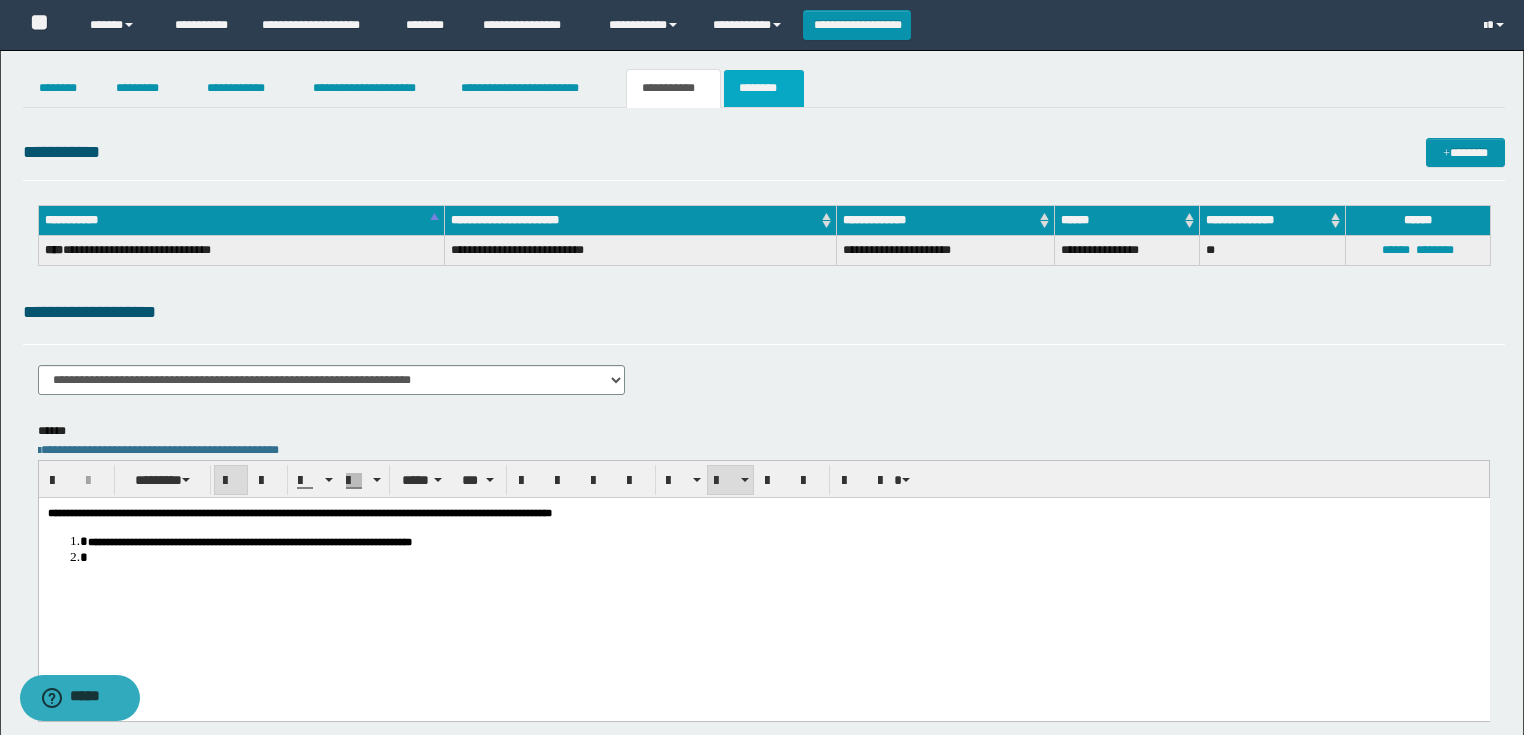 click on "********" at bounding box center (764, 88) 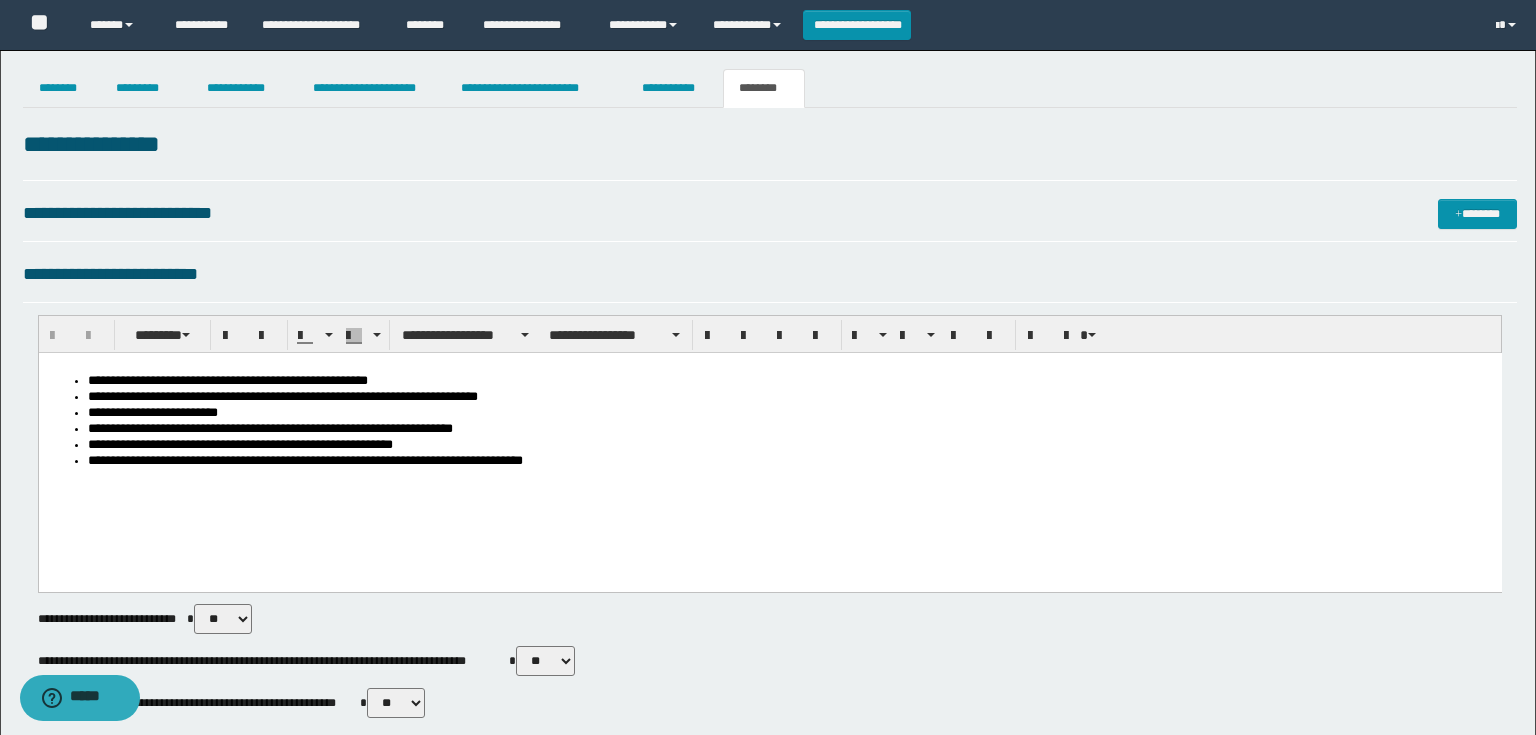 scroll, scrollTop: 0, scrollLeft: 0, axis: both 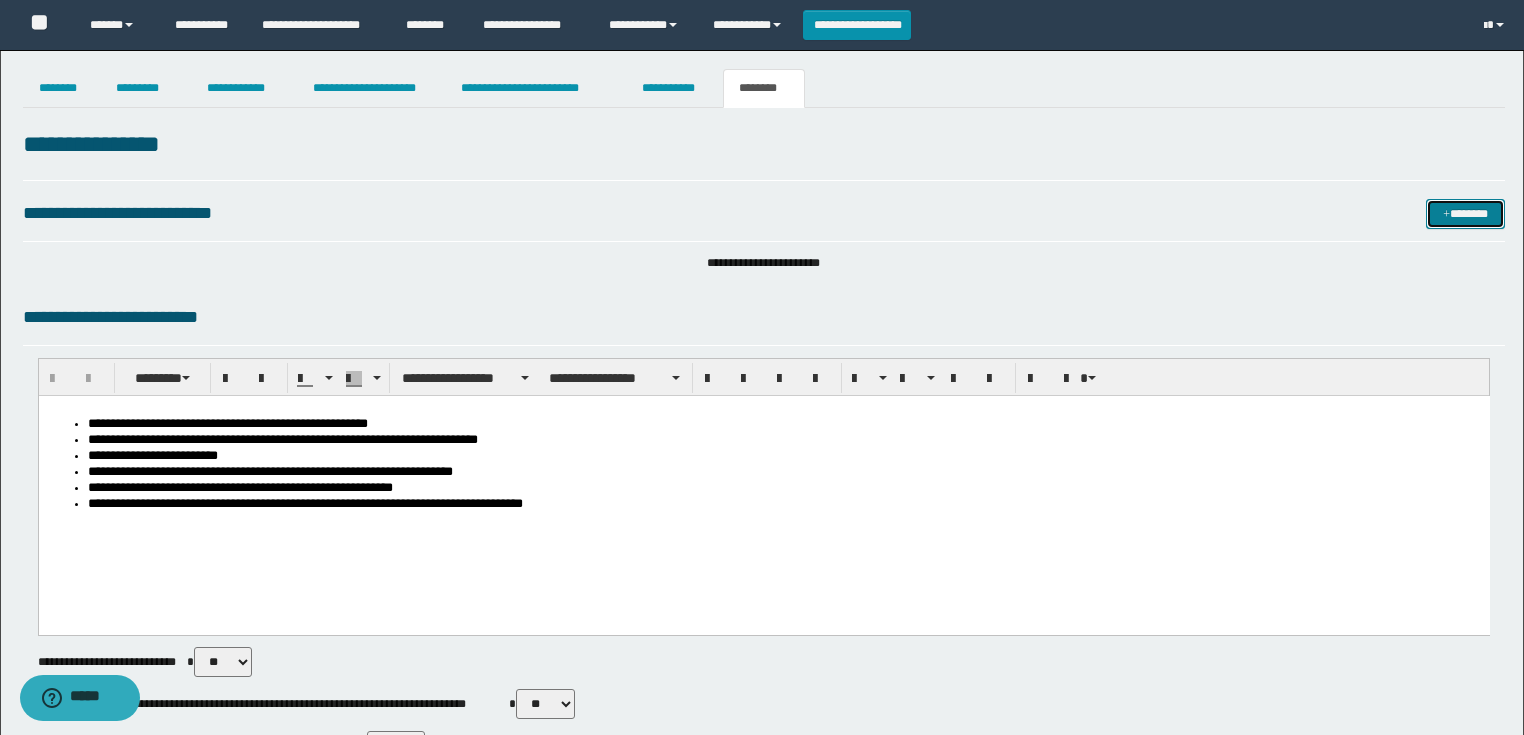 click on "*******" at bounding box center [1465, 214] 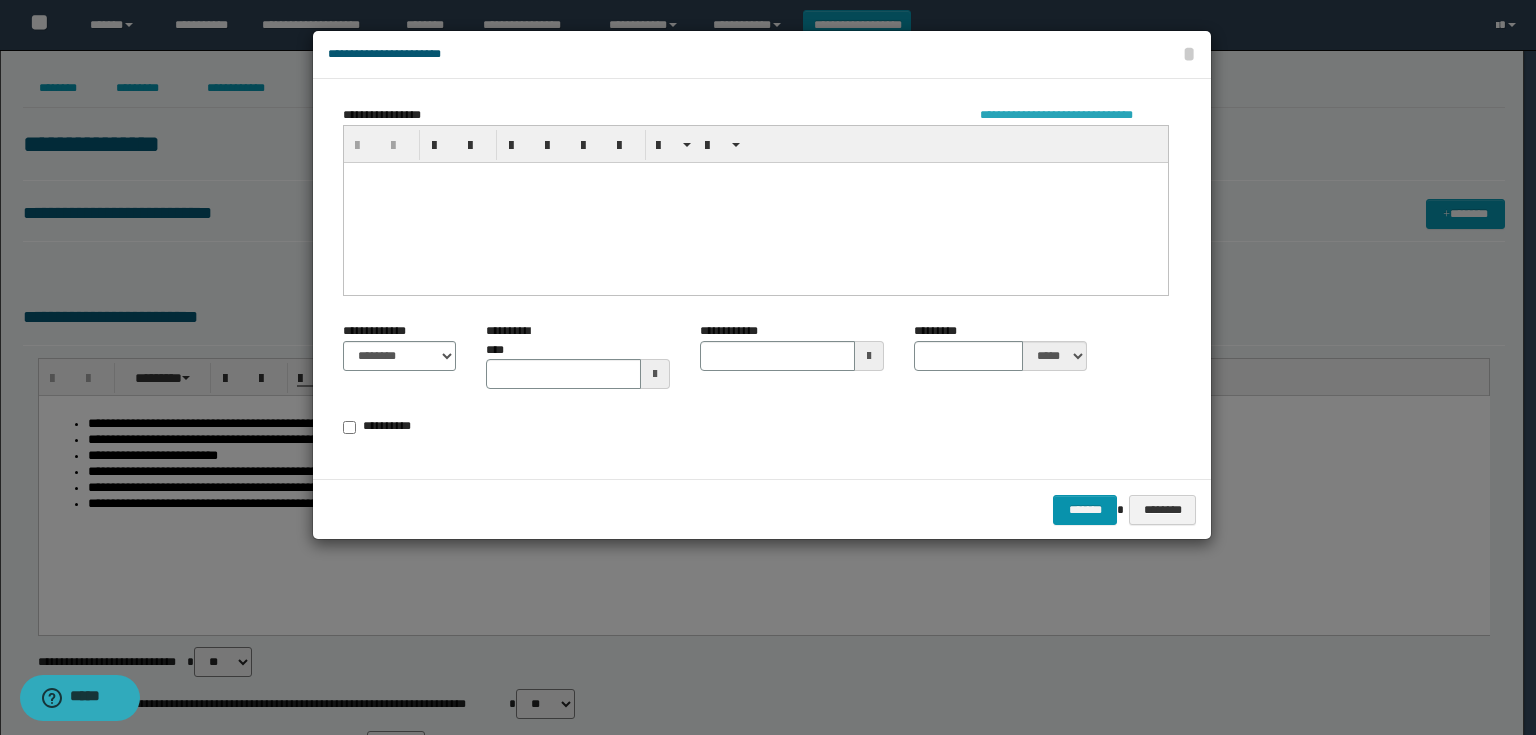 click on "**********" at bounding box center (1074, 115) 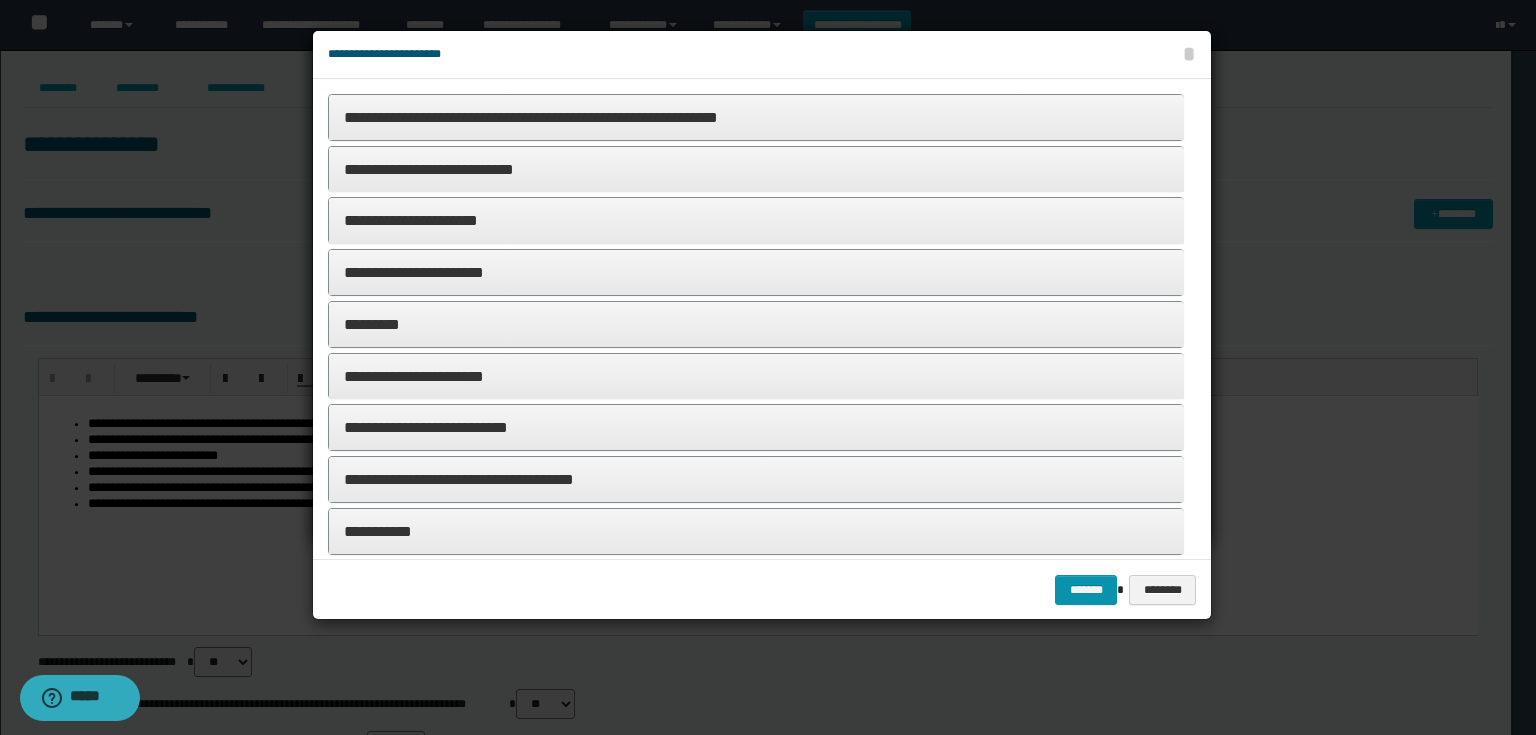 scroll, scrollTop: 80, scrollLeft: 0, axis: vertical 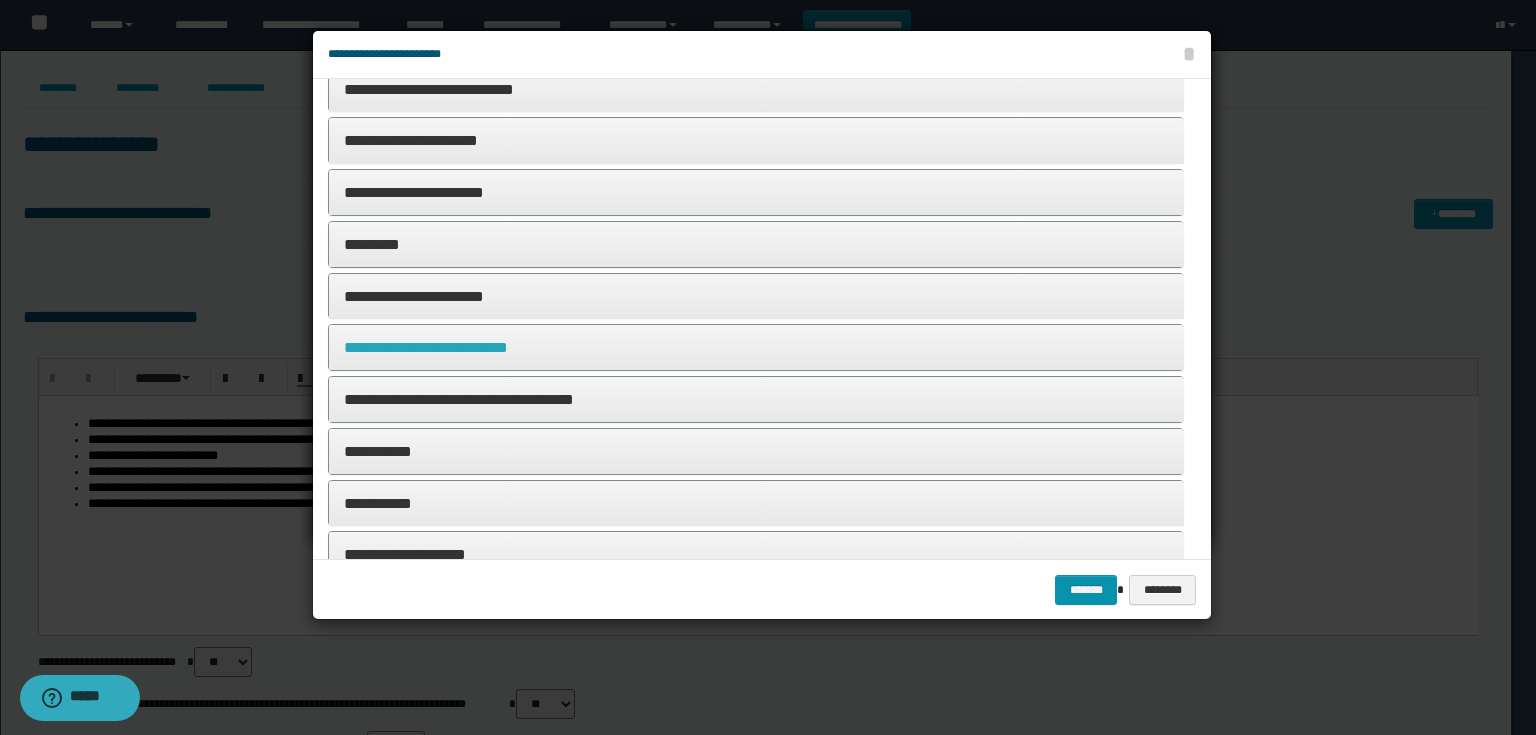 click on "**********" at bounding box center [426, 347] 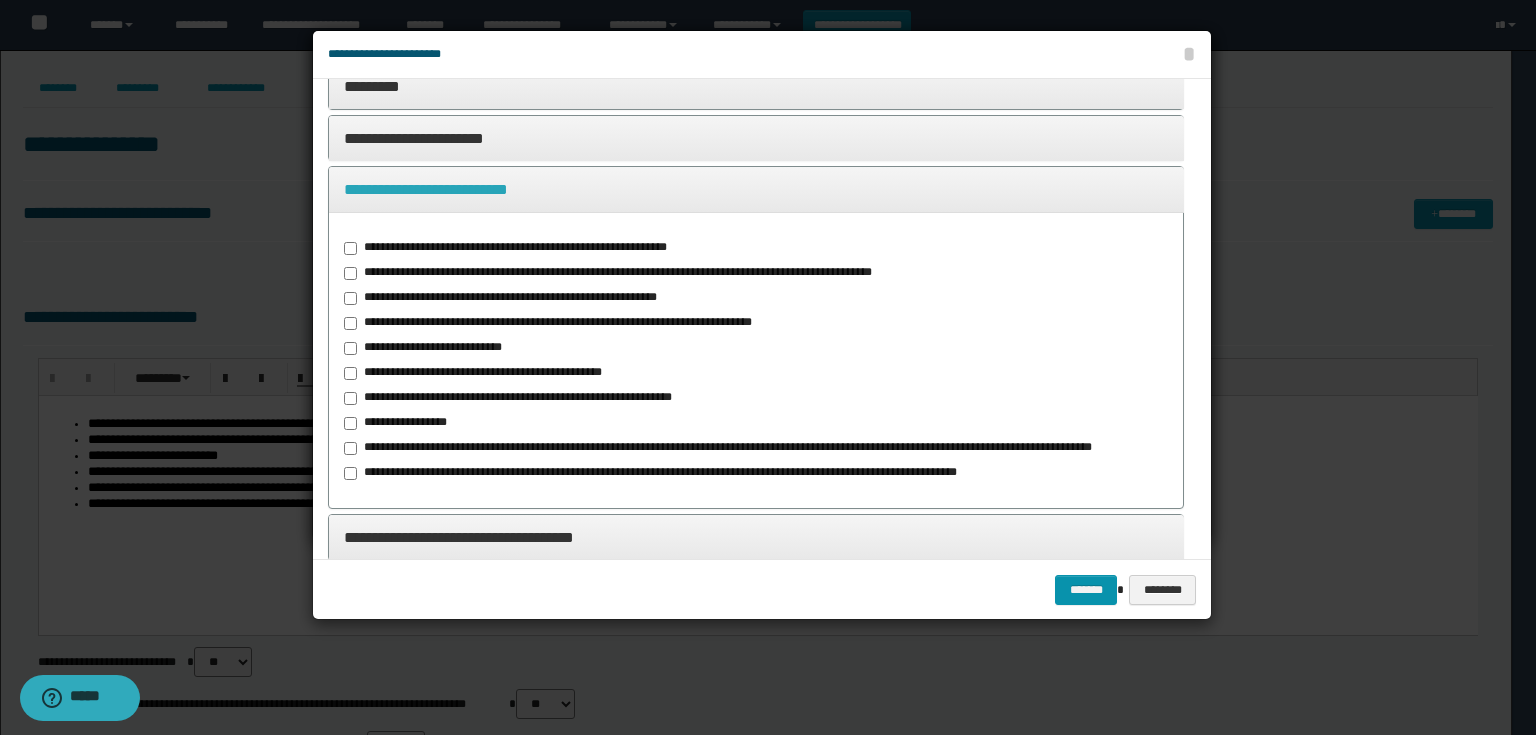 scroll, scrollTop: 240, scrollLeft: 0, axis: vertical 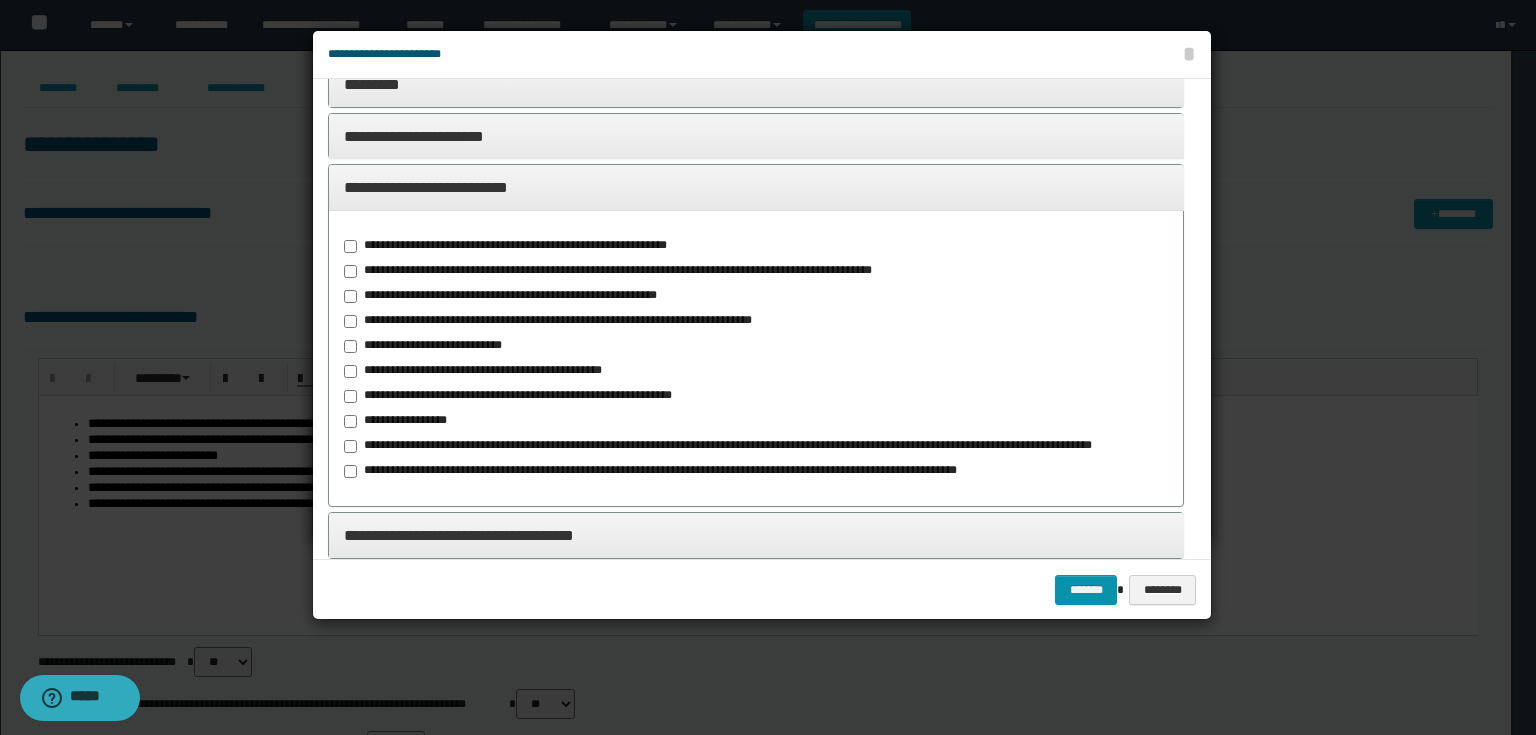 click on "**********" at bounding box center [477, 371] 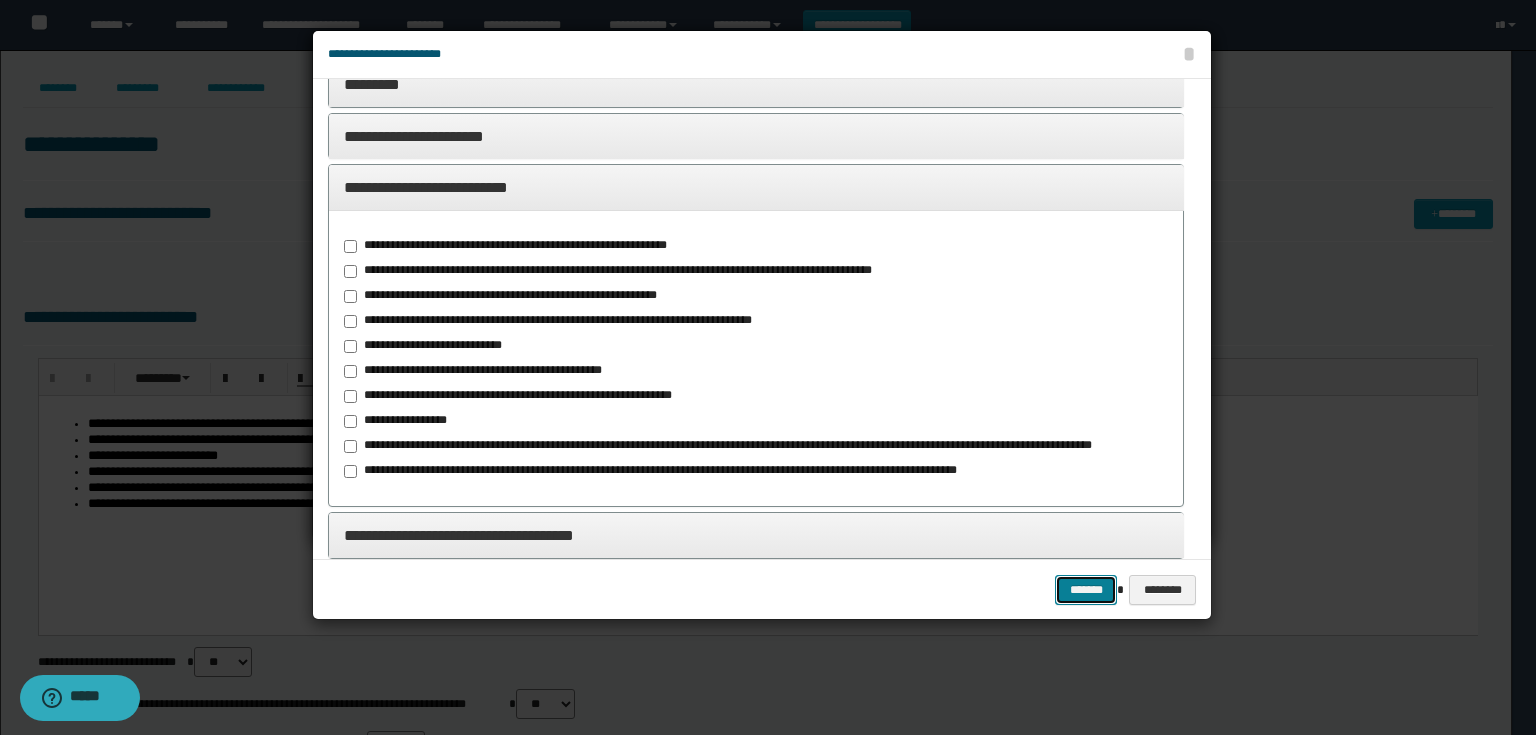 click on "*******" at bounding box center (1086, 590) 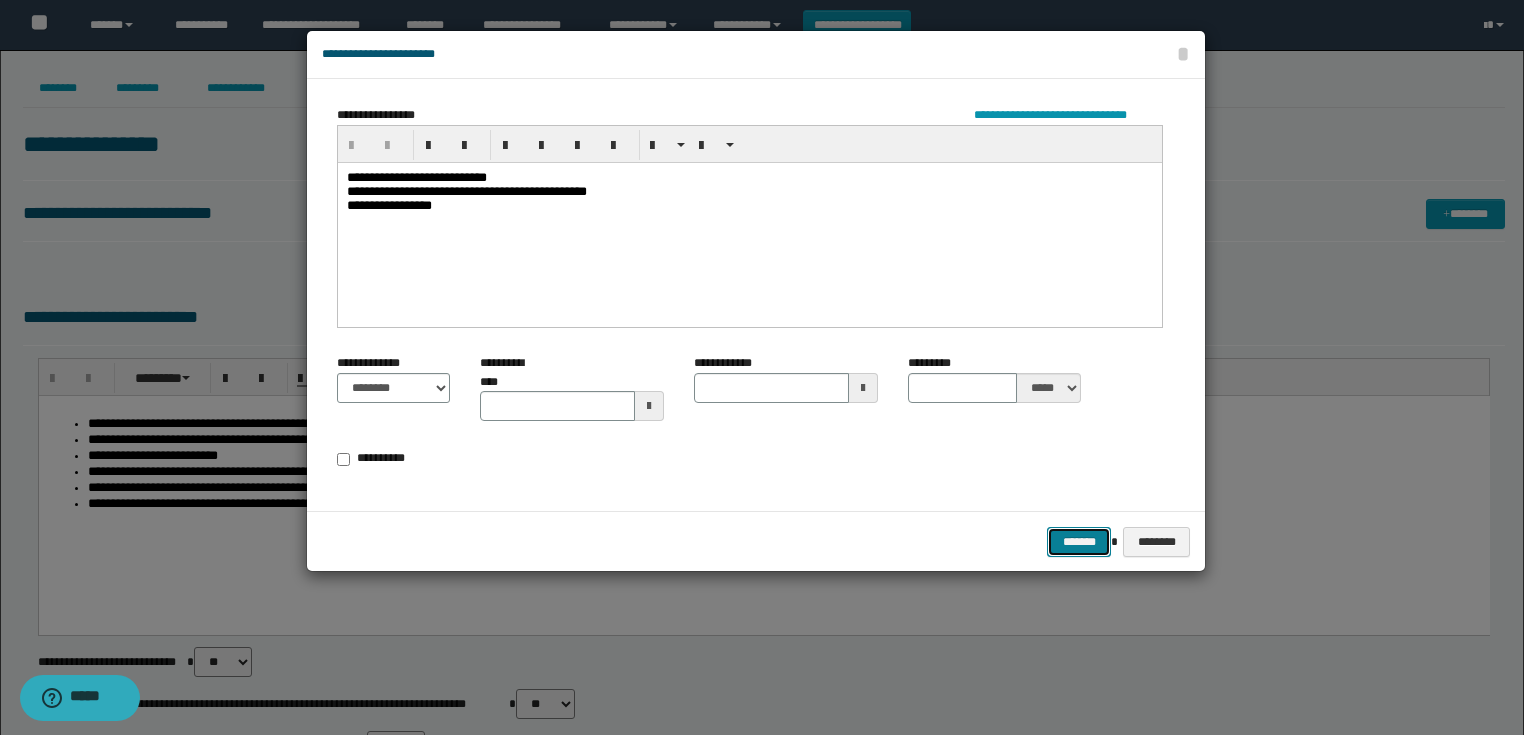 drag, startPoint x: 1058, startPoint y: 542, endPoint x: 1048, endPoint y: 539, distance: 10.440307 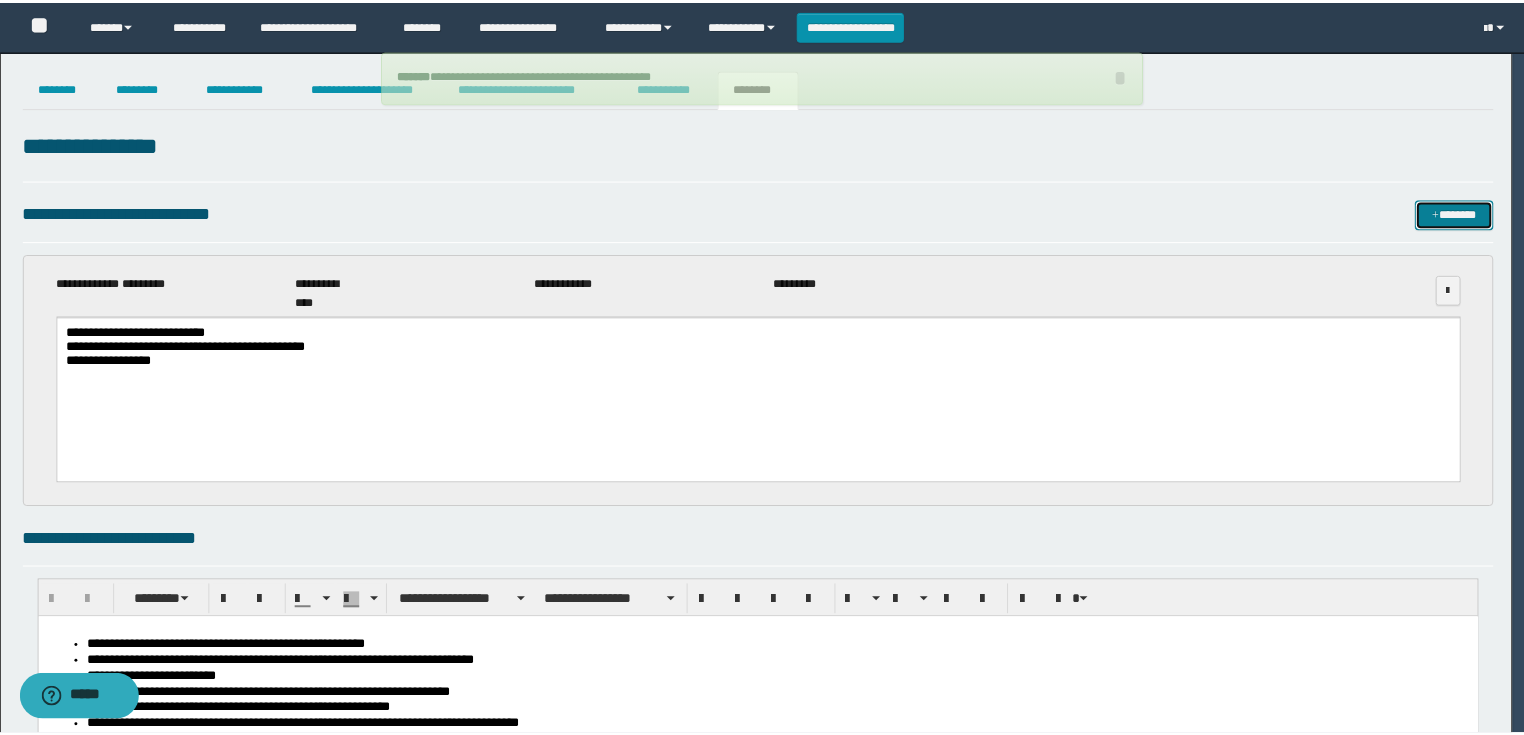 scroll, scrollTop: 0, scrollLeft: 0, axis: both 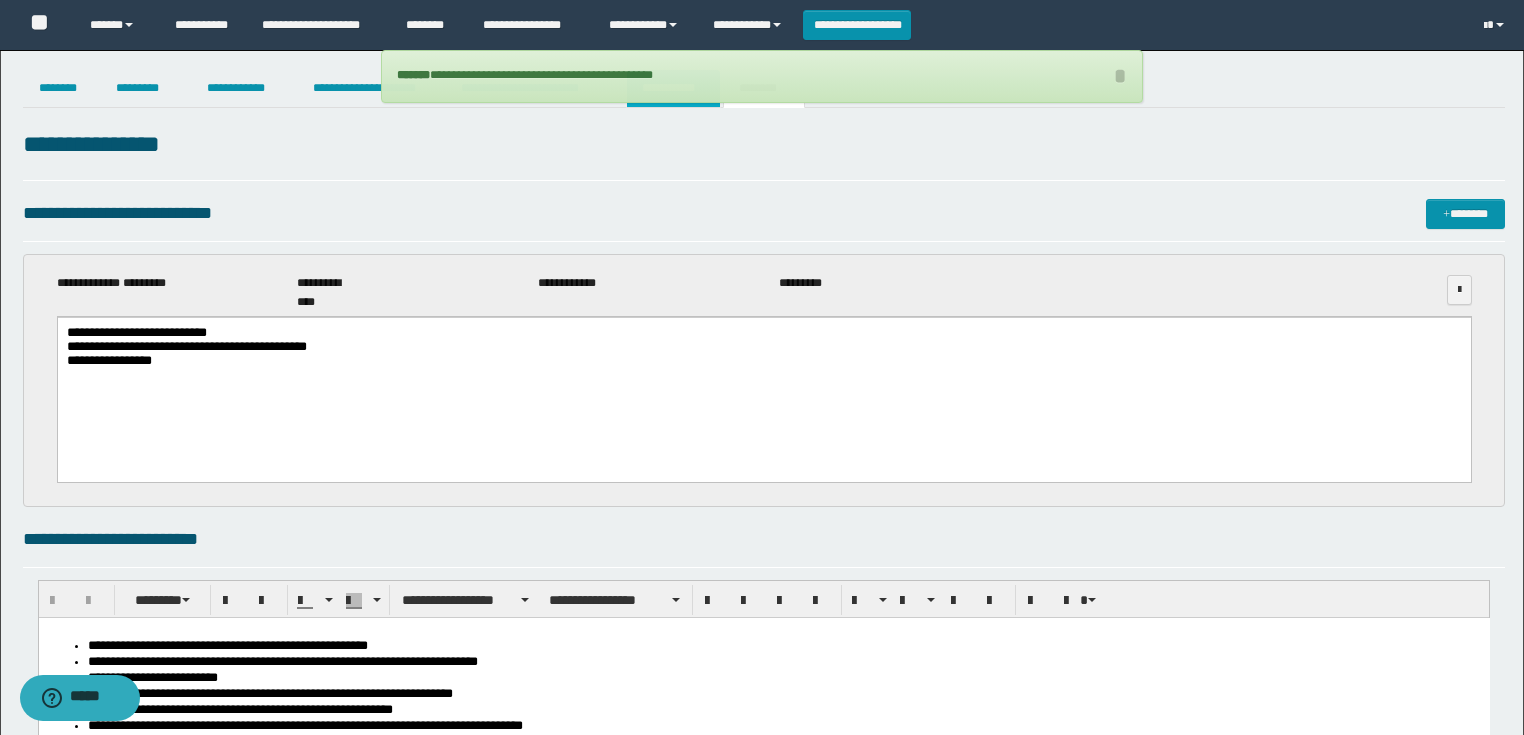 click on "**********" at bounding box center (673, 88) 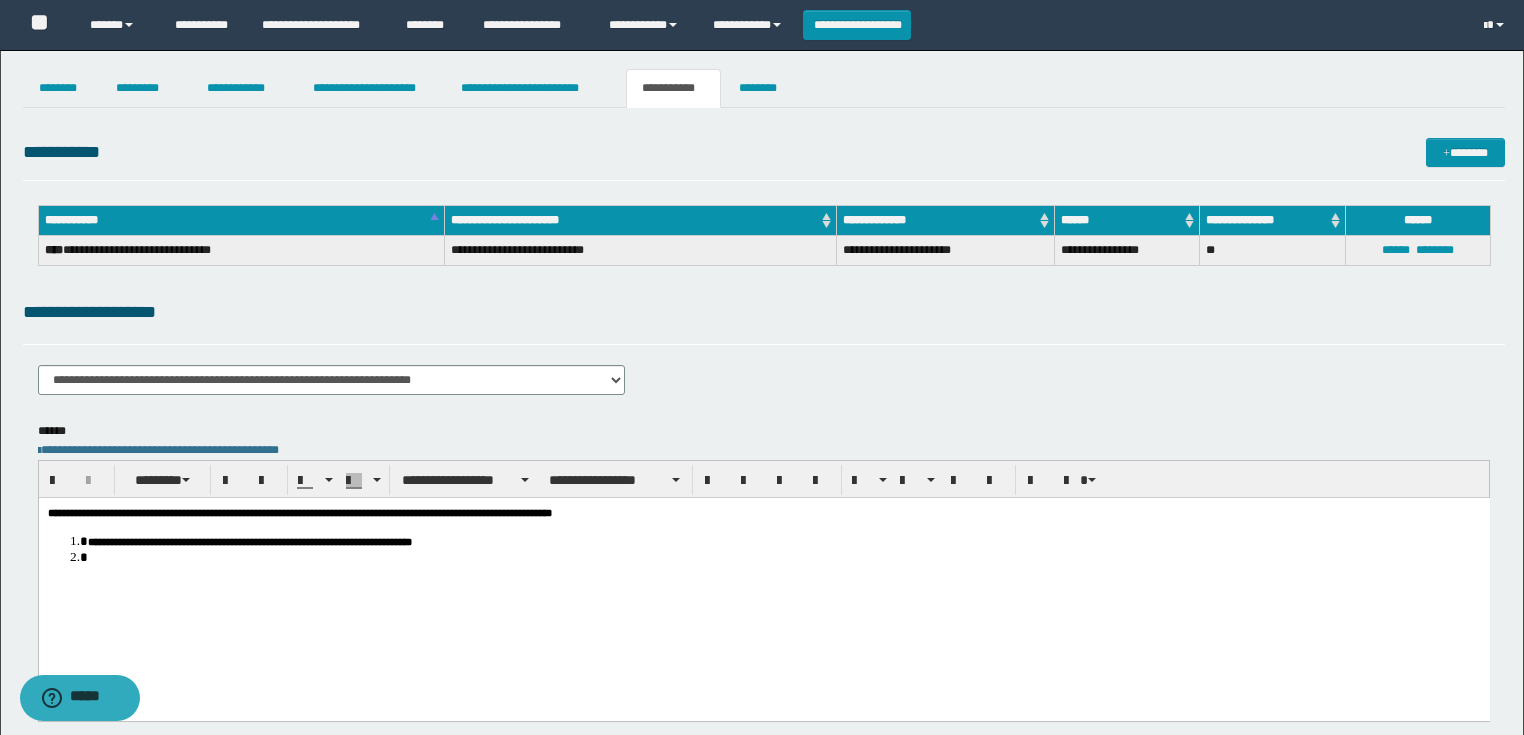 click on "**********" at bounding box center (763, 580) 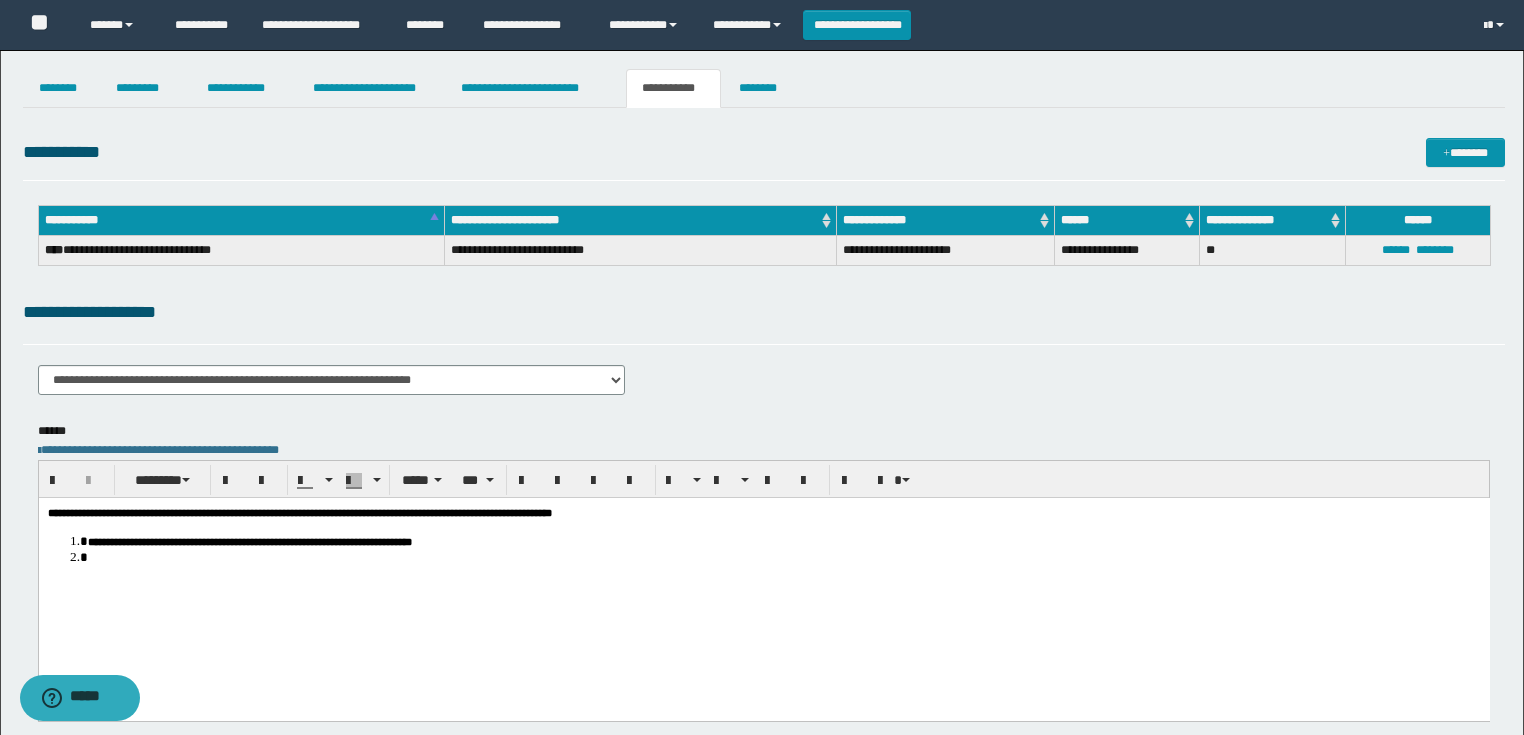 click on "**********" at bounding box center [249, 541] 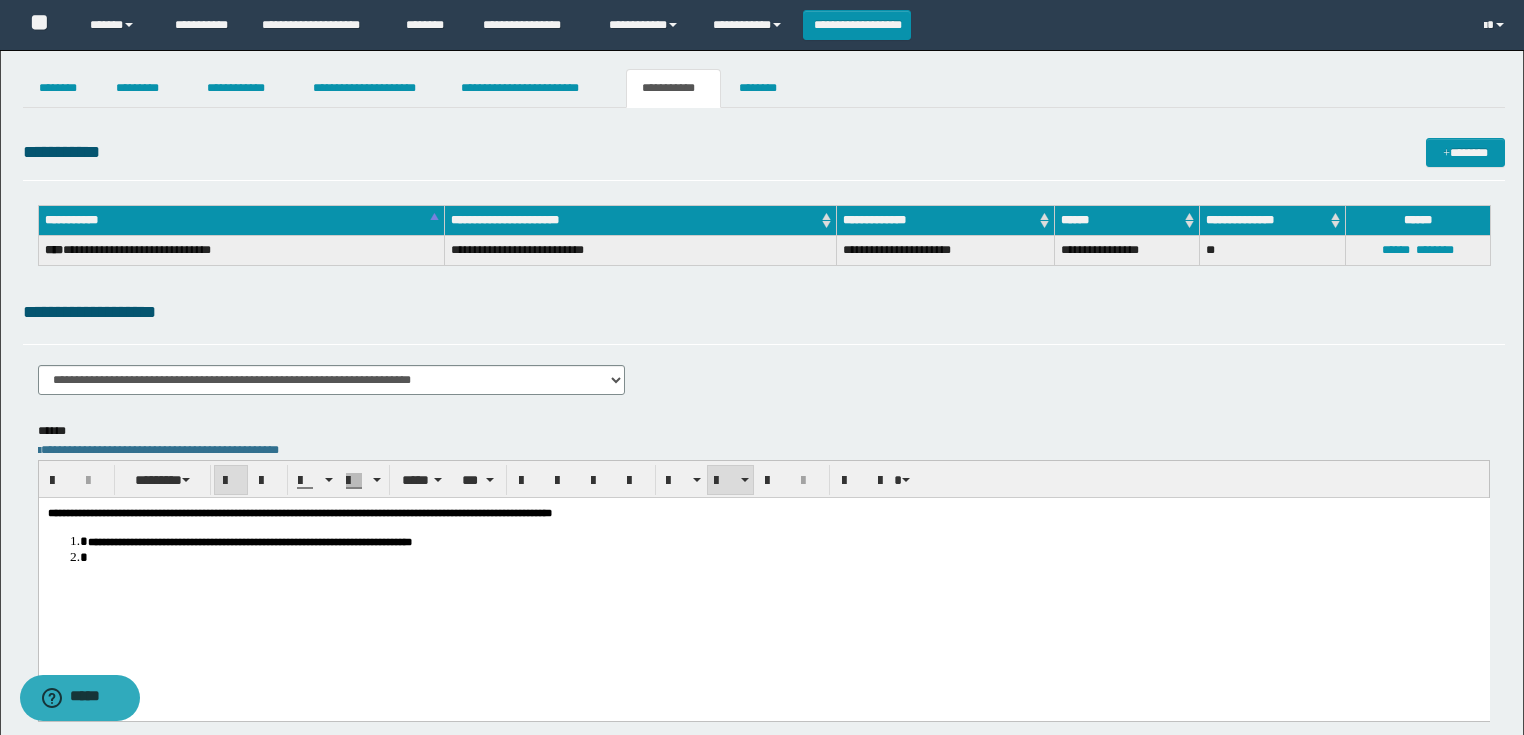 click at bounding box center (783, 556) 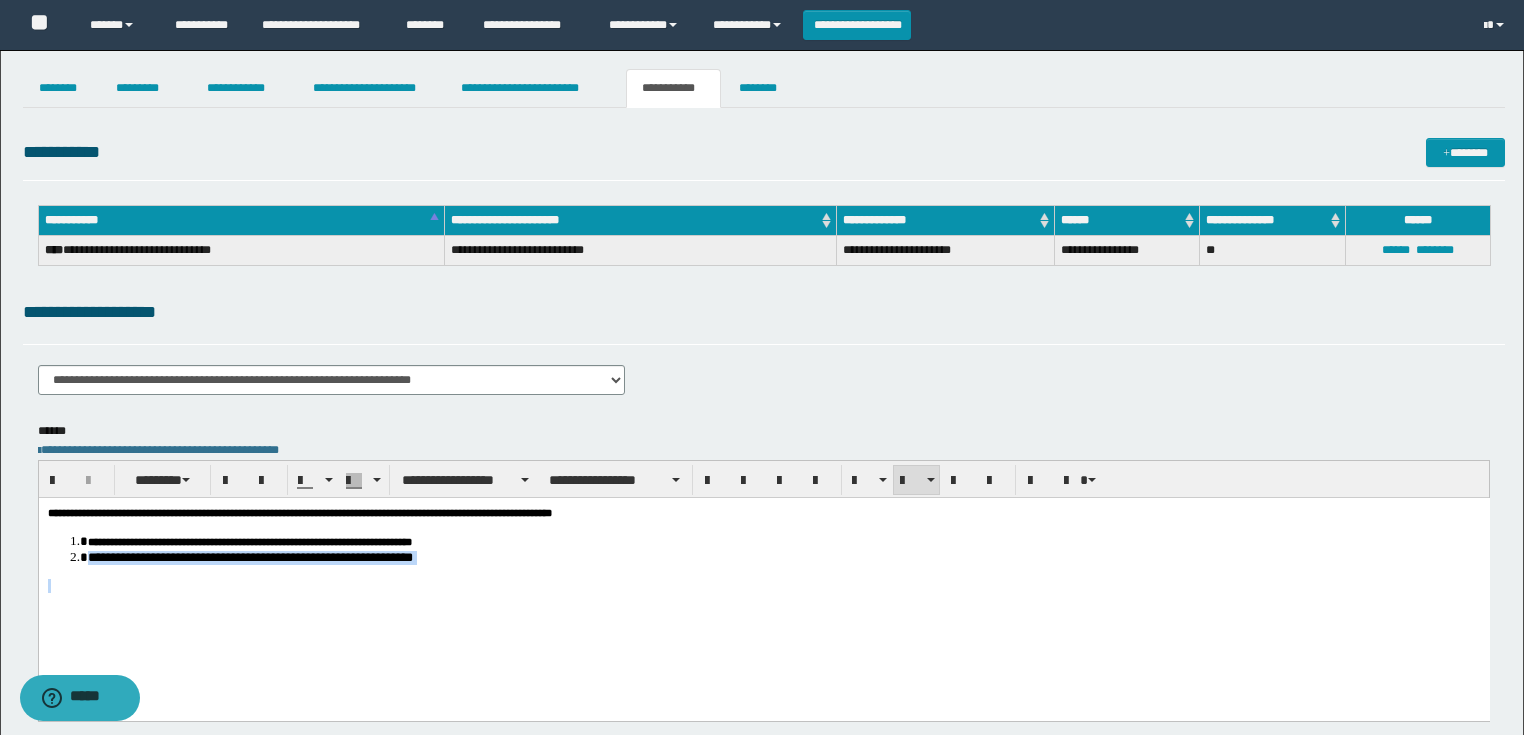 drag, startPoint x: 443, startPoint y: 556, endPoint x: 85, endPoint y: 549, distance: 358.06842 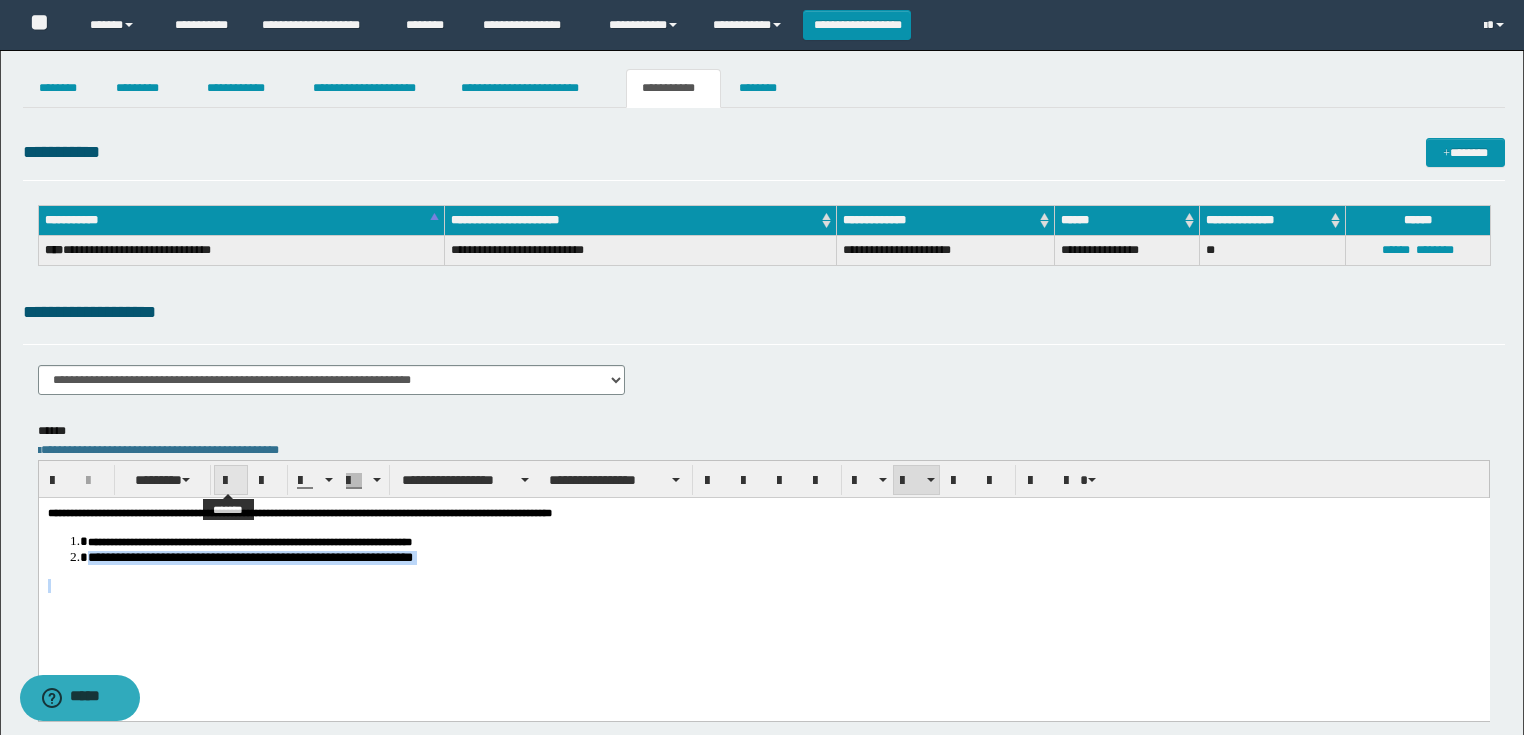 click at bounding box center [231, 480] 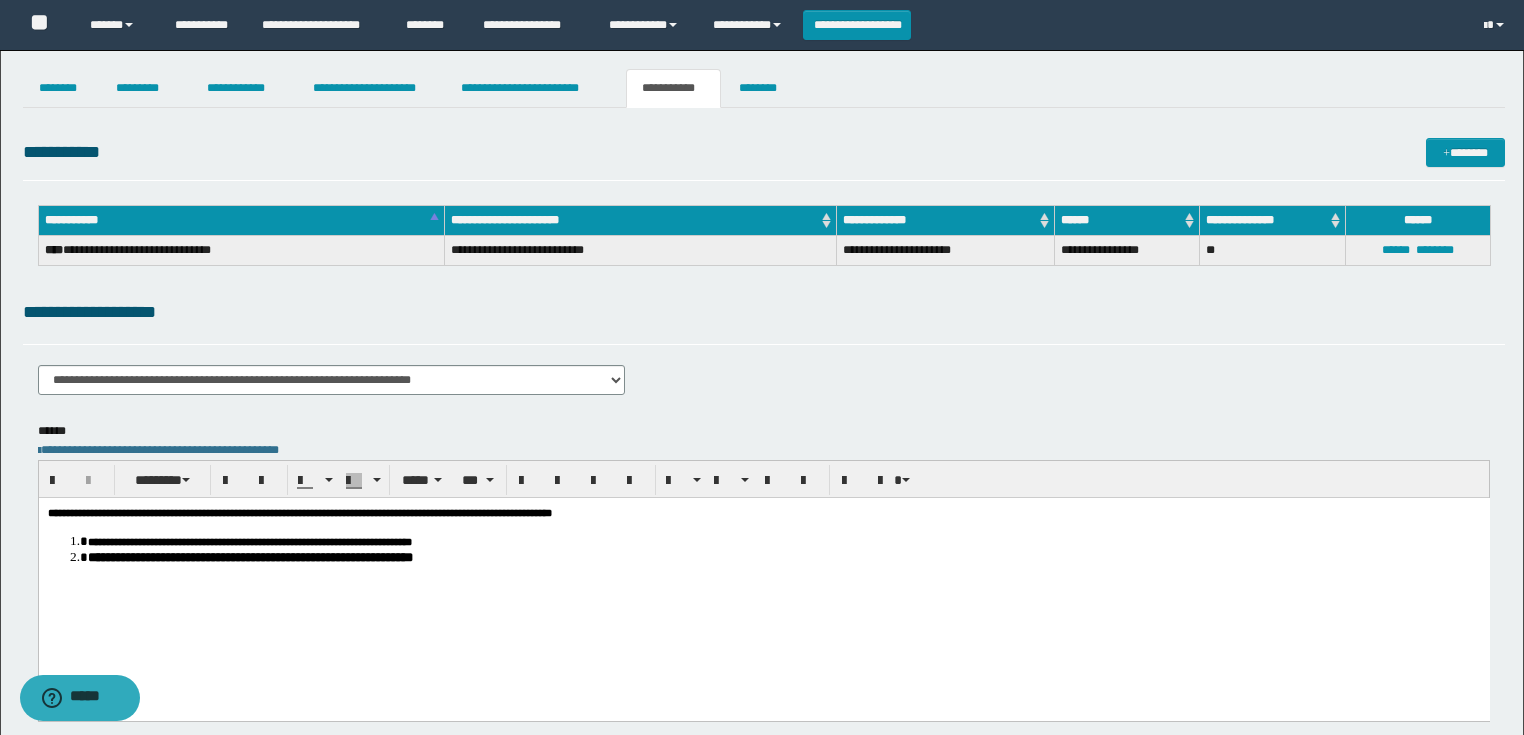 drag, startPoint x: 248, startPoint y: 605, endPoint x: 480, endPoint y: 688, distance: 246.40009 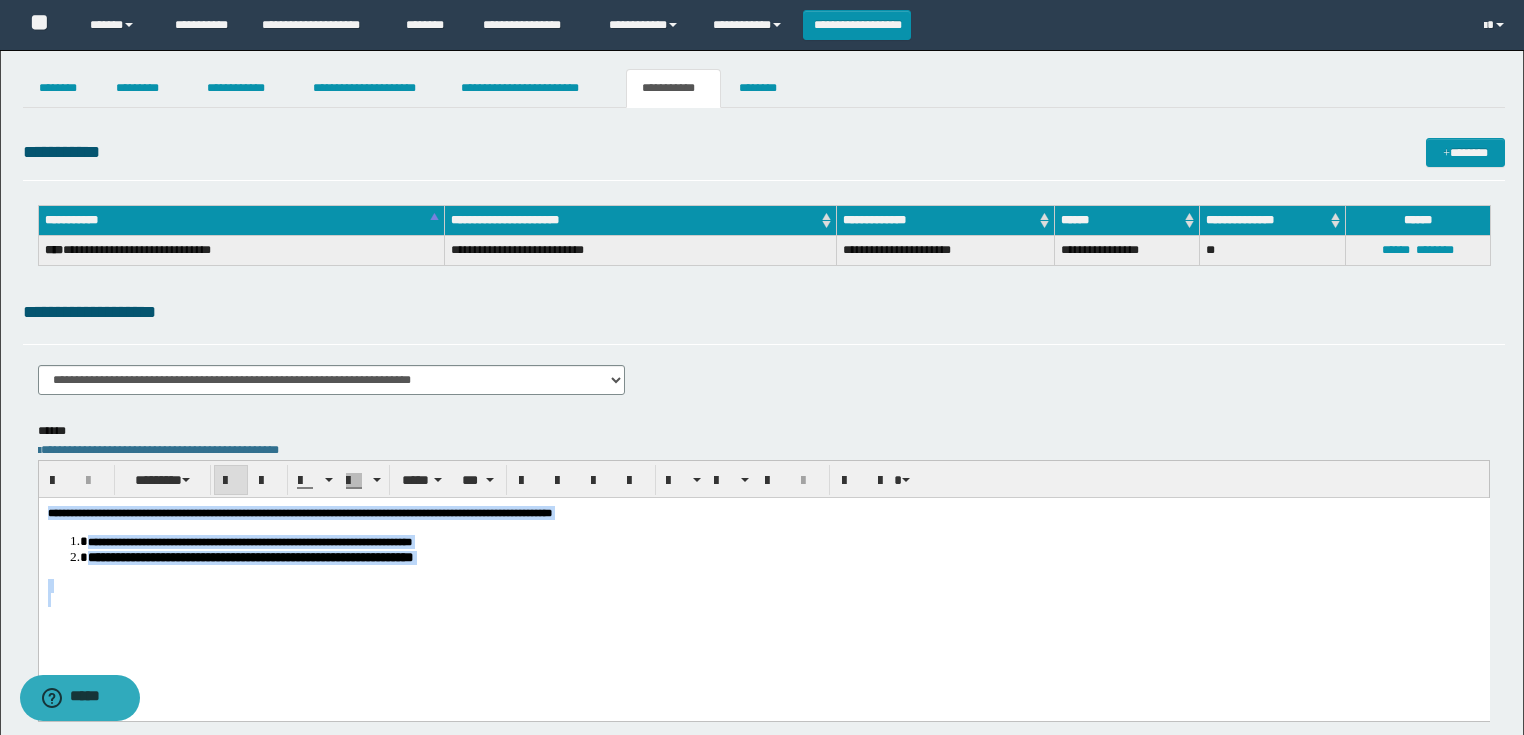 drag, startPoint x: 673, startPoint y: 604, endPoint x: 402, endPoint y: 981, distance: 464.29517 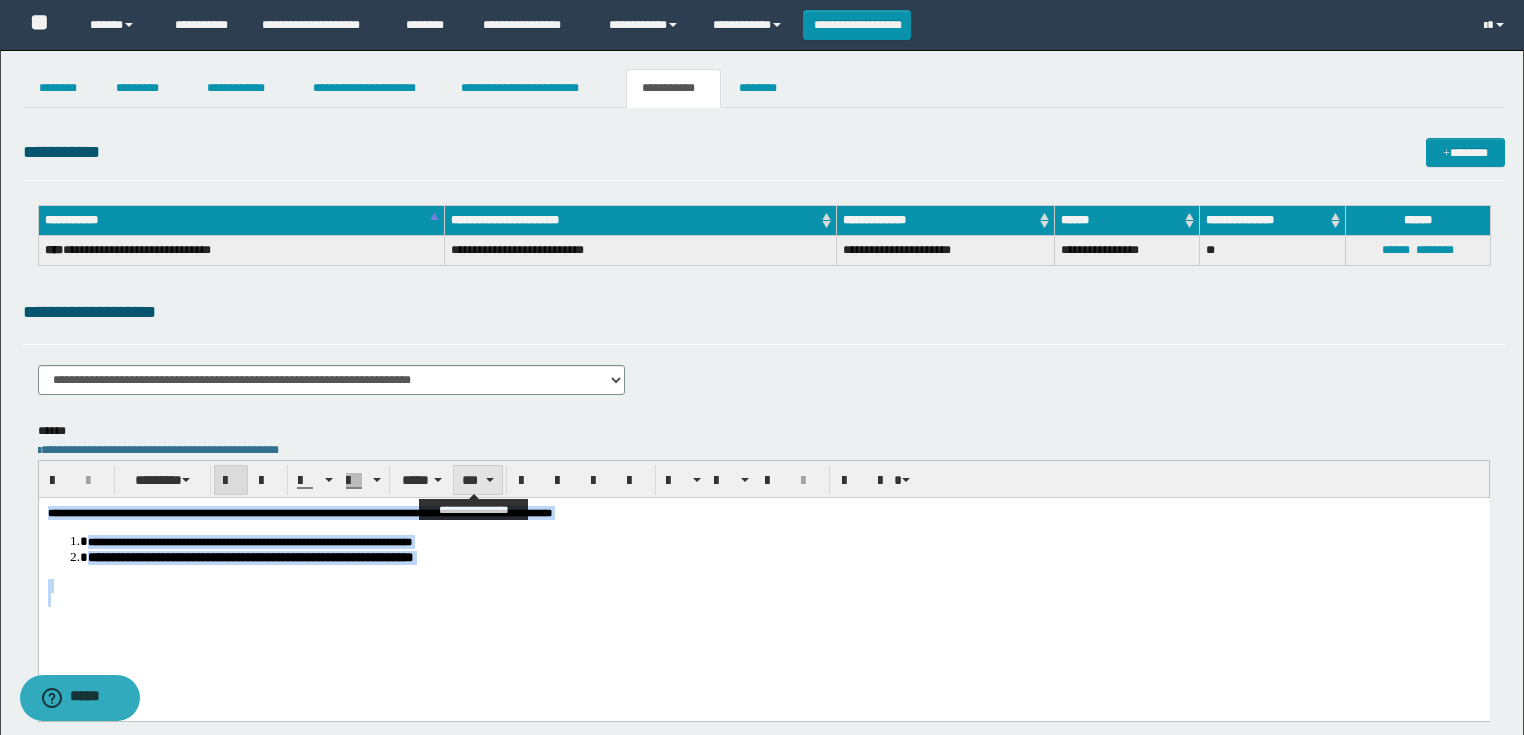 click on "***" at bounding box center [477, 480] 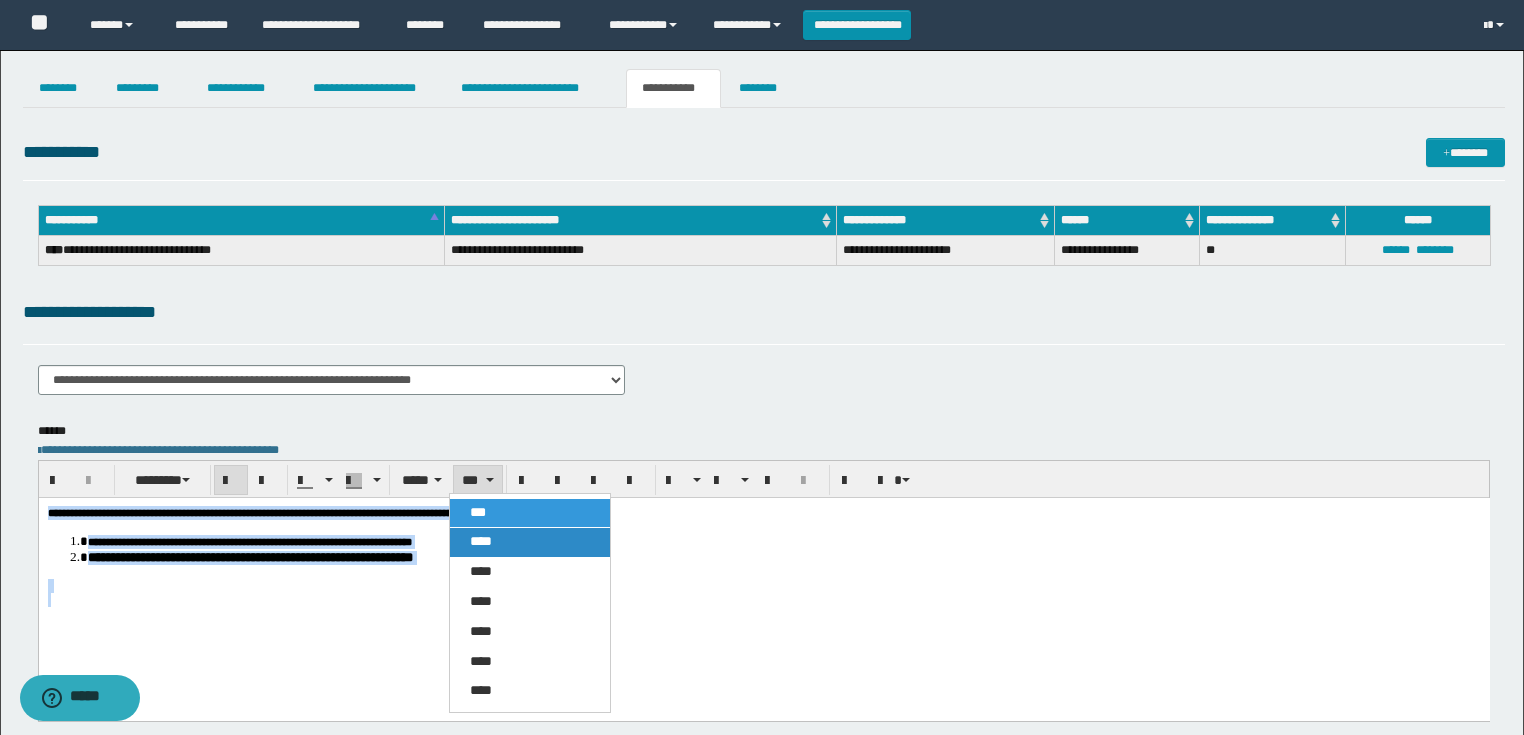 drag, startPoint x: 488, startPoint y: 530, endPoint x: 439, endPoint y: 14, distance: 518.32135 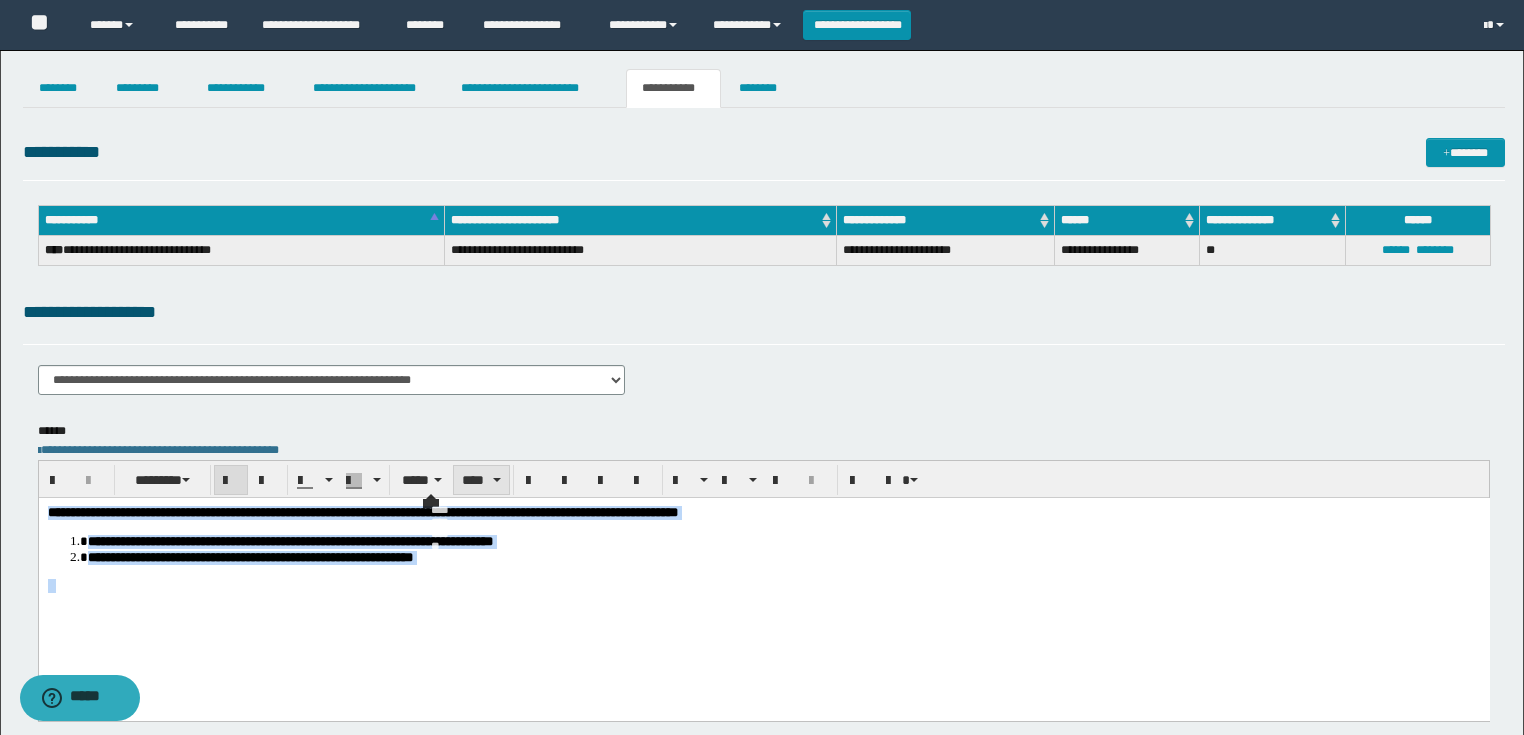 click on "****" at bounding box center (481, 480) 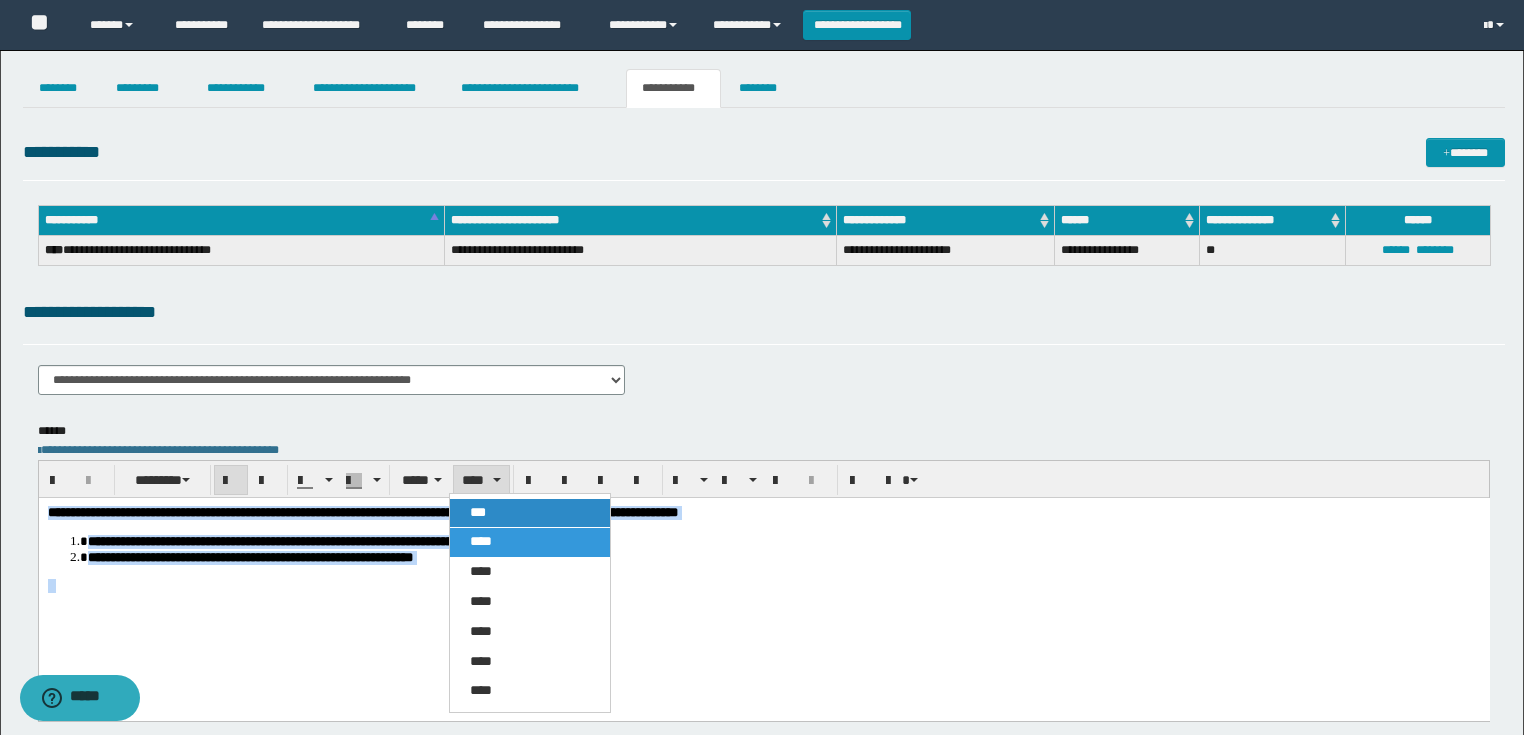 click on "***" at bounding box center [478, 512] 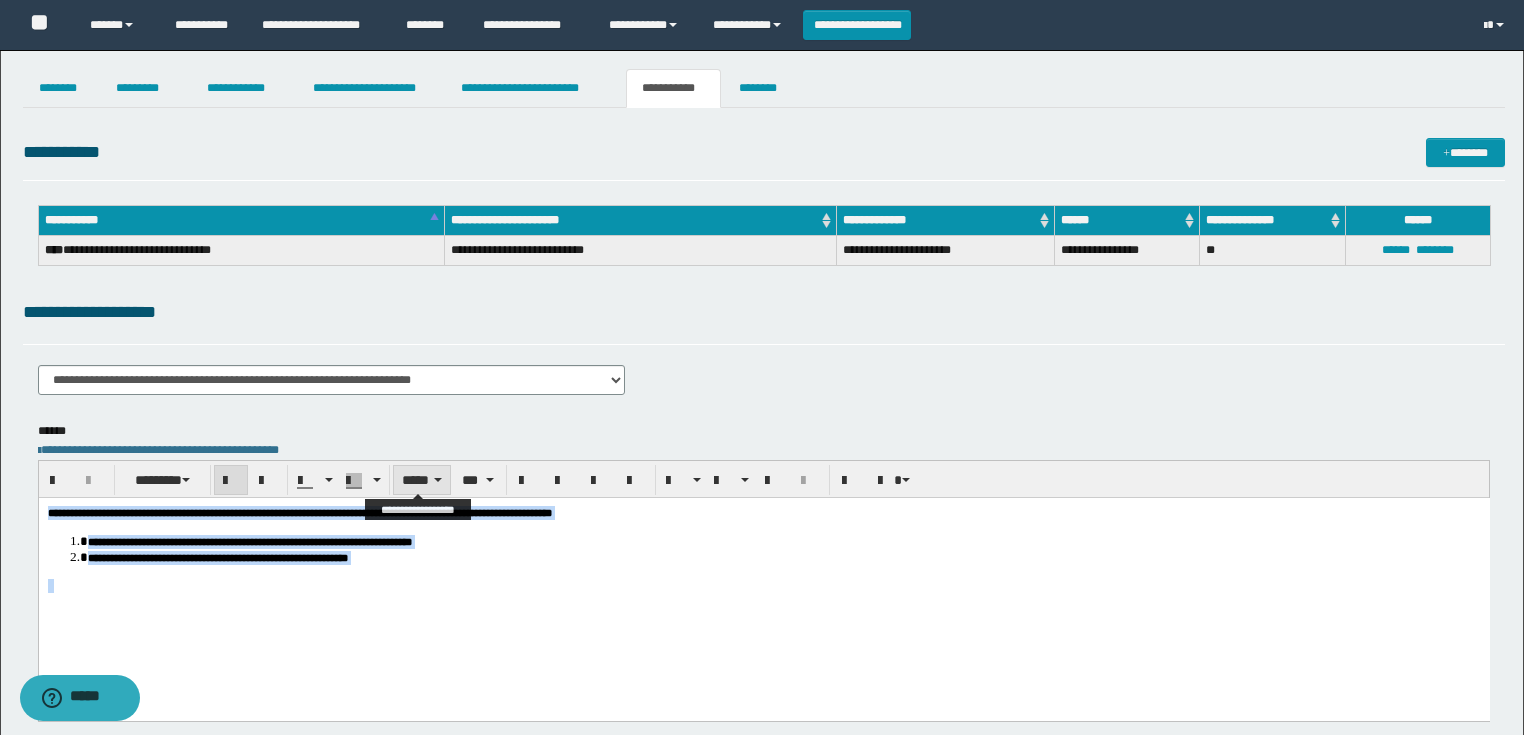 click on "*****" at bounding box center [422, 480] 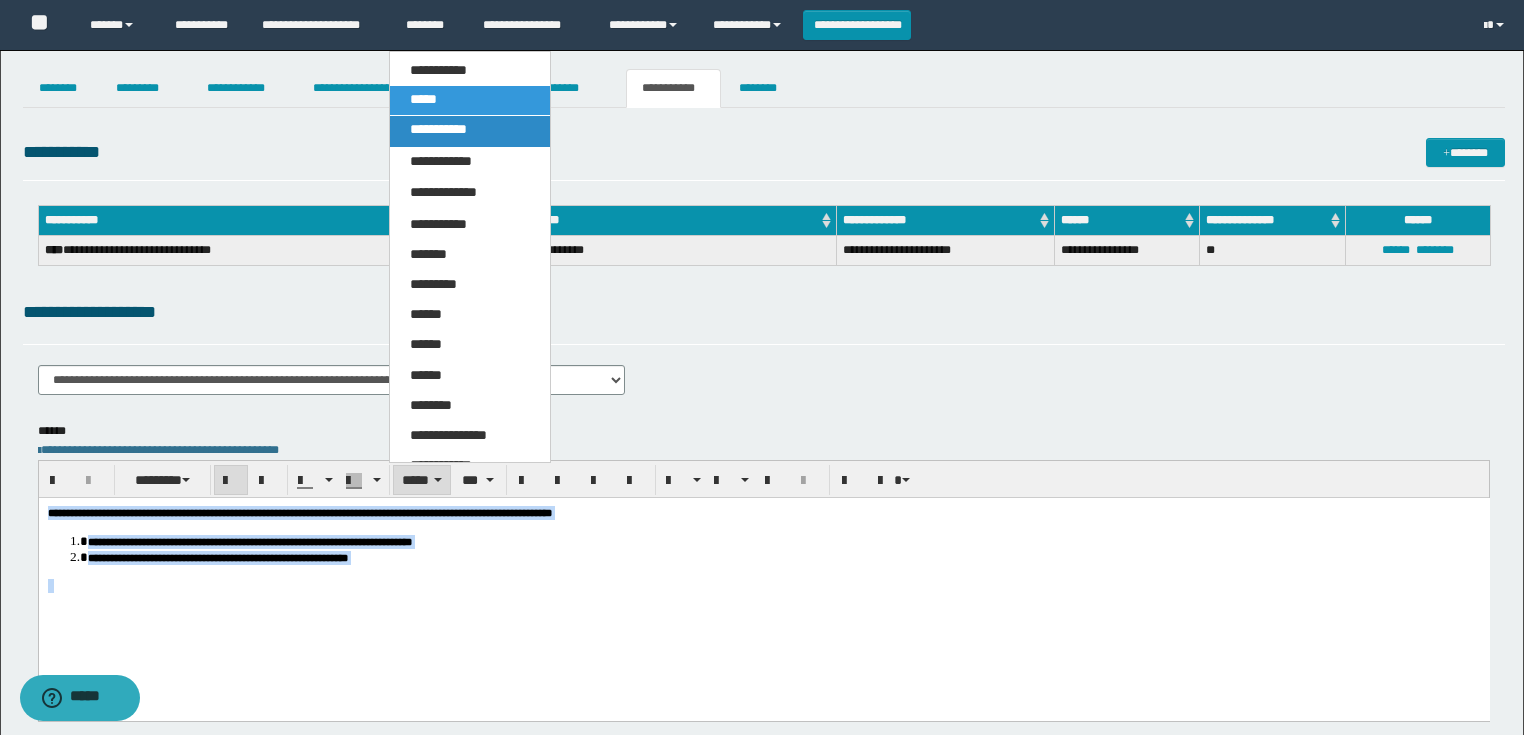 click on "**********" at bounding box center [438, 129] 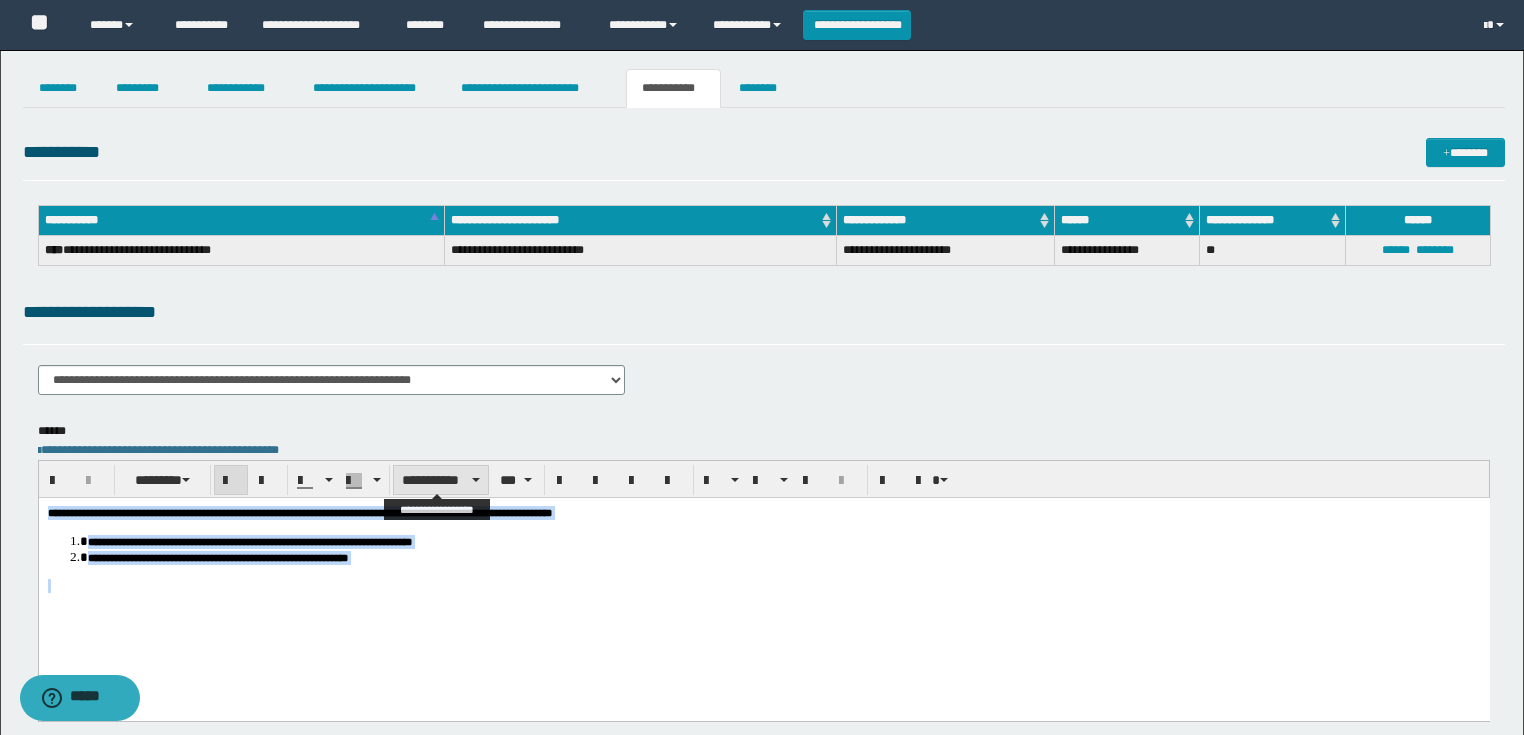 click on "**********" at bounding box center (441, 480) 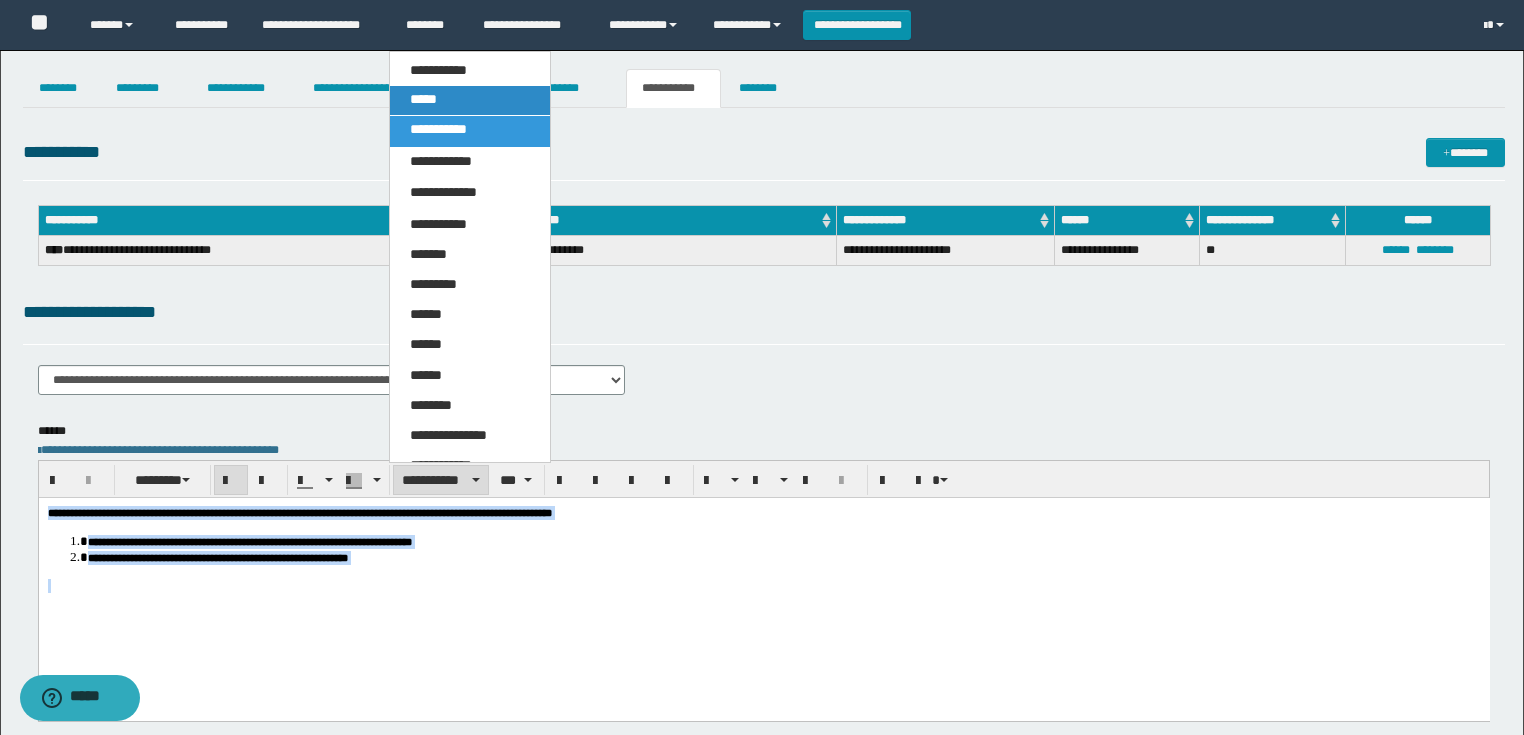 click on "*****" at bounding box center [470, 100] 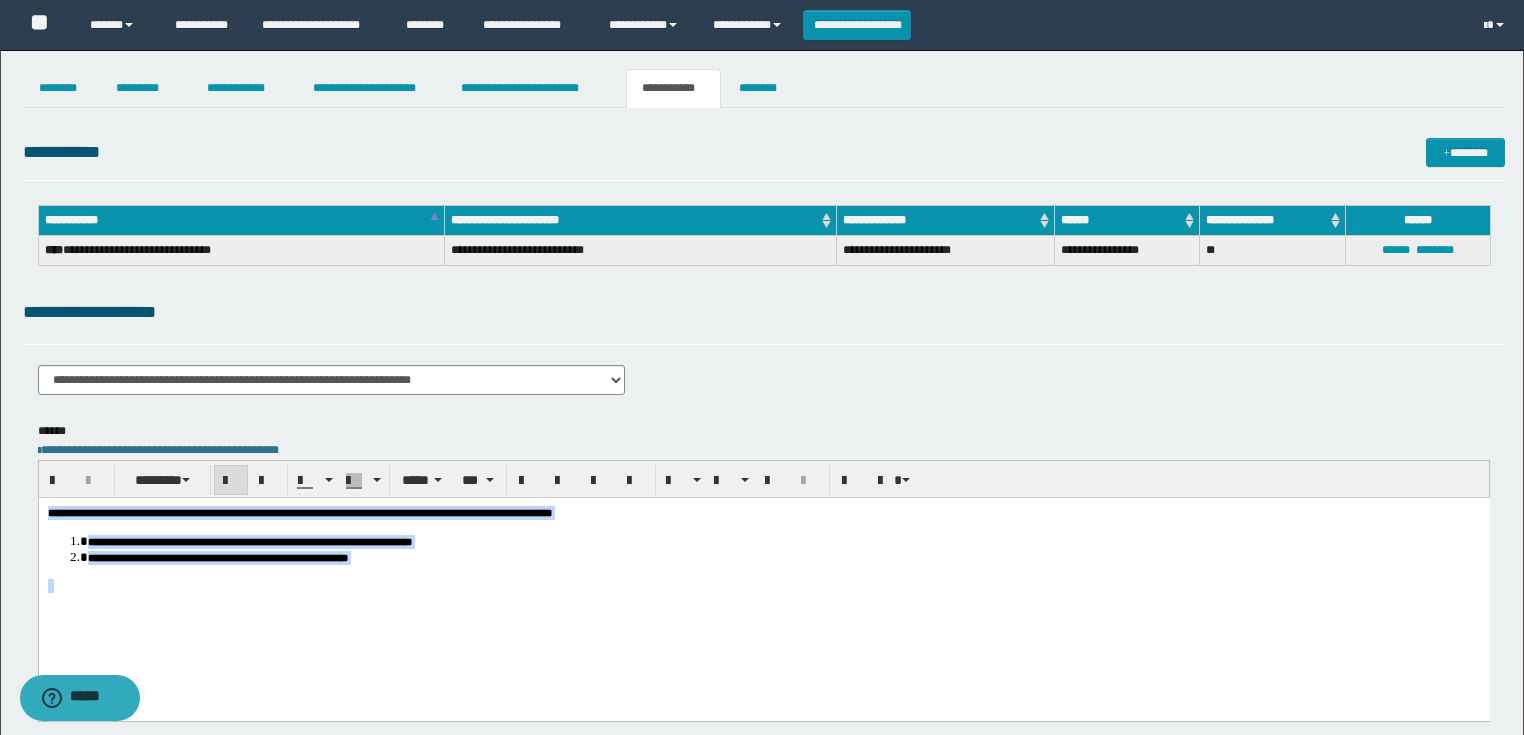 click at bounding box center [763, 599] 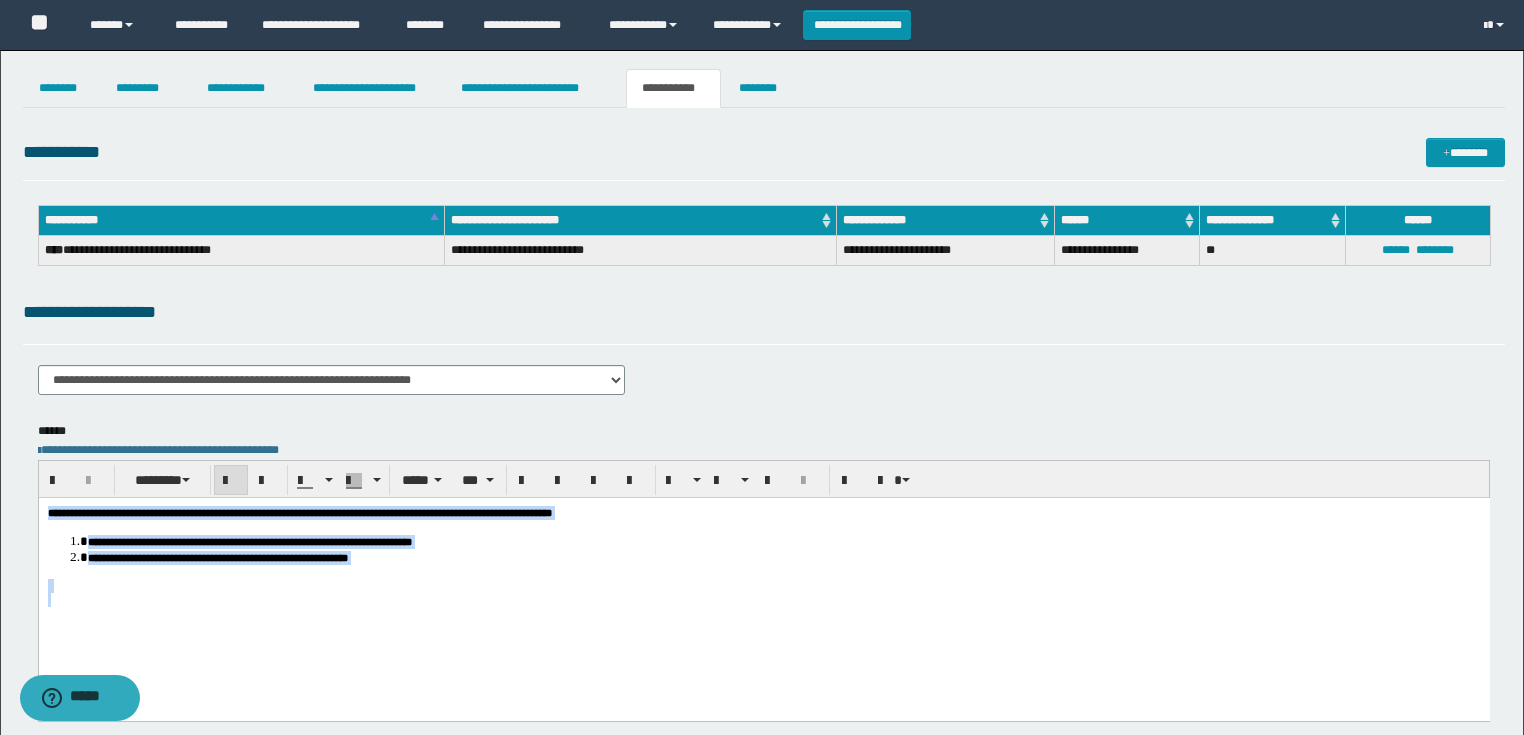 drag, startPoint x: 535, startPoint y: 595, endPoint x: 8, endPoint y: 513, distance: 533.3414 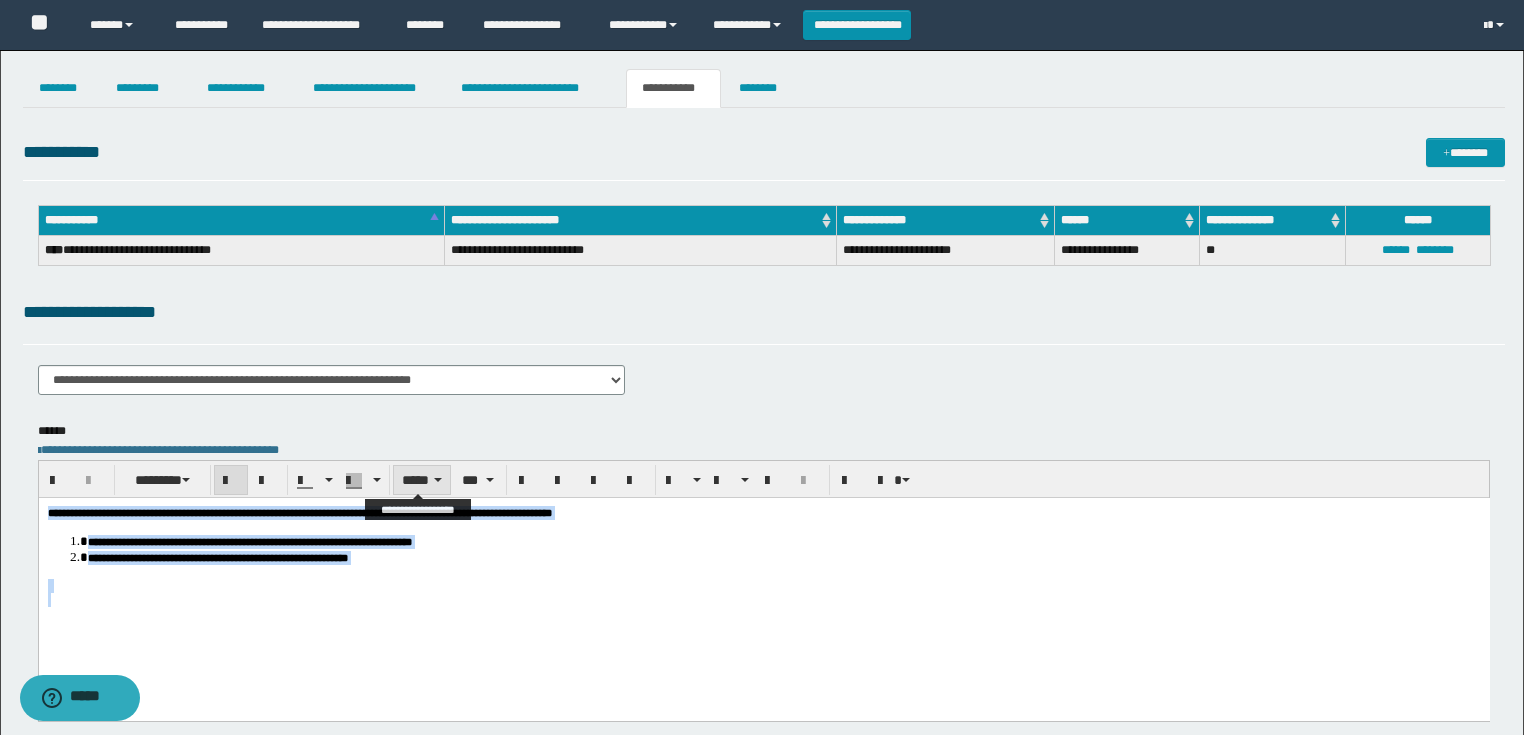 click on "*****" at bounding box center [422, 480] 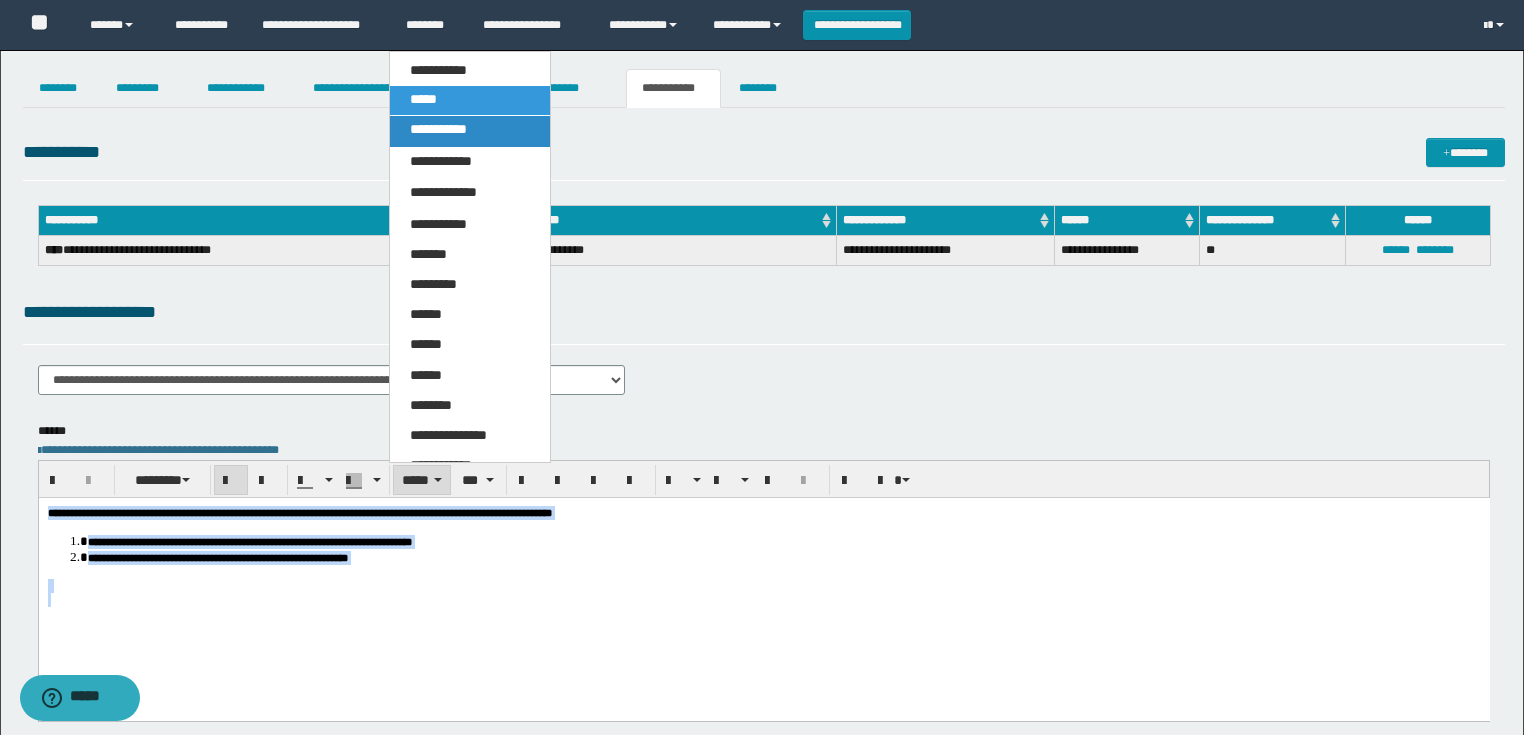 click on "**********" at bounding box center (438, 129) 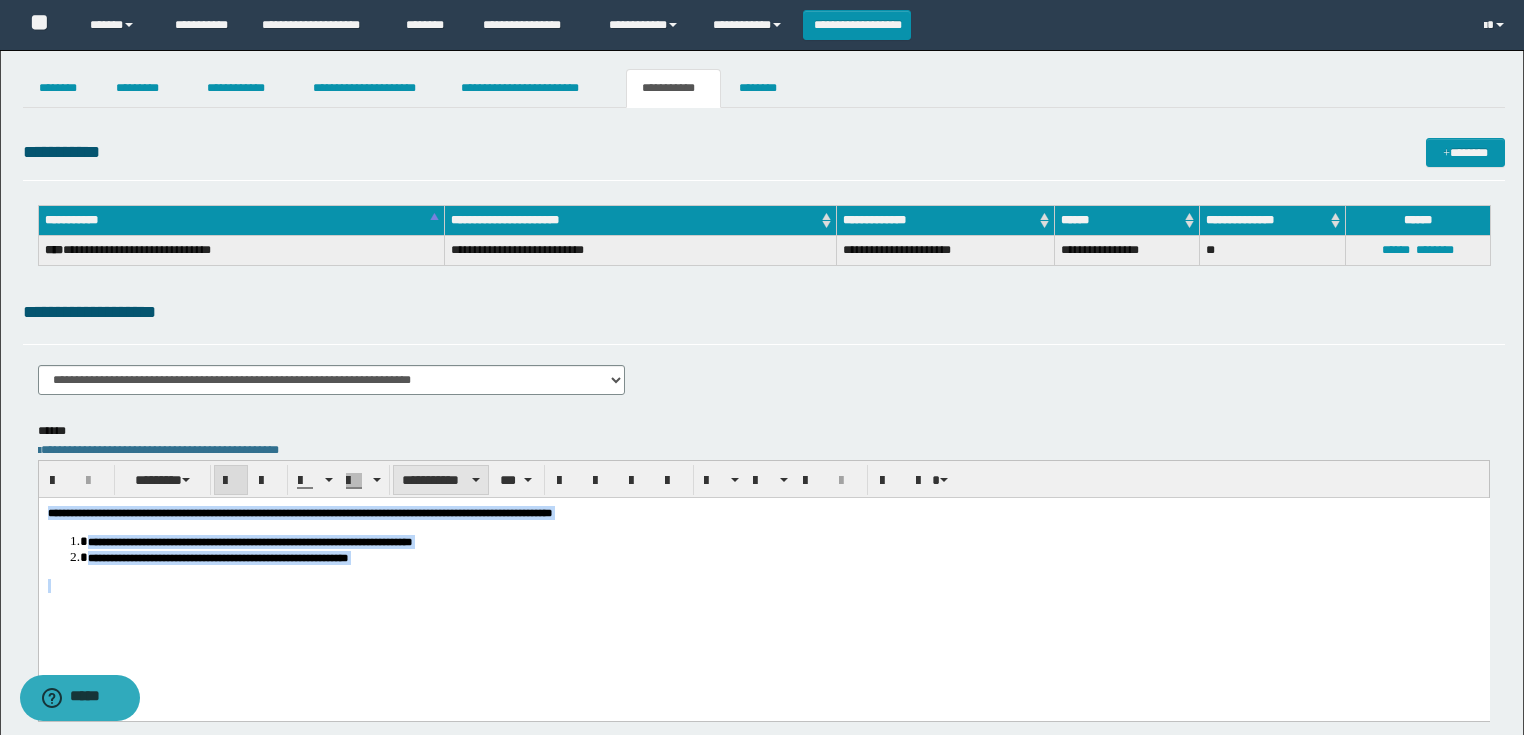 click on "**********" at bounding box center (441, 480) 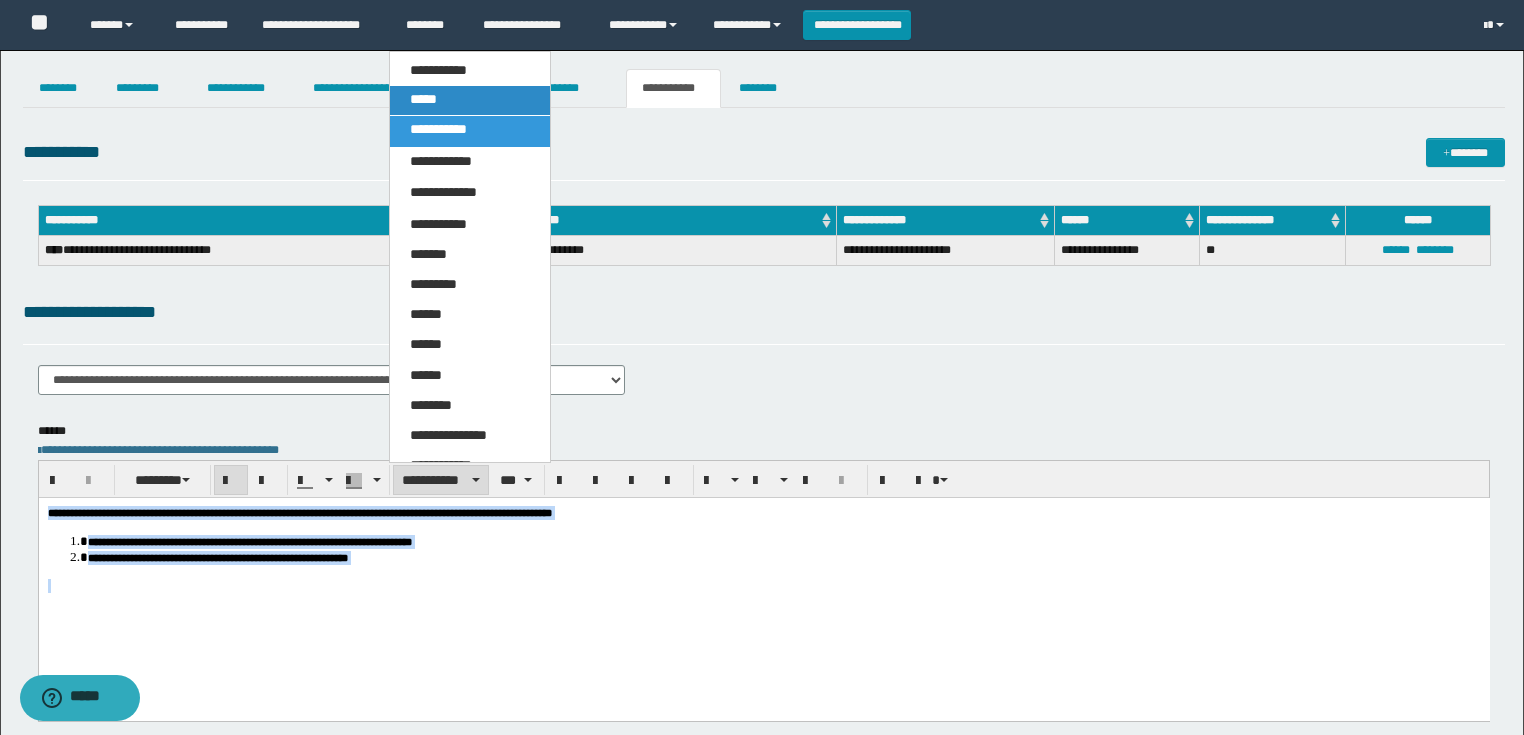 click on "*****" at bounding box center [470, 100] 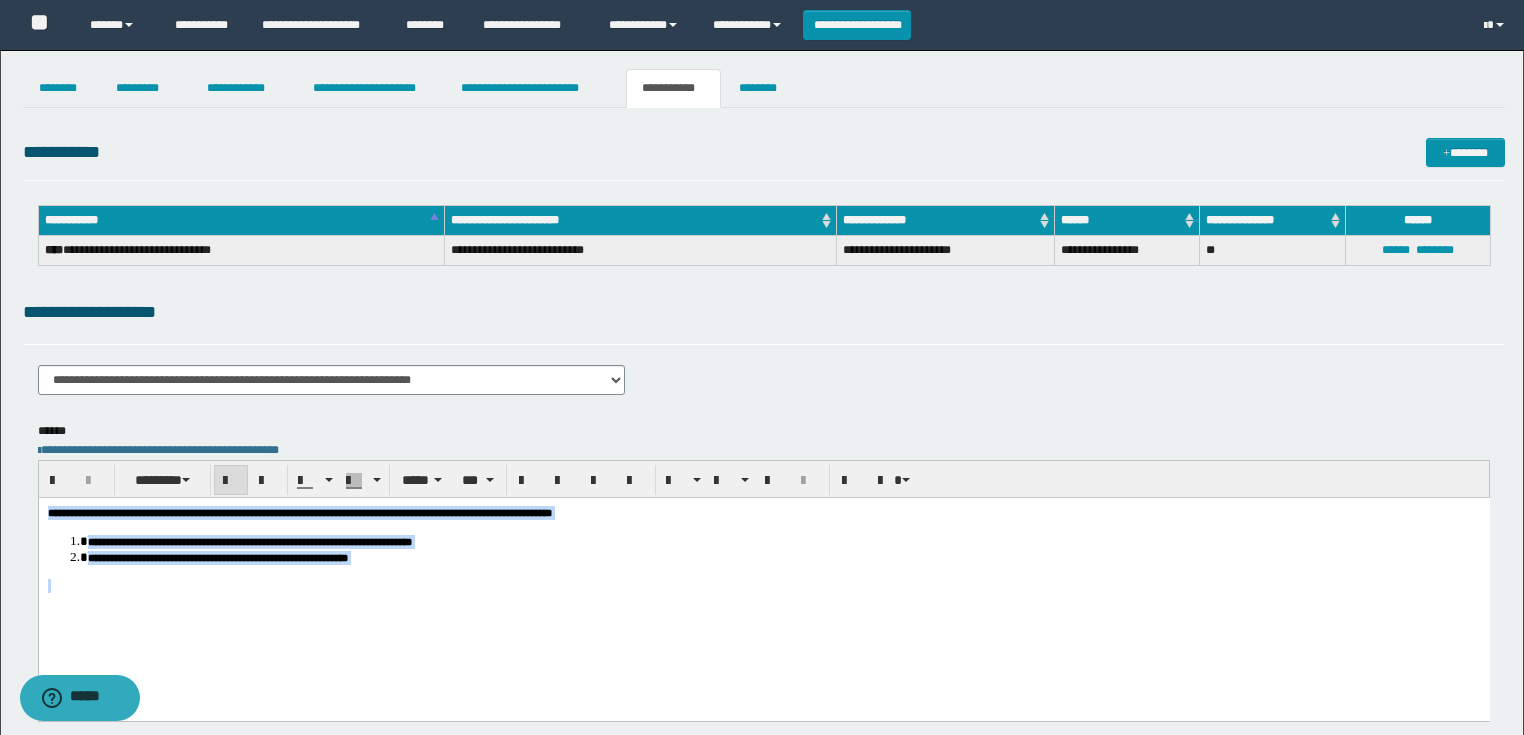 click at bounding box center (763, 585) 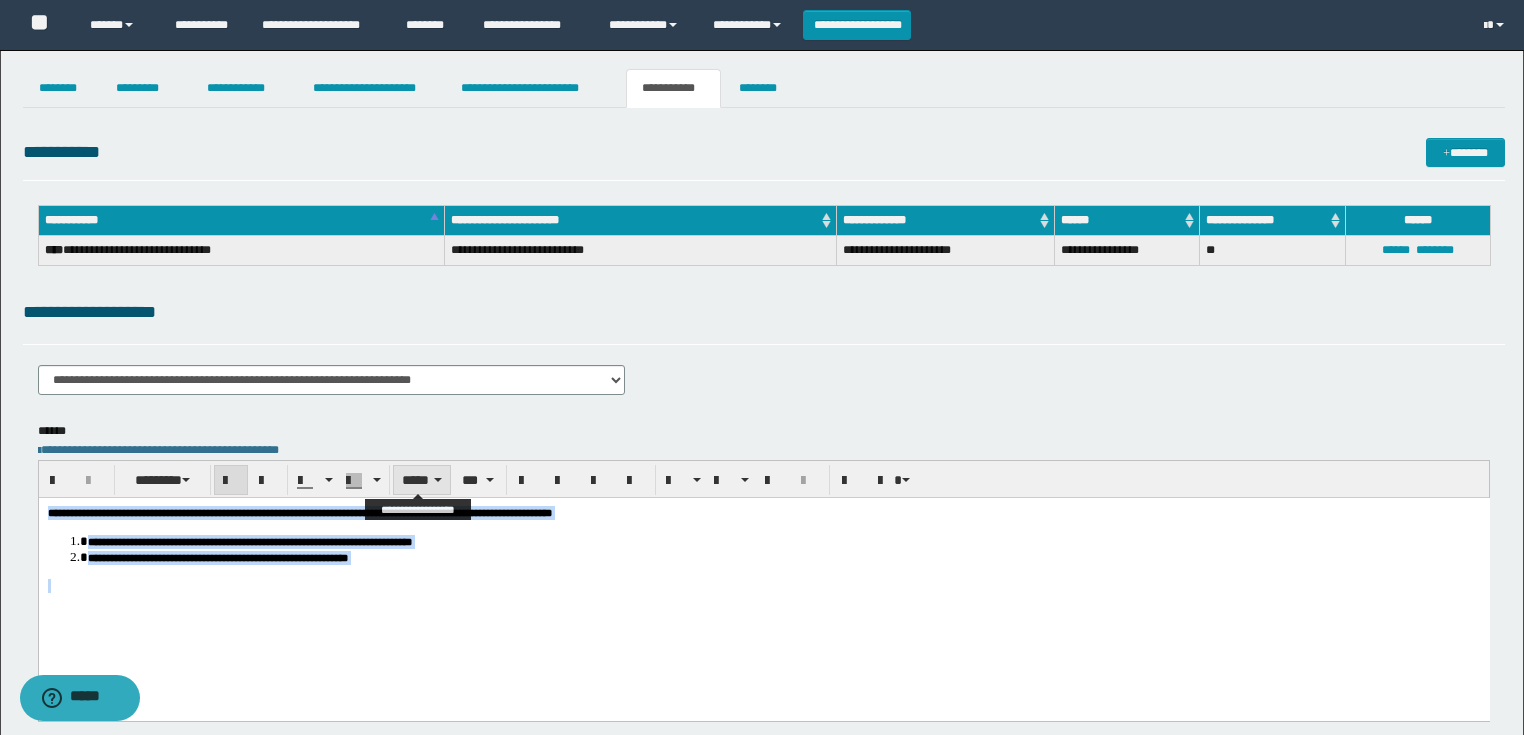 click at bounding box center (438, 480) 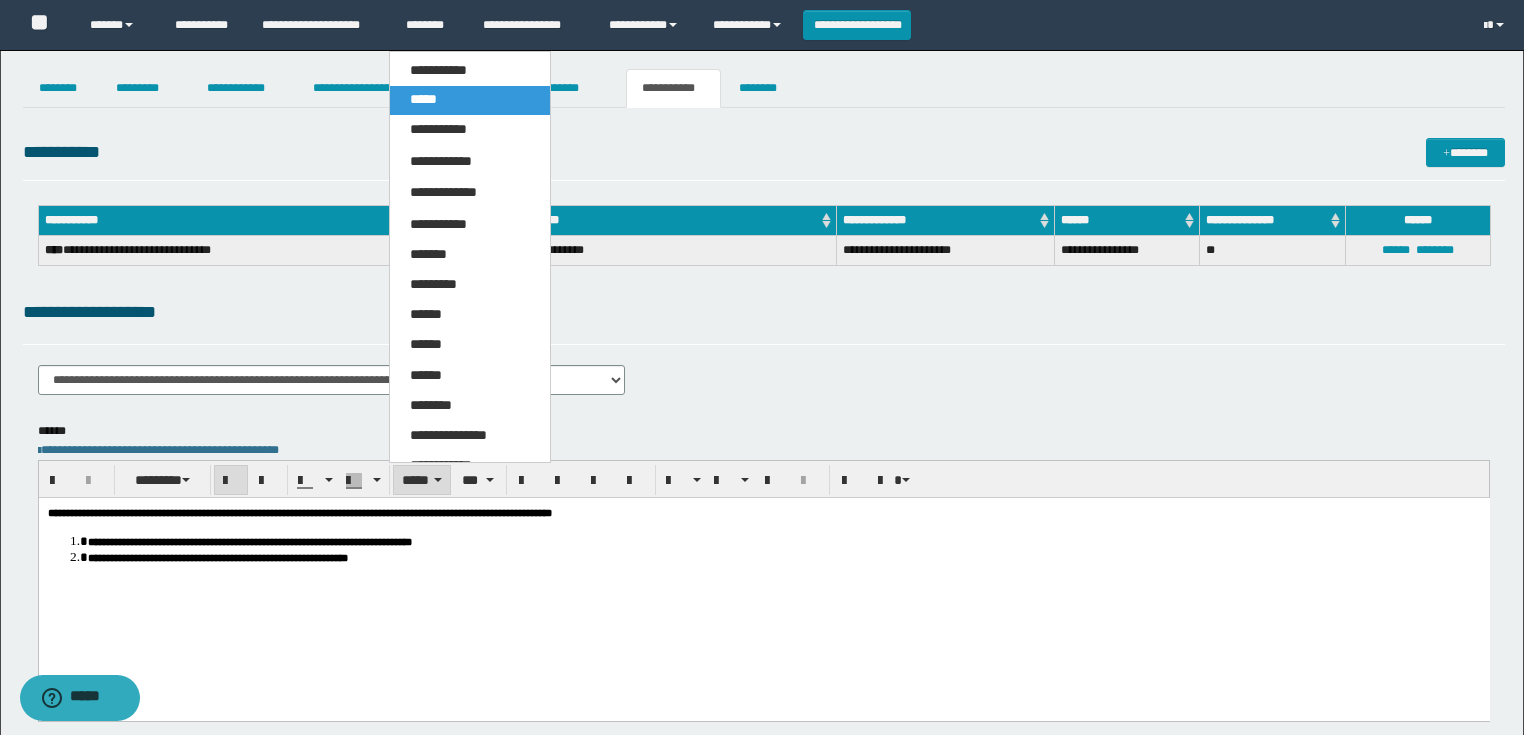 click on "**********" at bounding box center [763, 580] 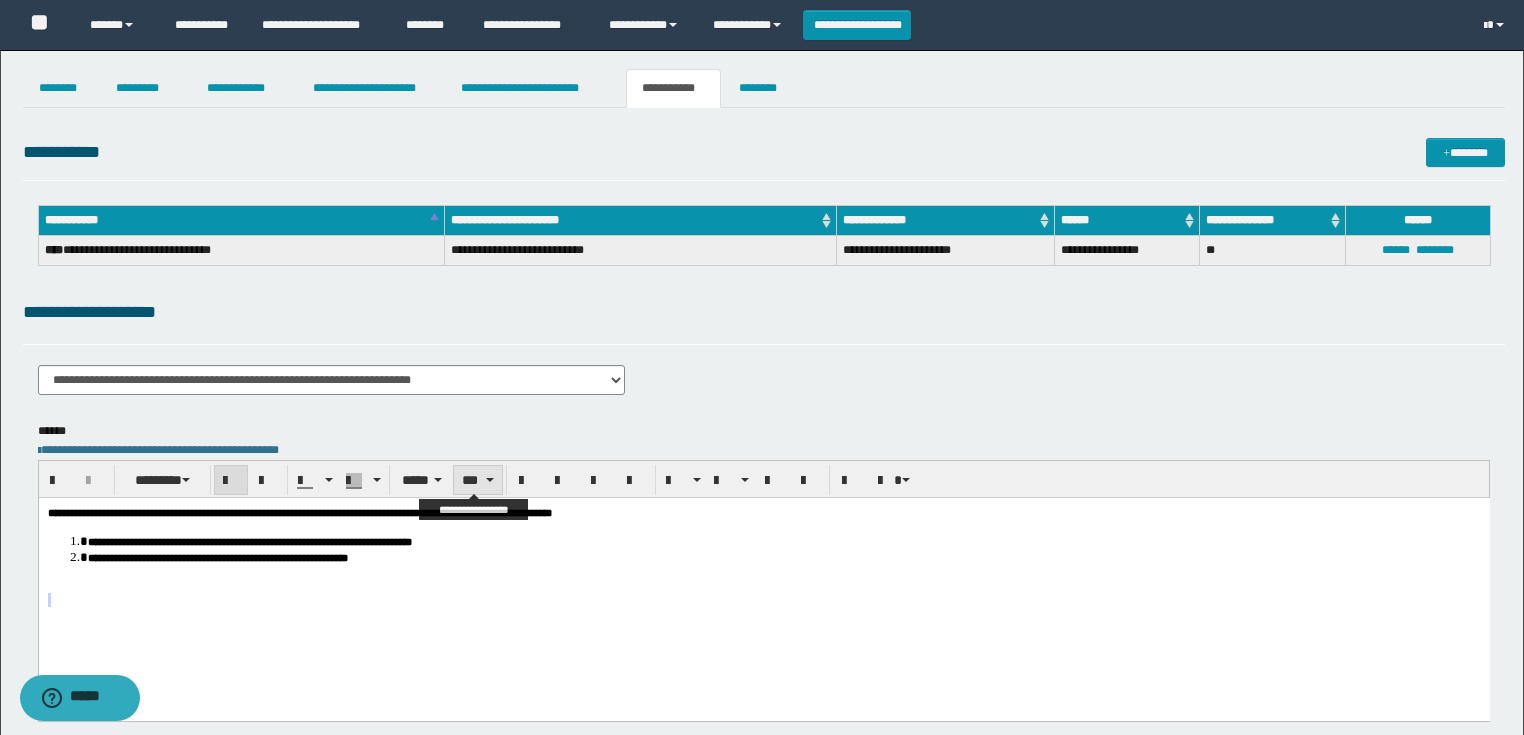 click on "***" at bounding box center [477, 480] 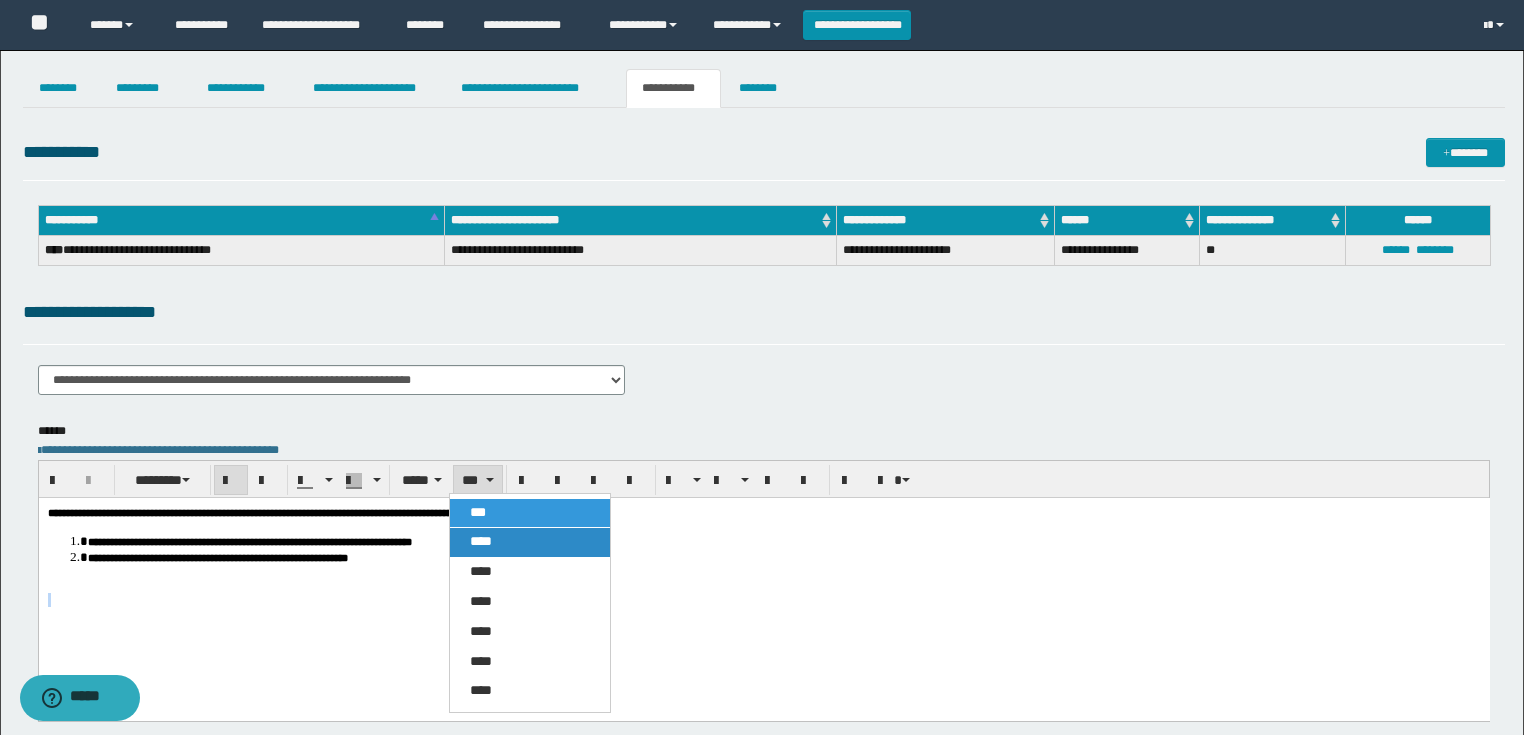 click on "****" at bounding box center (481, 541) 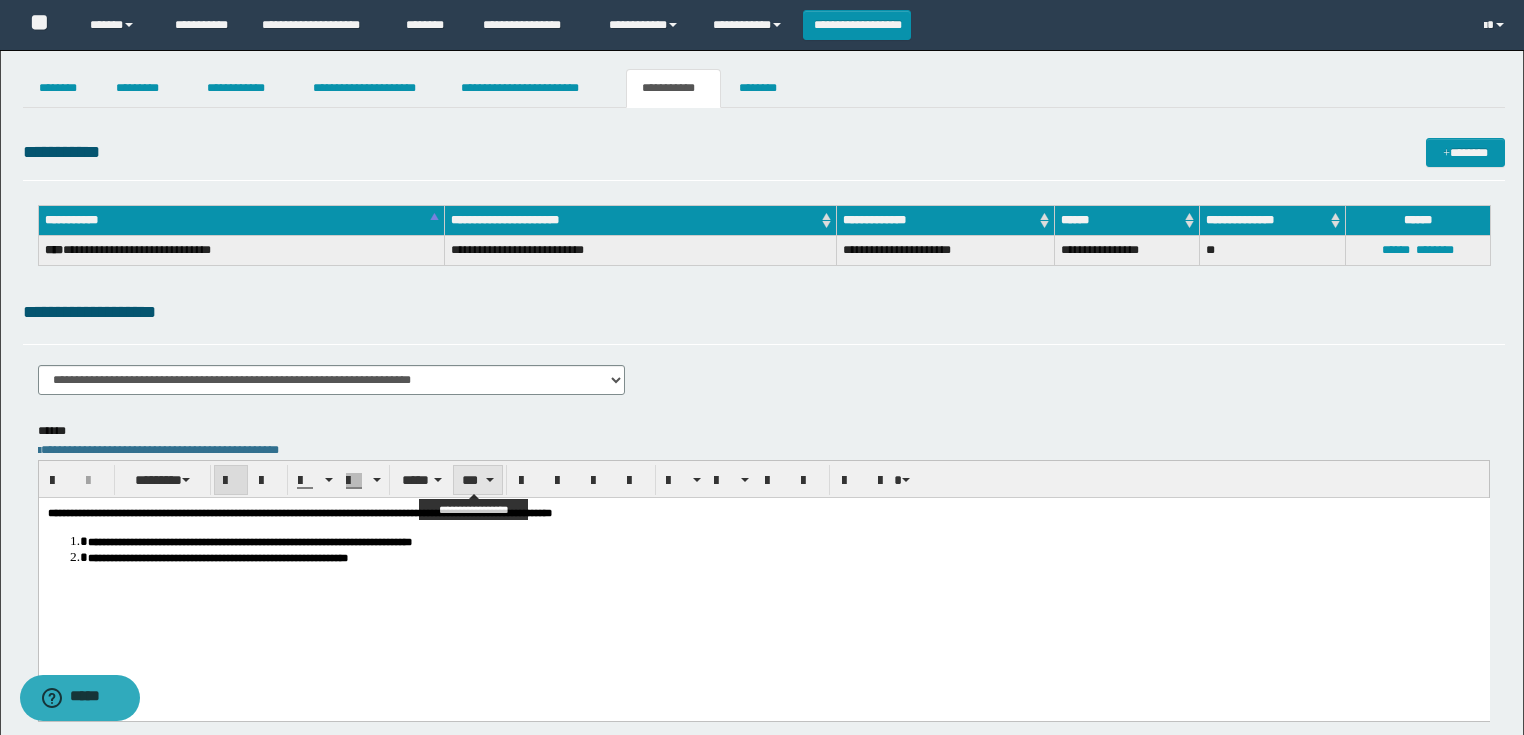 click on "***" at bounding box center (477, 480) 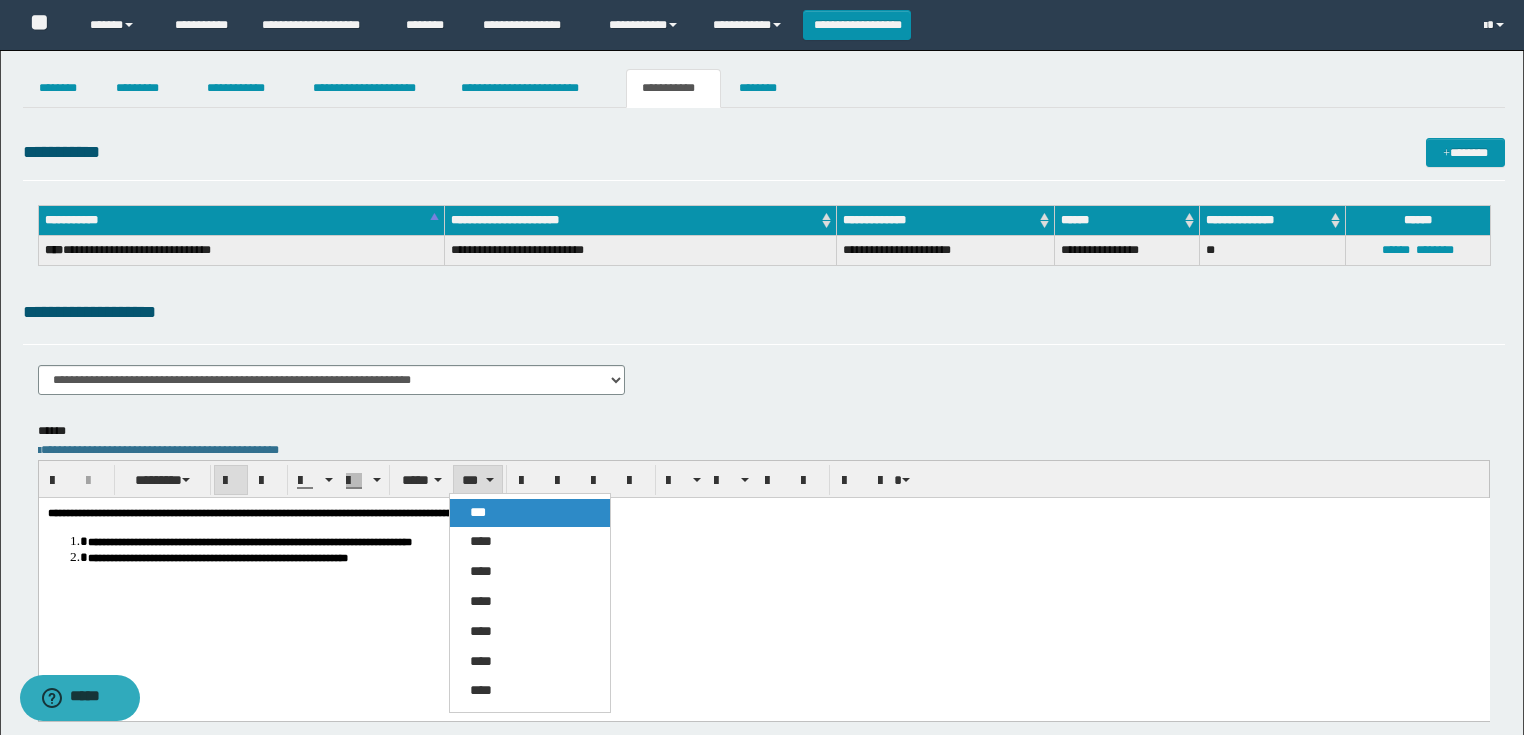click on "***" at bounding box center (478, 512) 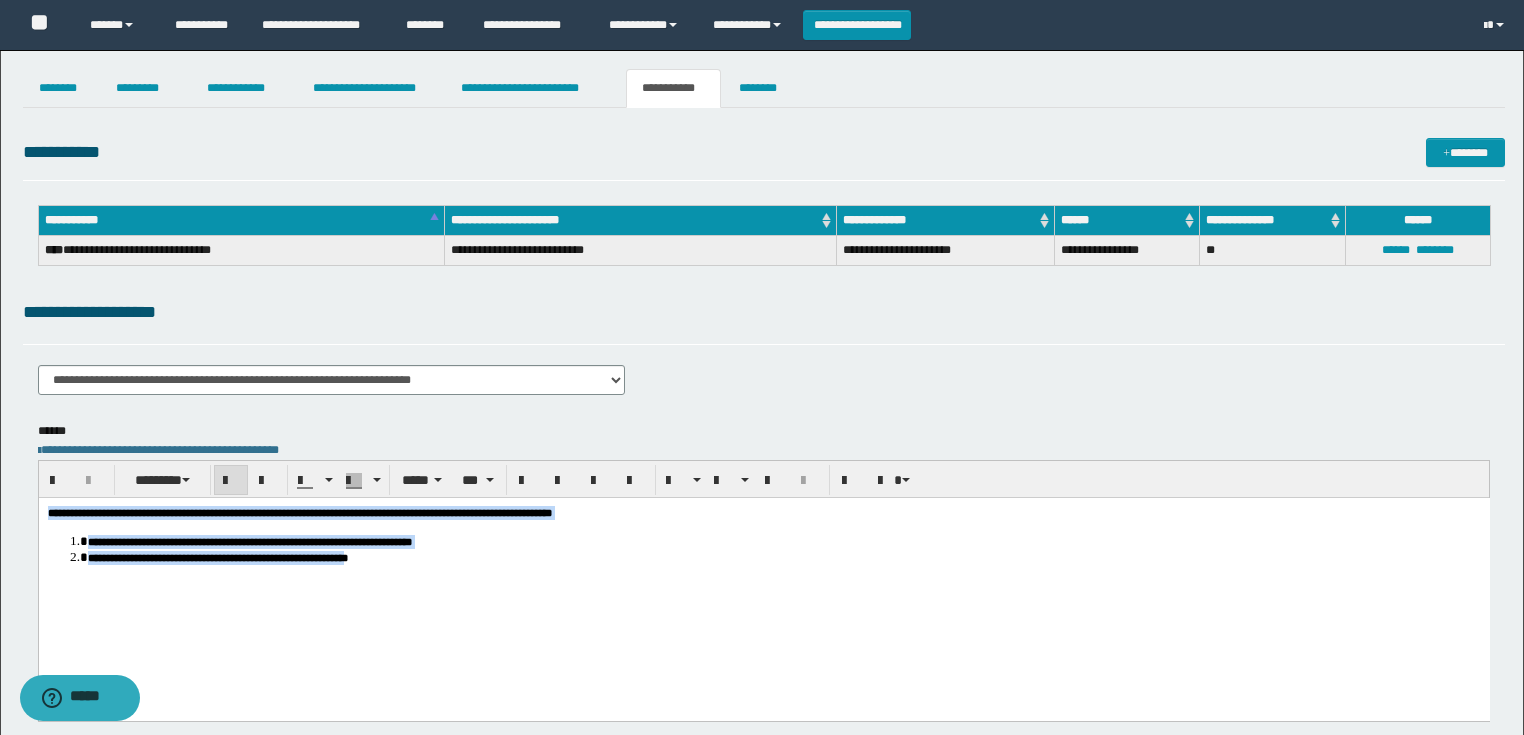 drag, startPoint x: 508, startPoint y: 554, endPoint x: -1, endPoint y: 498, distance: 512.0713 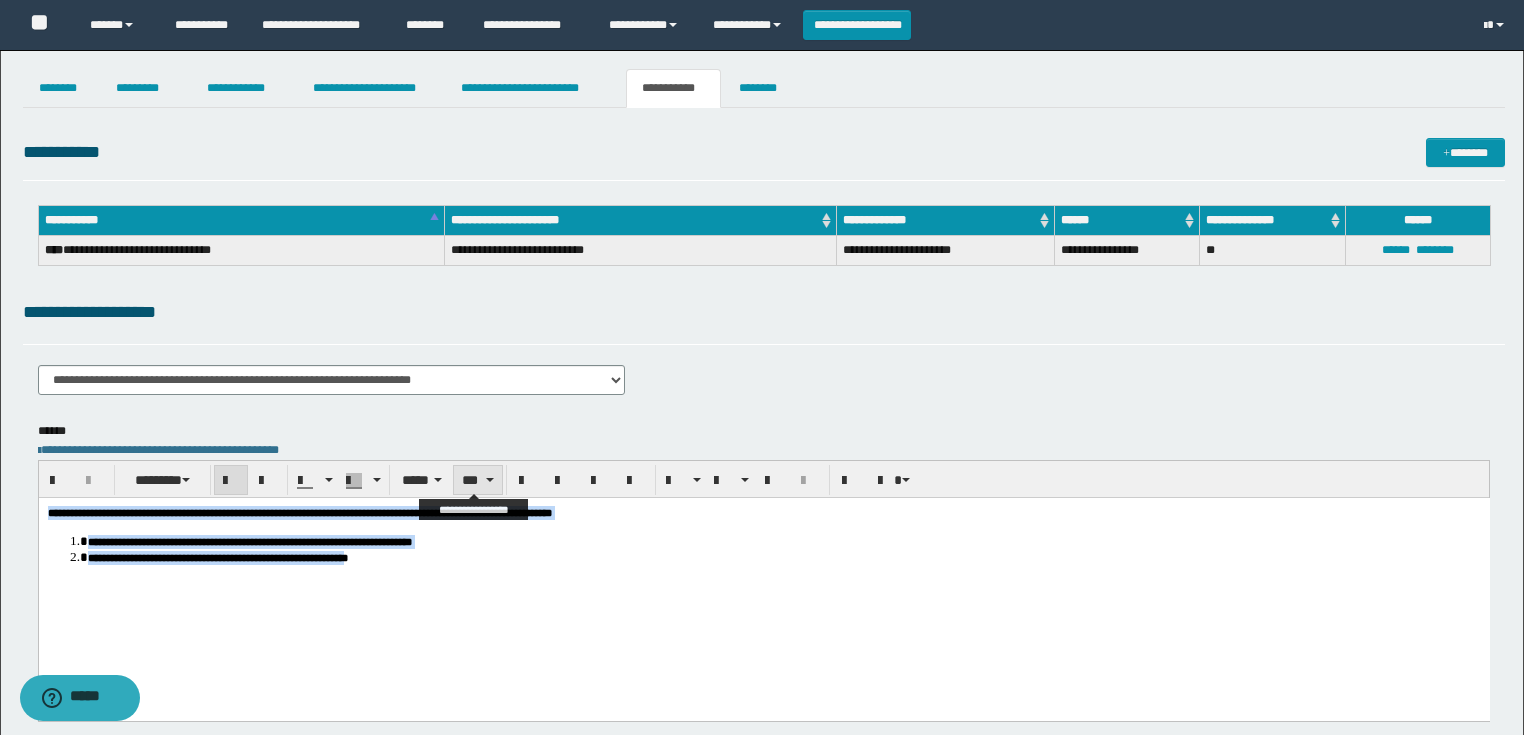 click on "***" at bounding box center (477, 480) 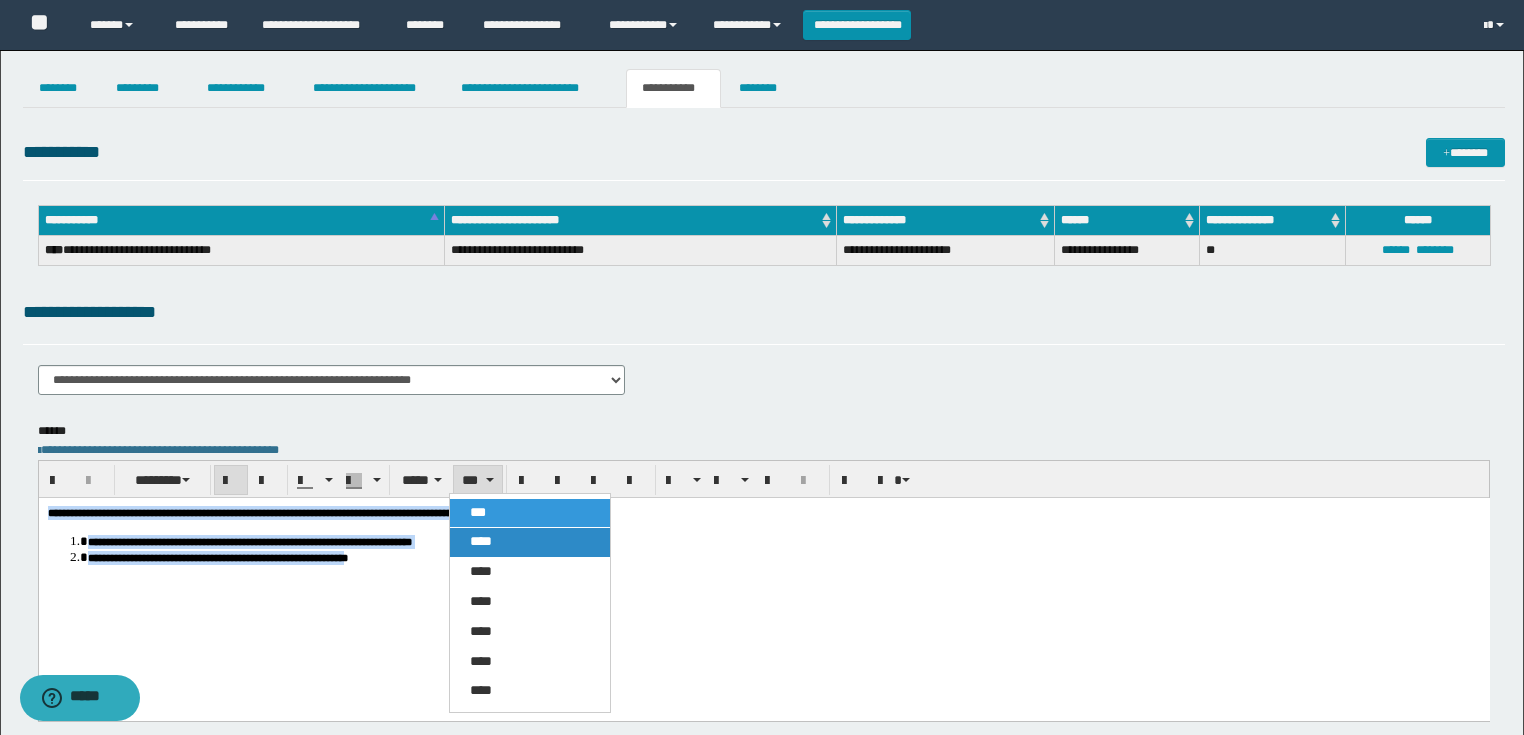 click on "****" at bounding box center (530, 542) 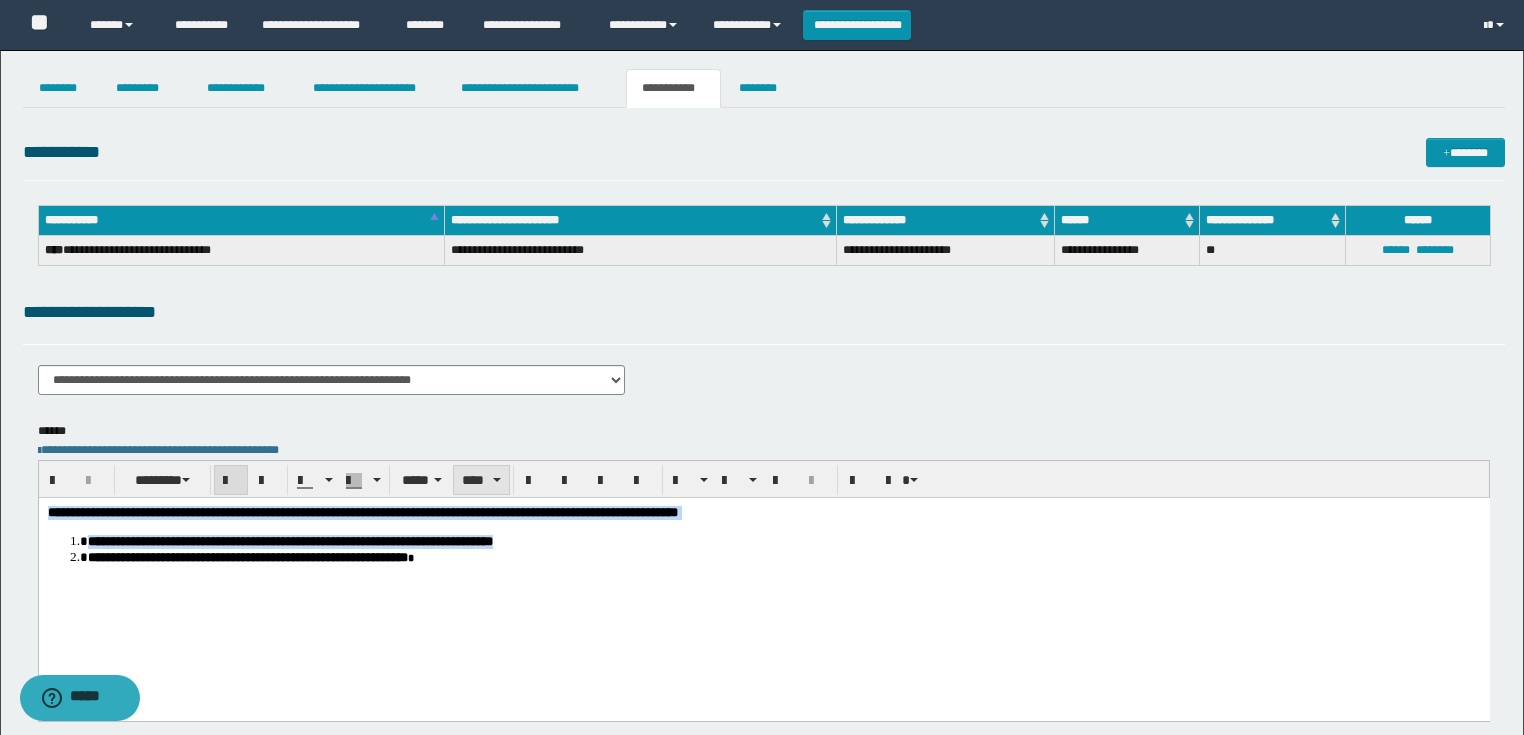 click on "****" at bounding box center (481, 480) 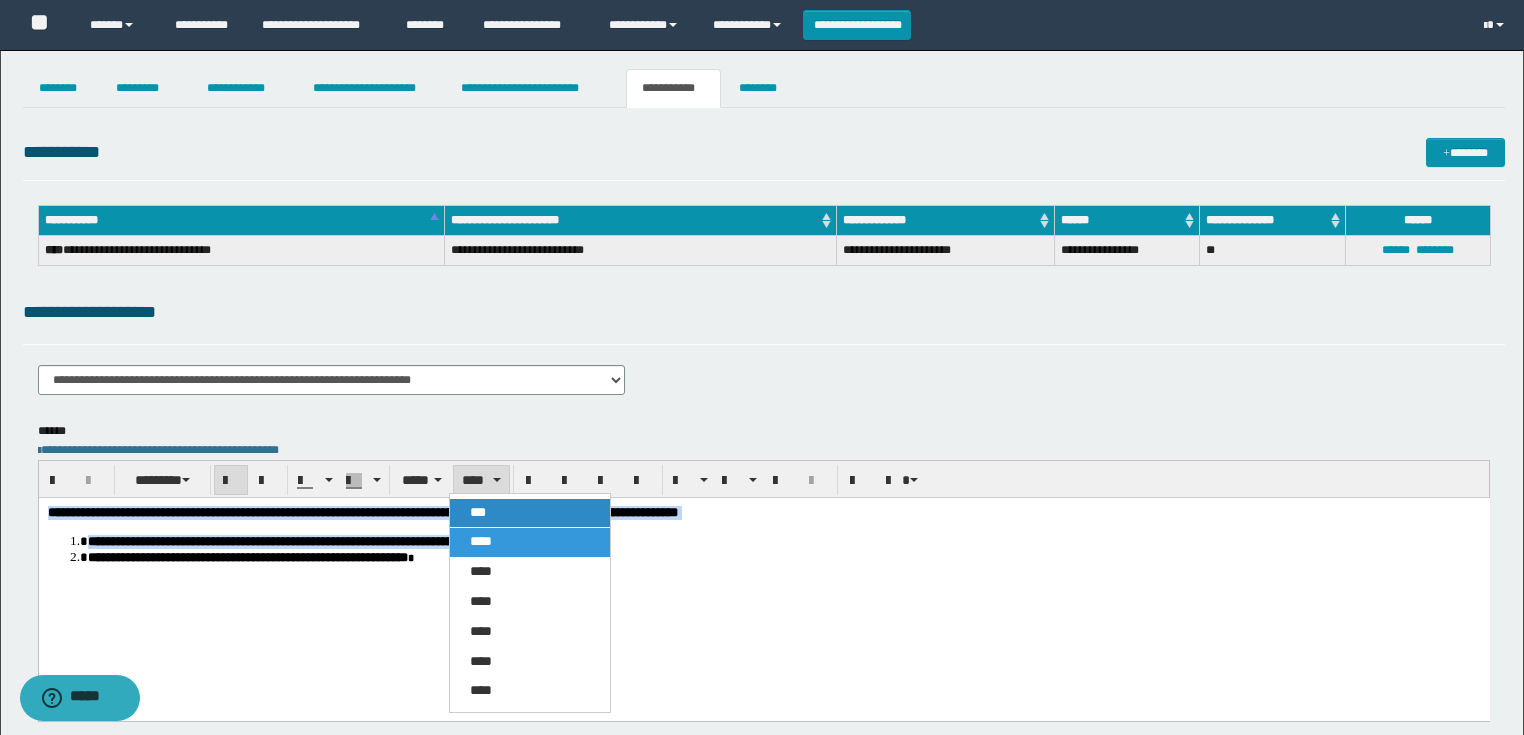 click on "***" at bounding box center [478, 512] 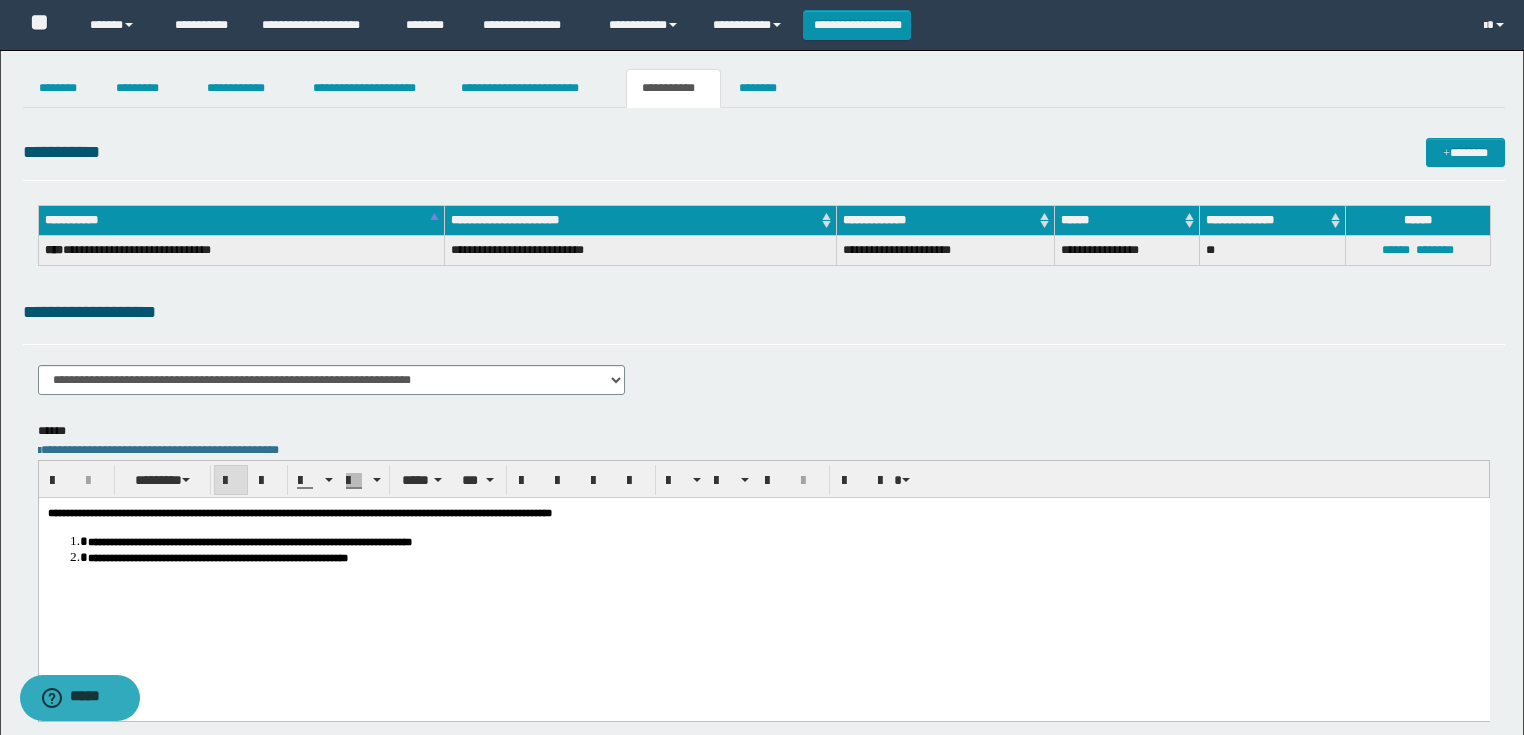 drag, startPoint x: 552, startPoint y: 598, endPoint x: 550, endPoint y: 608, distance: 10.198039 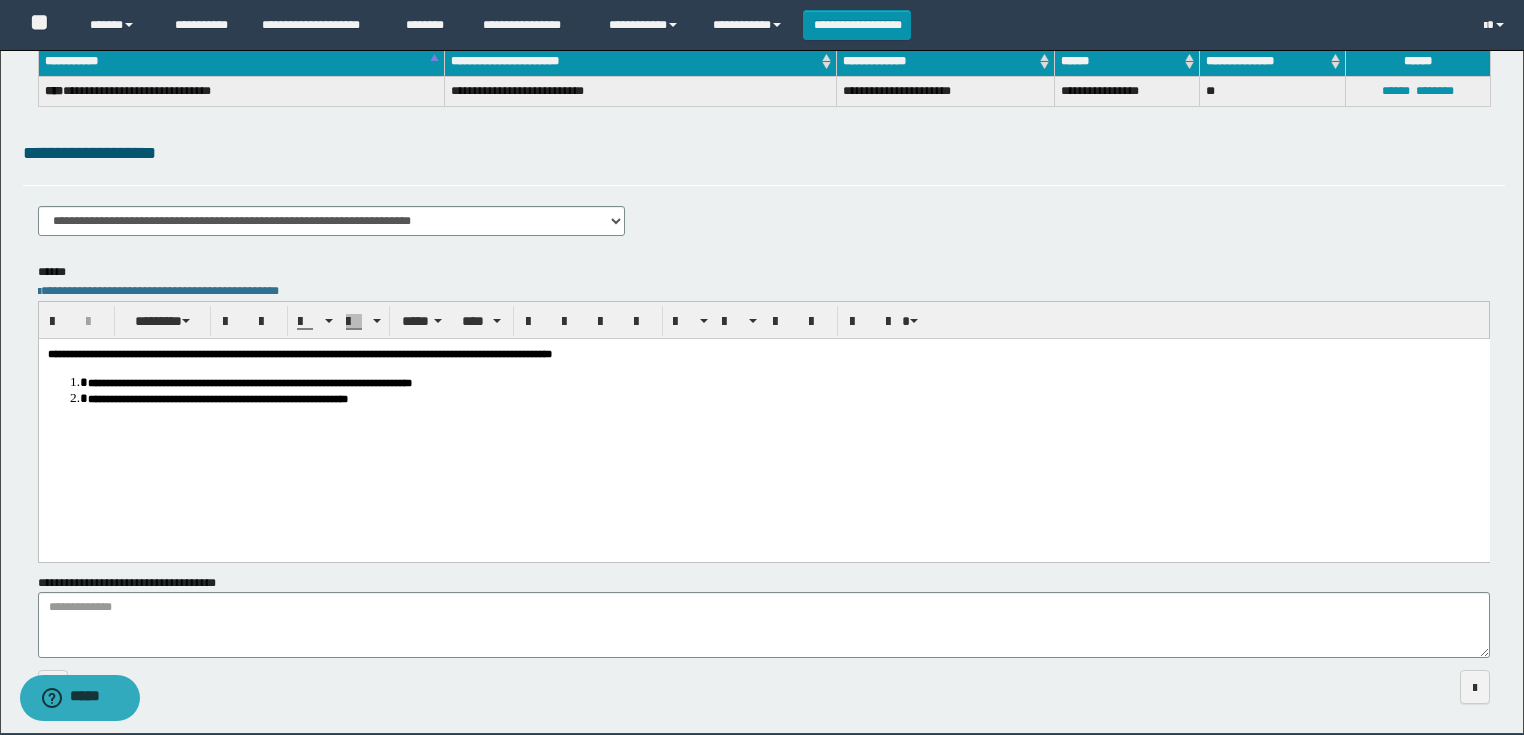 scroll, scrollTop: 160, scrollLeft: 0, axis: vertical 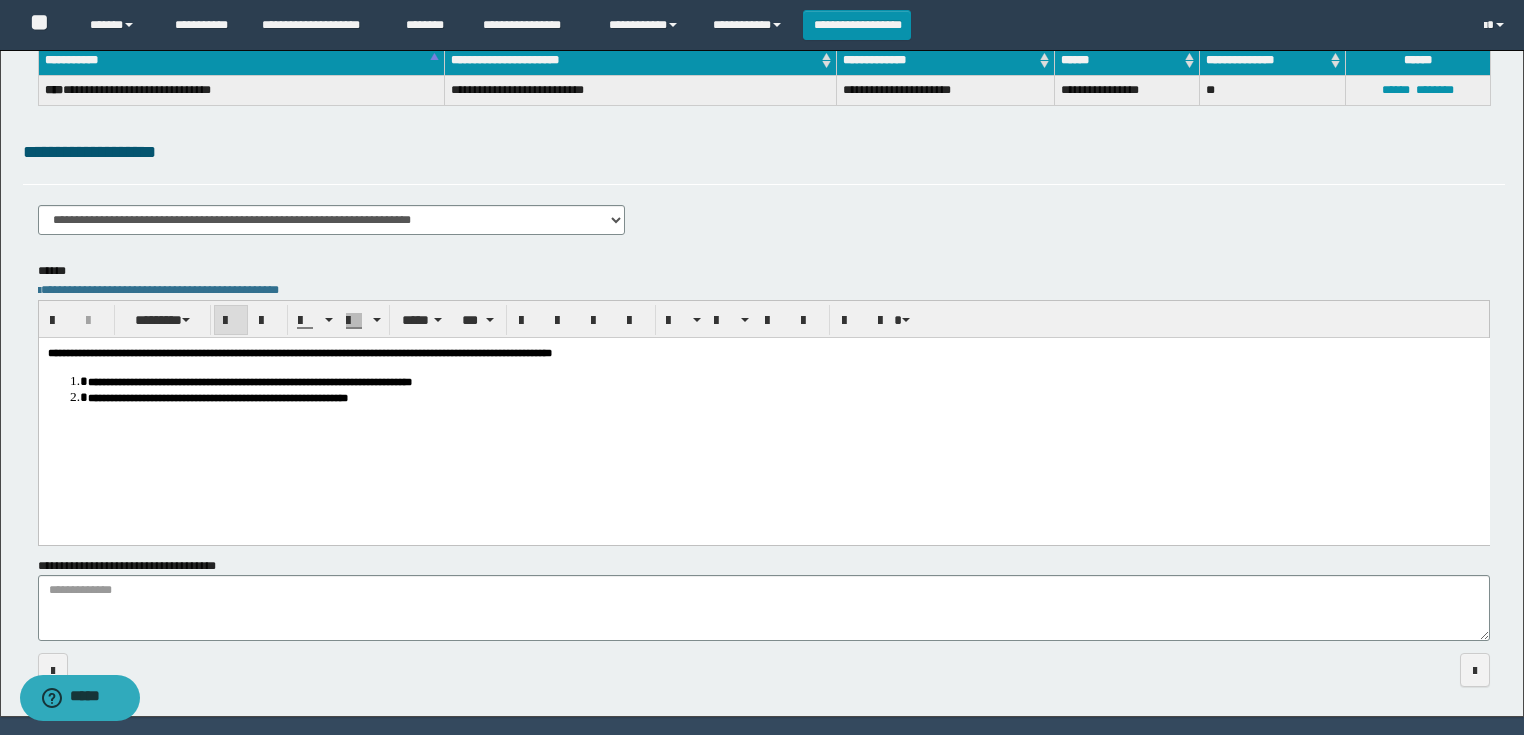 click on "**********" at bounding box center [763, 413] 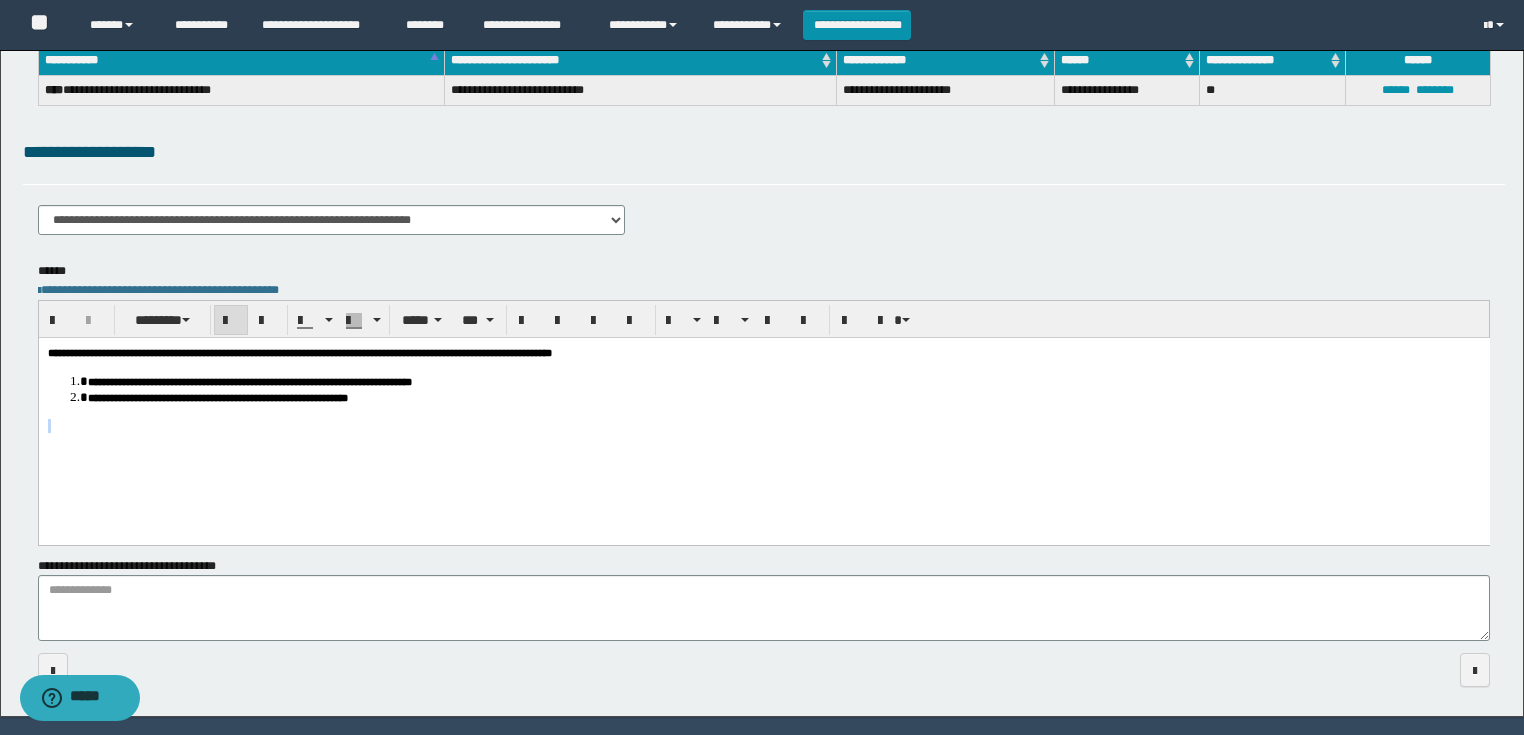 drag, startPoint x: 56, startPoint y: 466, endPoint x: 70, endPoint y: 765, distance: 299.32758 